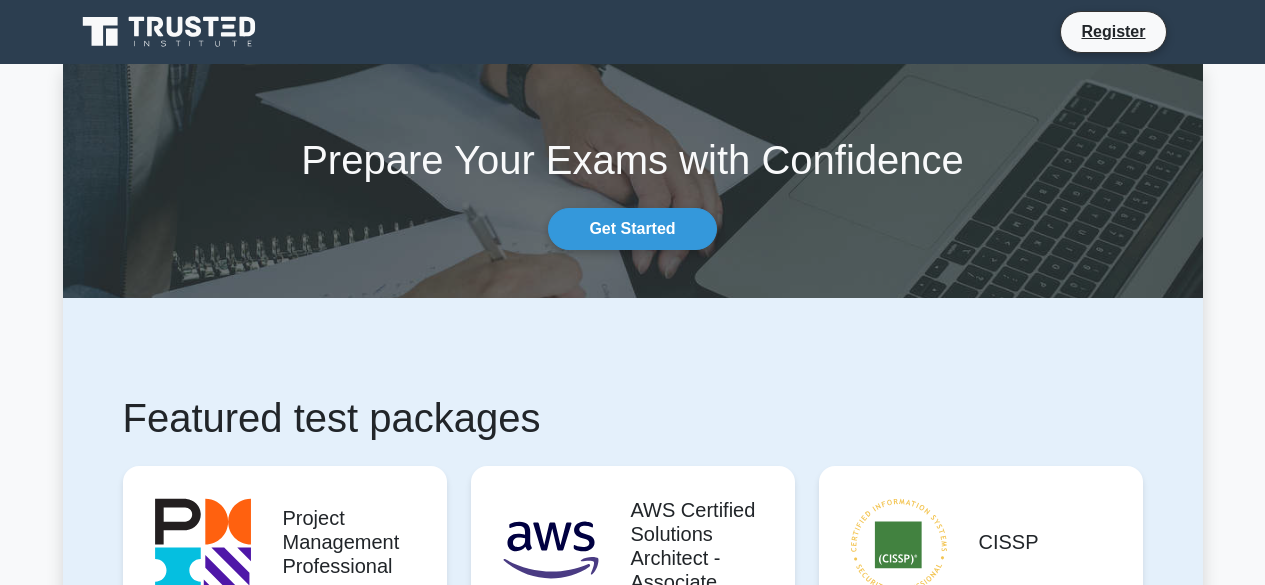 scroll, scrollTop: 200, scrollLeft: 0, axis: vertical 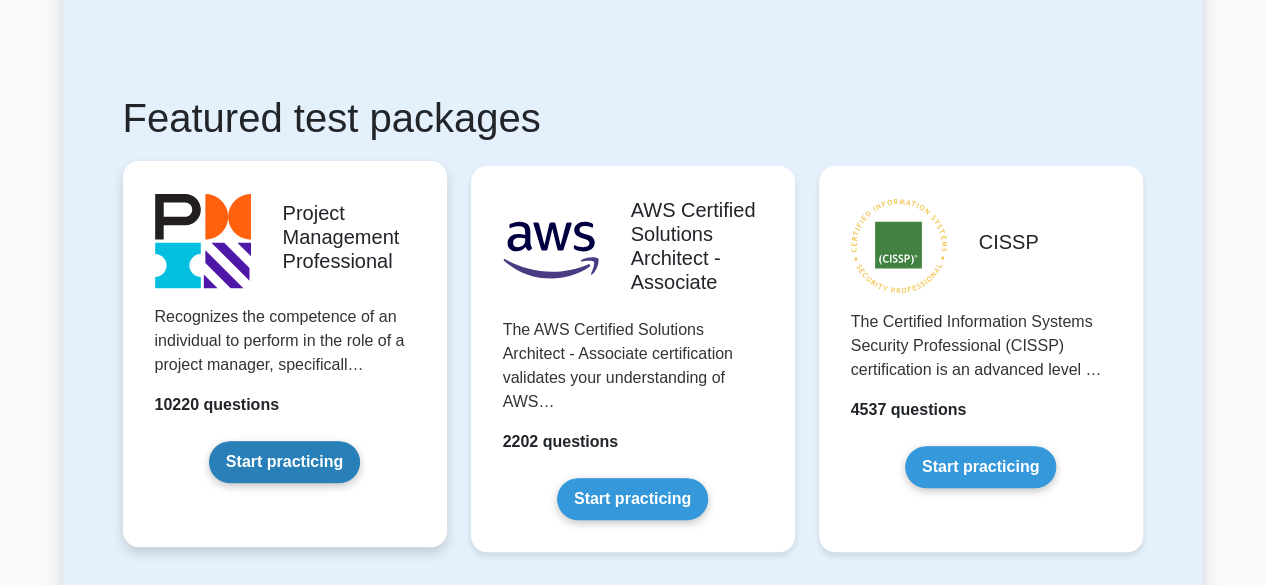 click on "Start practicing" at bounding box center (284, 462) 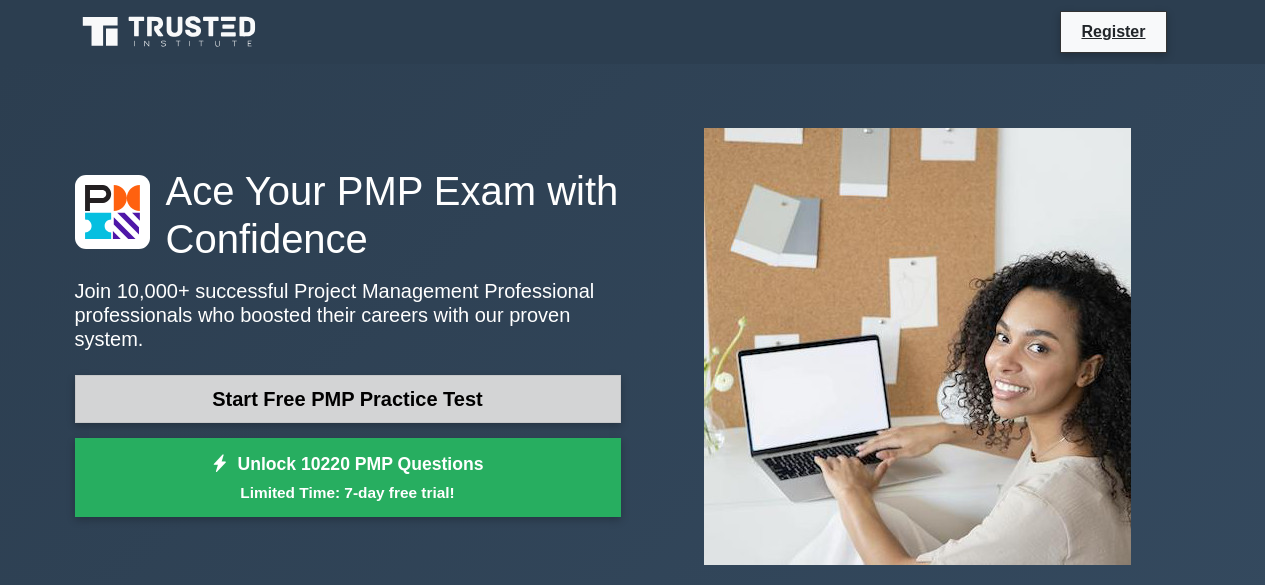 scroll, scrollTop: 0, scrollLeft: 0, axis: both 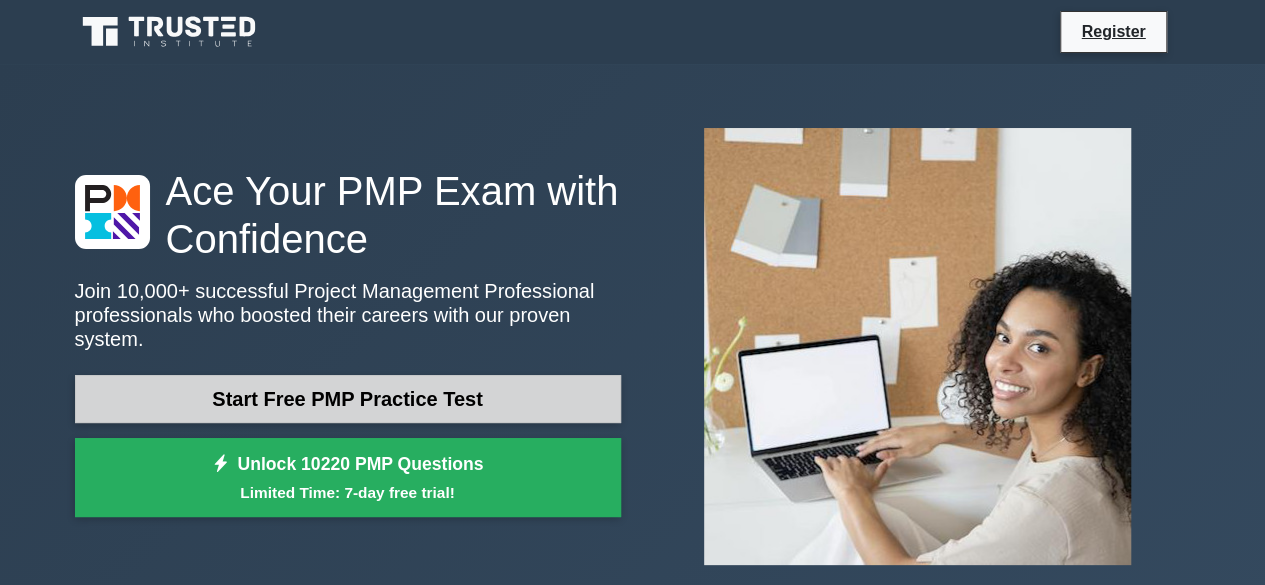 click on "Start Free PMP Practice Test" at bounding box center (348, 399) 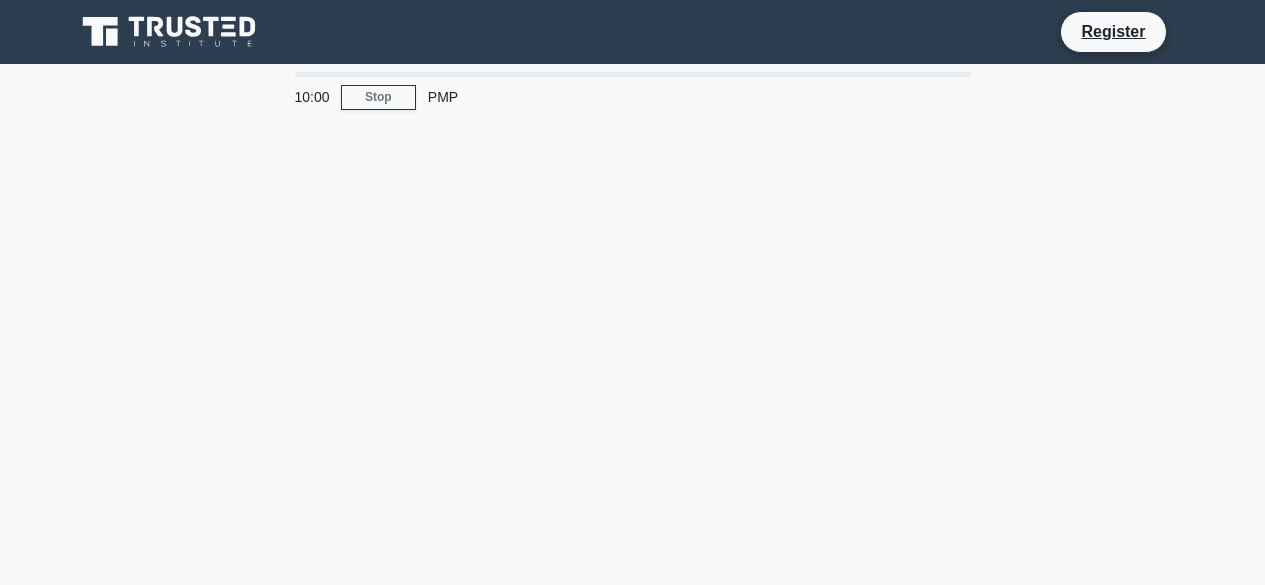 scroll, scrollTop: 0, scrollLeft: 0, axis: both 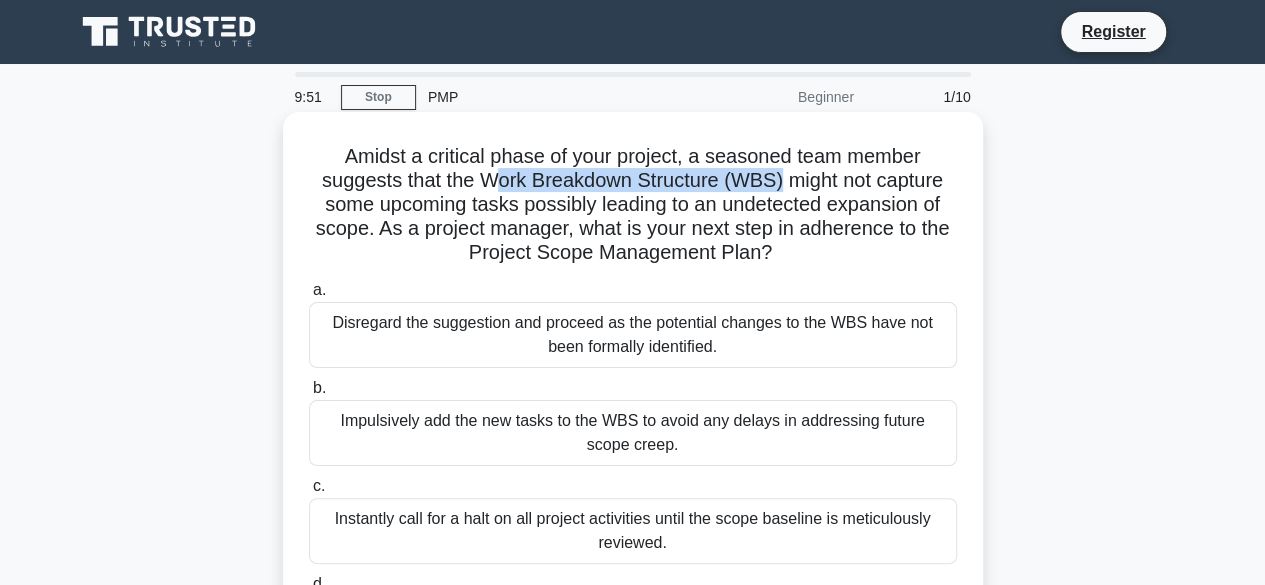 drag, startPoint x: 491, startPoint y: 186, endPoint x: 781, endPoint y: 181, distance: 290.0431 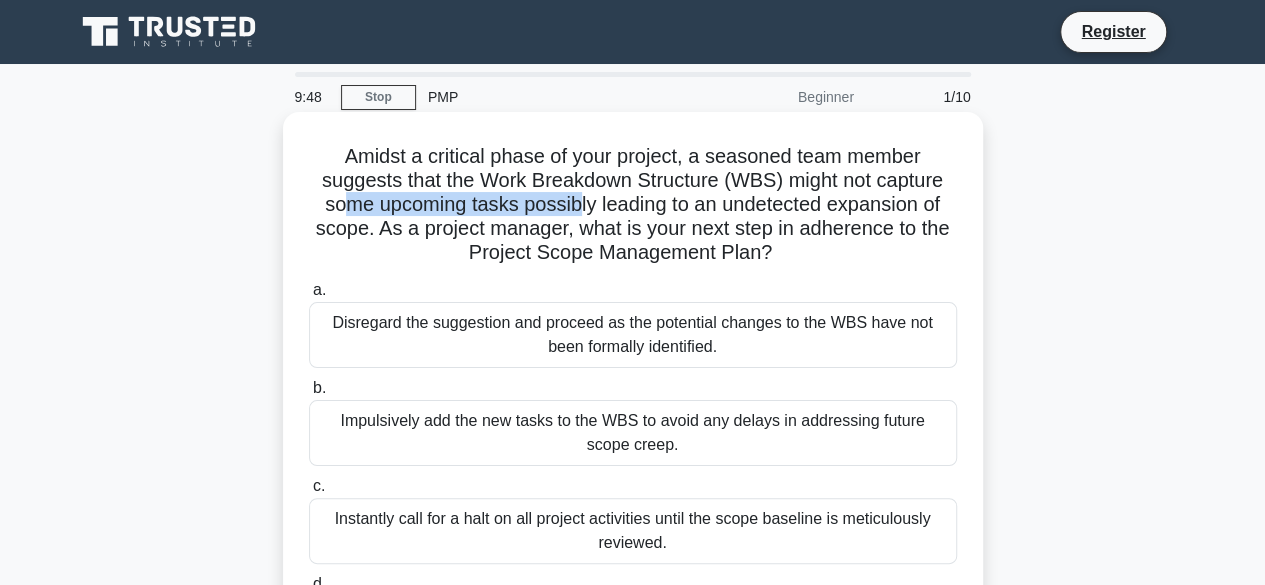 drag, startPoint x: 340, startPoint y: 209, endPoint x: 574, endPoint y: 209, distance: 234 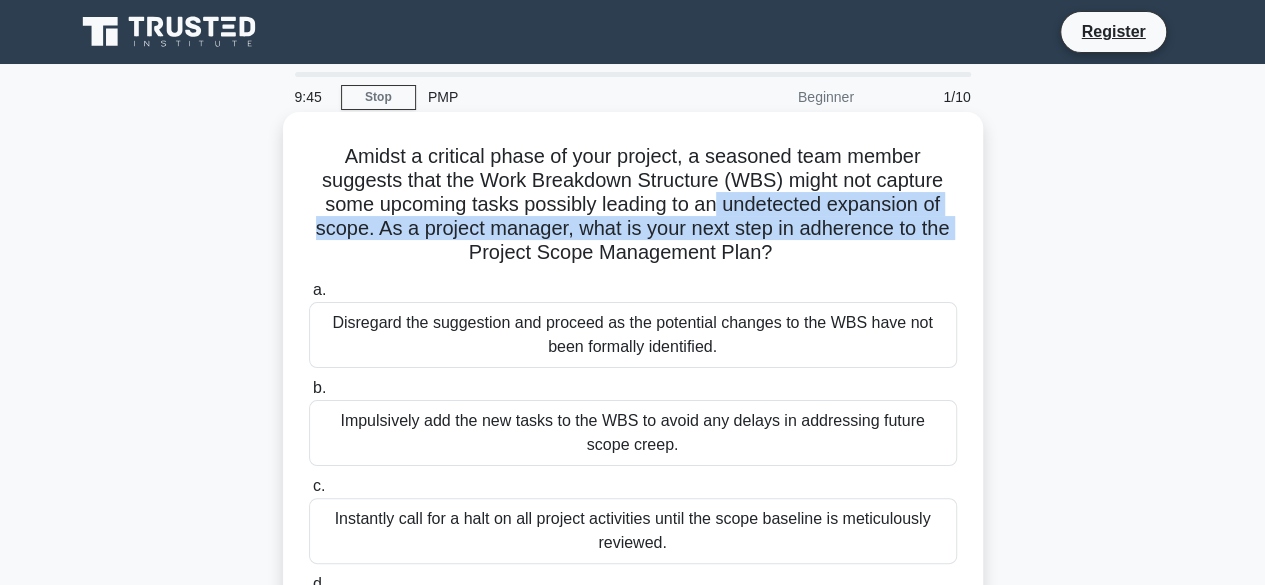 drag, startPoint x: 720, startPoint y: 207, endPoint x: 328, endPoint y: 243, distance: 393.6496 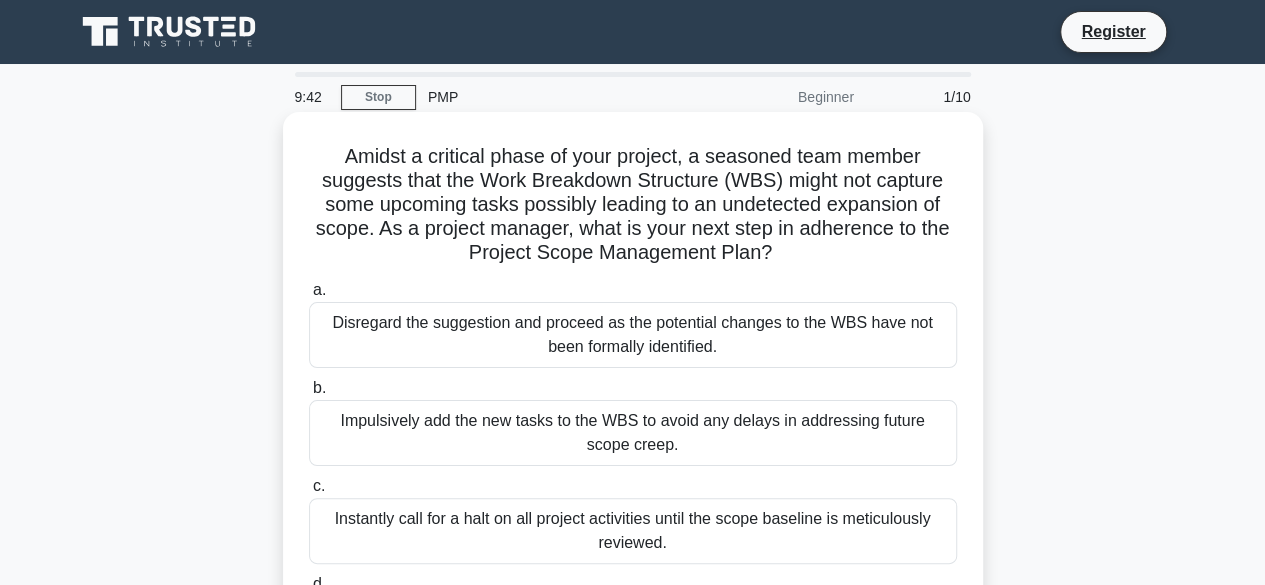 click on "Amidst a critical phase of your project, a seasoned team member suggests that the Work Breakdown Structure (WBS) might not capture some upcoming tasks possibly leading to an undetected expansion of scope. As a project manager, what is your next step in adherence to the Project Scope Management Plan?
.spinner_0XTQ{transform-origin:center;animation:spinner_y6GP .75s linear infinite}@keyframes spinner_y6GP{100%{transform:rotate(360deg)}}" at bounding box center [633, 205] 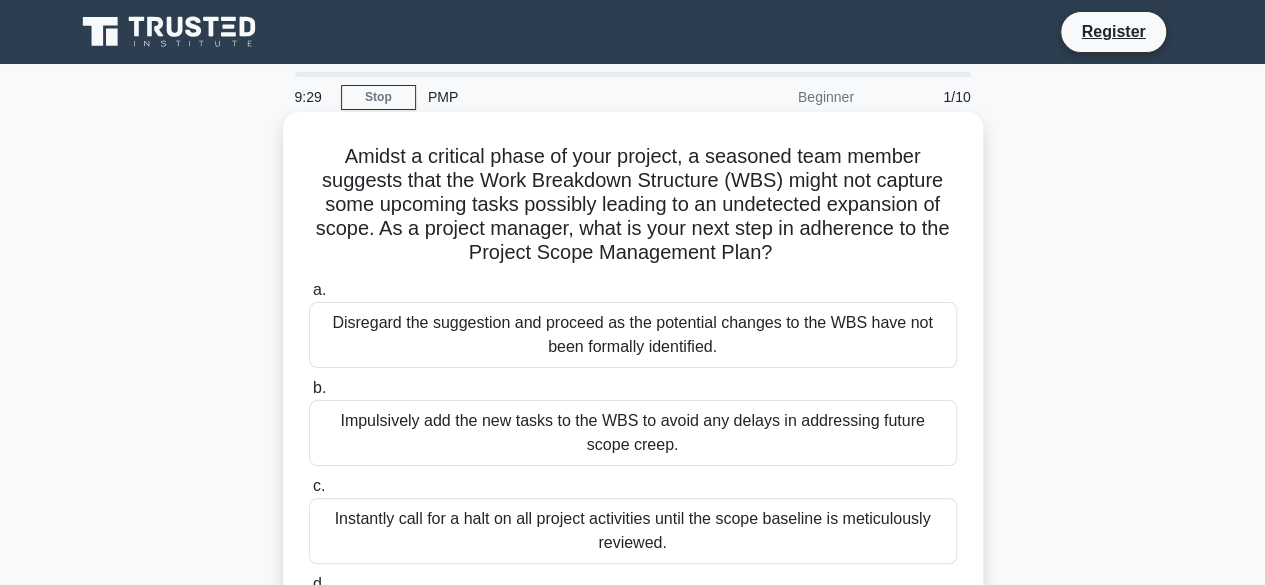 scroll, scrollTop: 200, scrollLeft: 0, axis: vertical 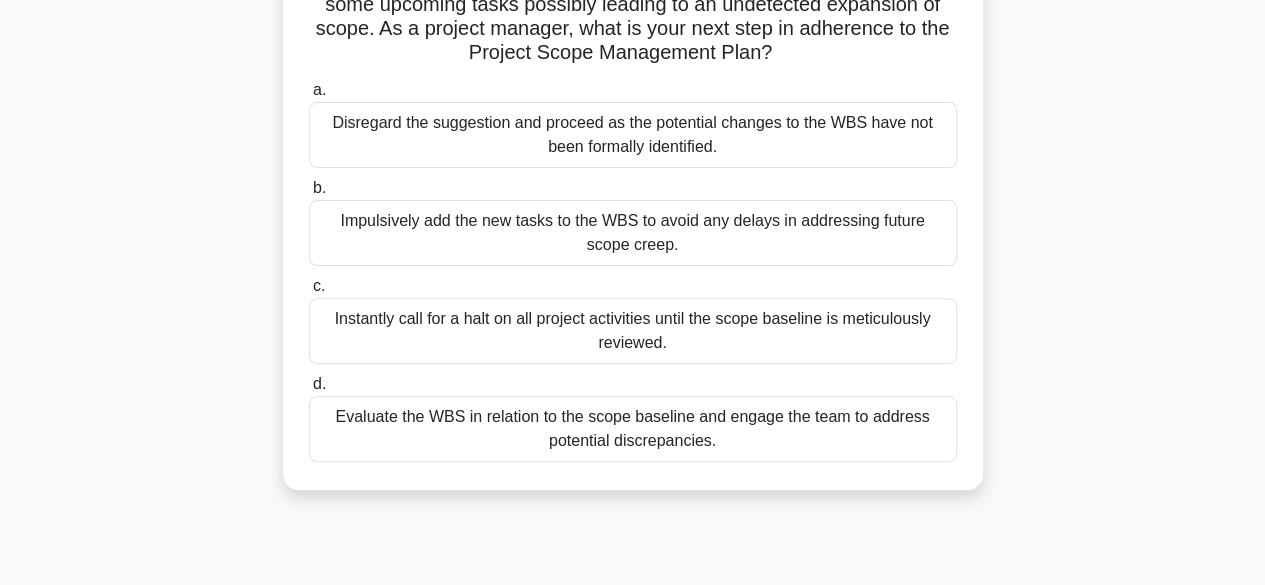 click on "Evaluate the WBS in relation to the scope baseline and engage the team to address potential discrepancies." at bounding box center [633, 429] 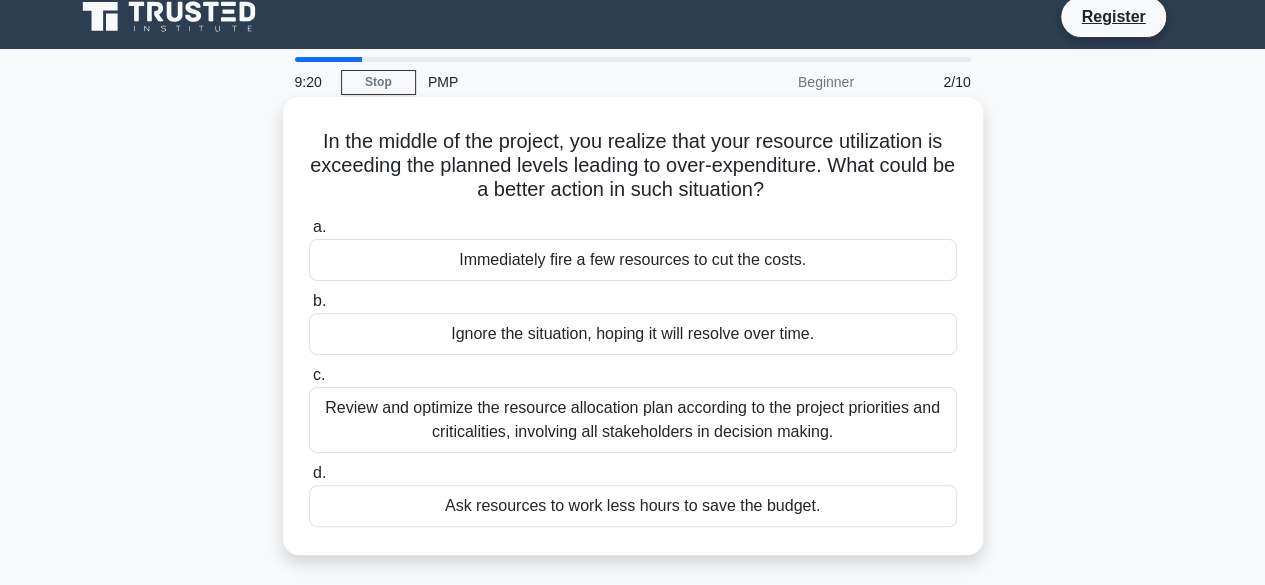 scroll, scrollTop: 0, scrollLeft: 0, axis: both 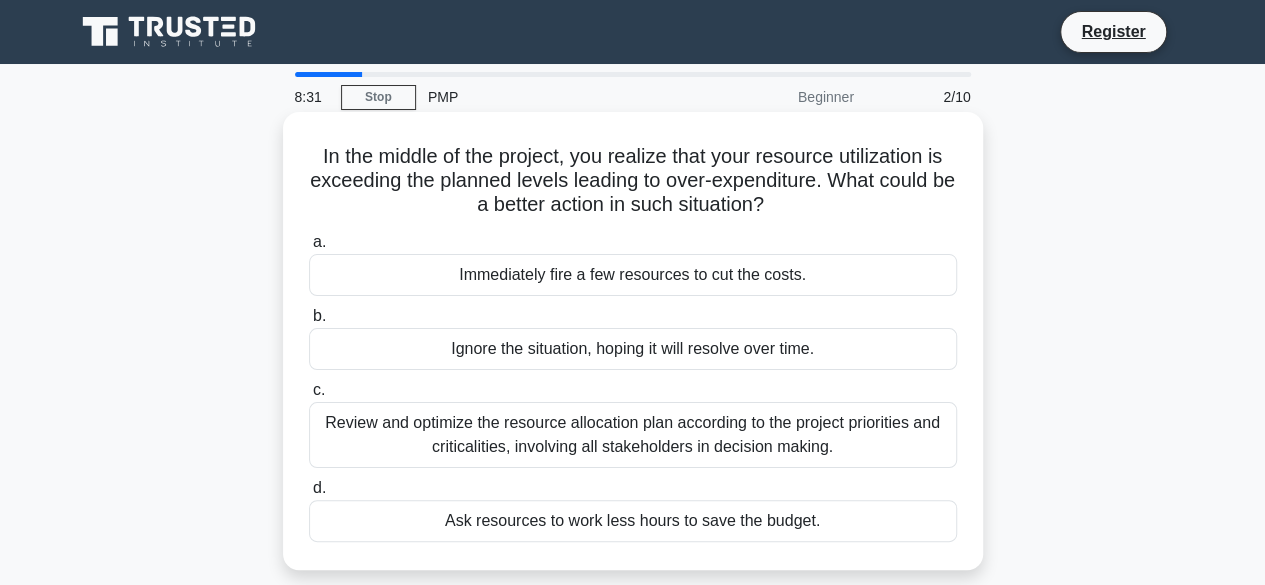 click on "Review and optimize the resource allocation plan according to the project priorities and criticalities, involving all stakeholders in decision making." at bounding box center [633, 435] 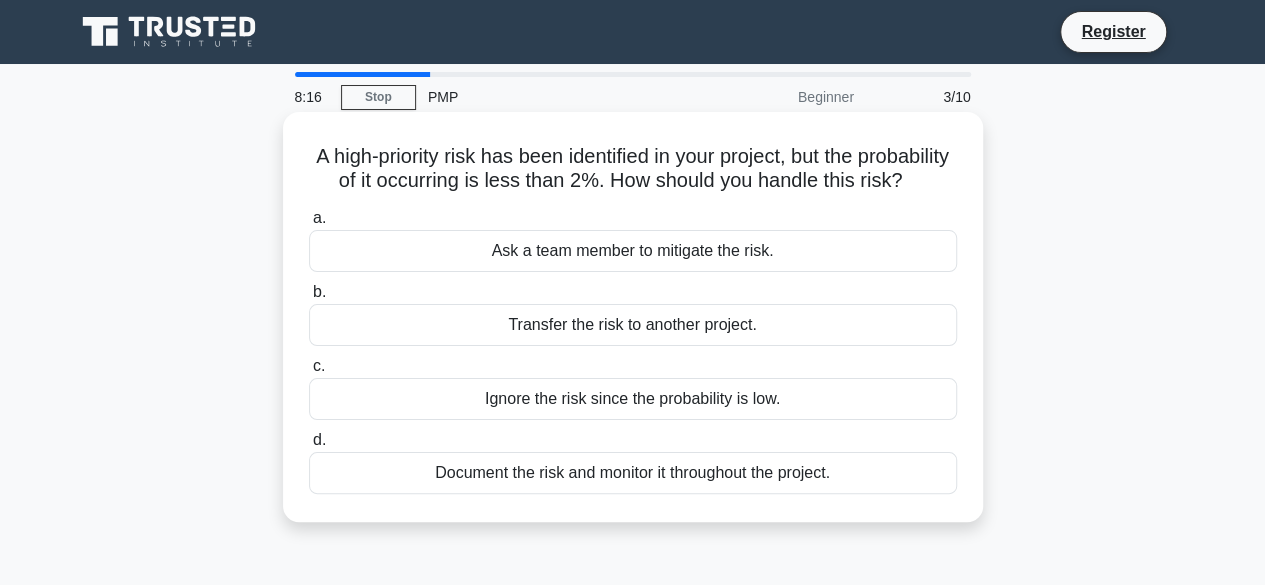 click on "Document the risk and monitor it throughout the project." at bounding box center (633, 473) 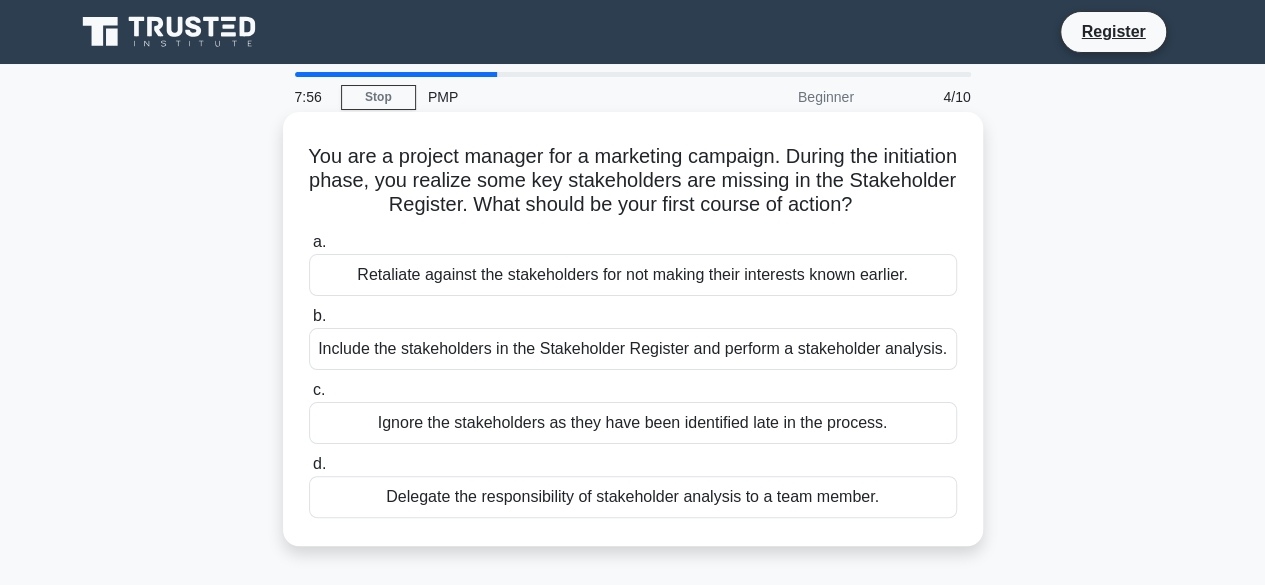 click on "Include the stakeholders in the Stakeholder Register and perform a stakeholder analysis." at bounding box center (633, 349) 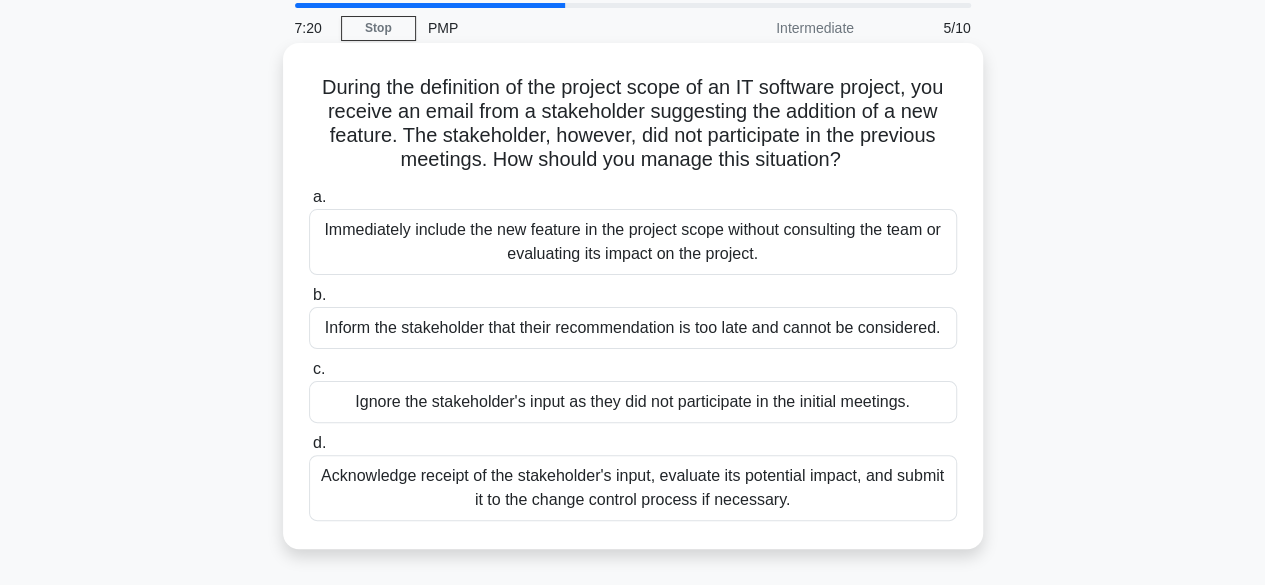 scroll, scrollTop: 100, scrollLeft: 0, axis: vertical 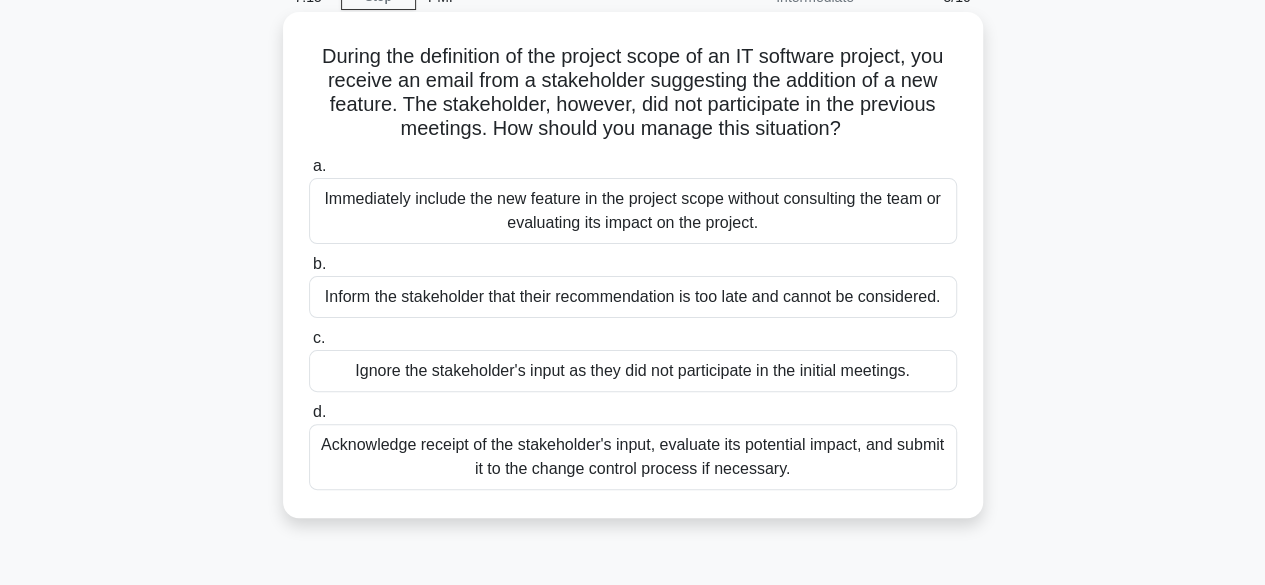 click on "Acknowledge receipt of the stakeholder's input, evaluate its potential impact, and submit it to the change control process if necessary." at bounding box center (633, 457) 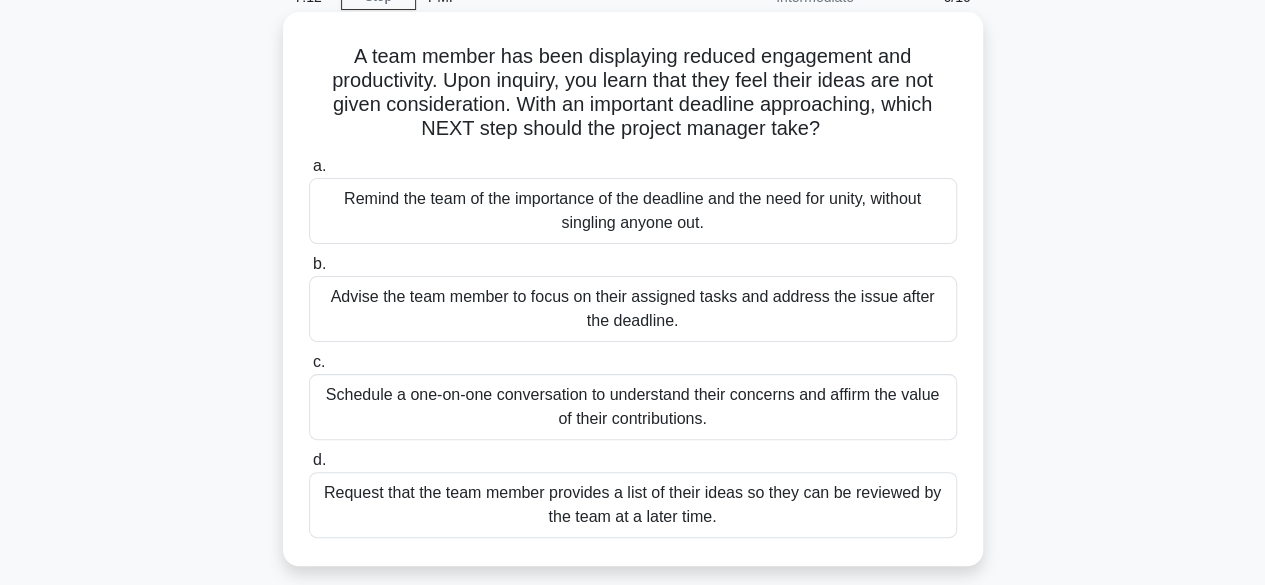 scroll, scrollTop: 0, scrollLeft: 0, axis: both 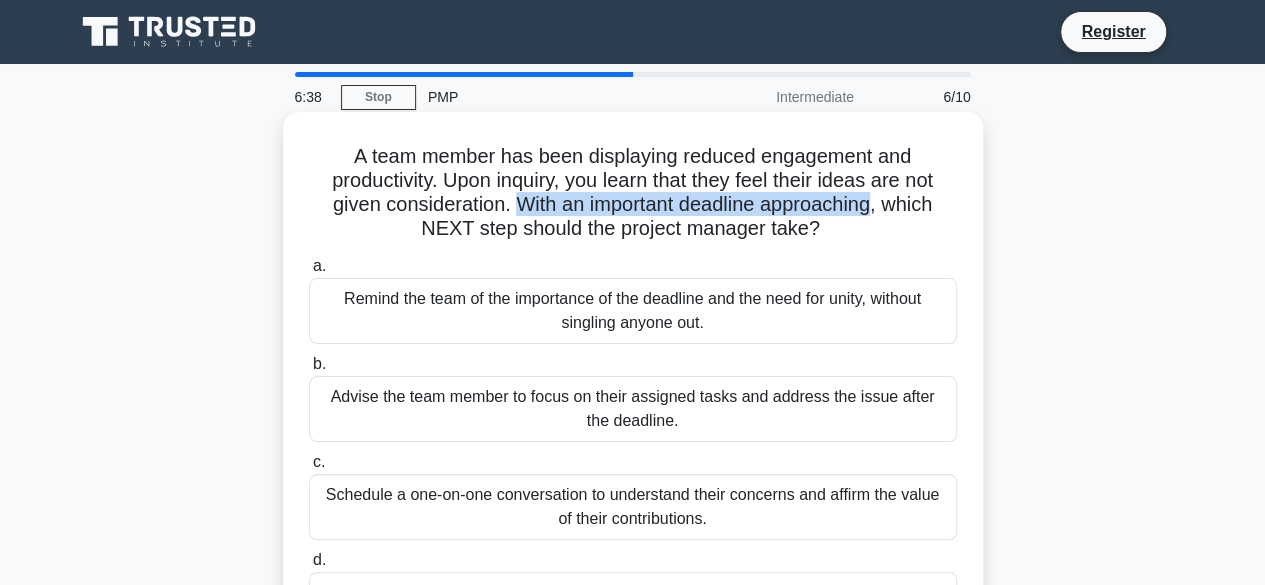 drag, startPoint x: 511, startPoint y: 205, endPoint x: 878, endPoint y: 209, distance: 367.0218 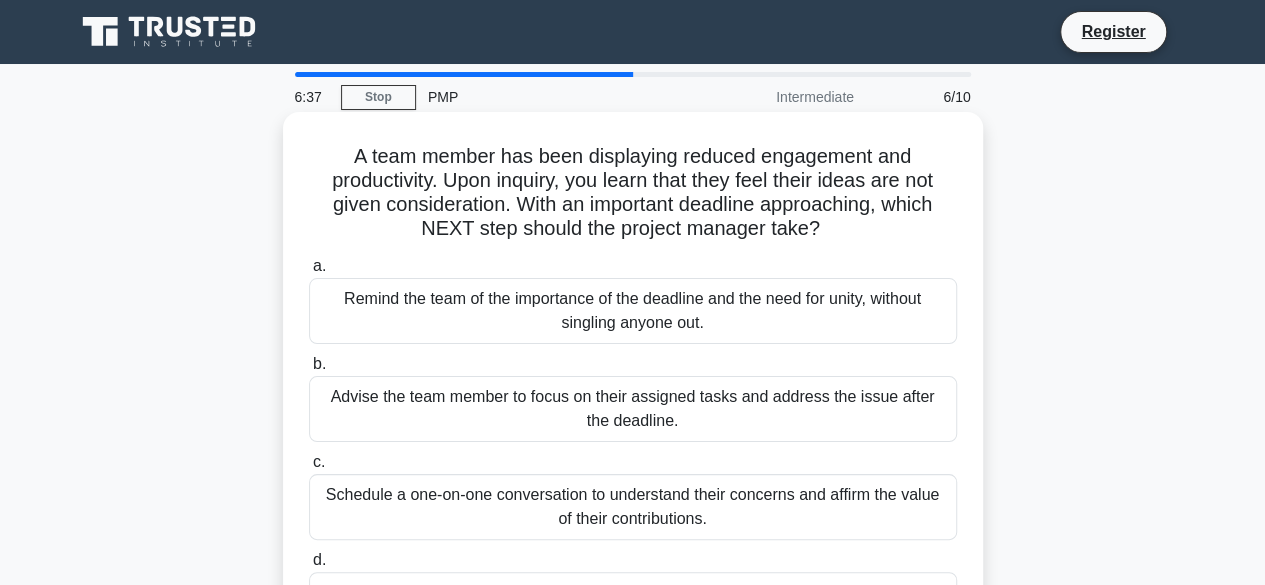 click on ".spinner_0XTQ{transform-origin:center;animation:spinner_y6GP .75s linear infinite}@keyframes spinner_y6GP{100%{transform:rotate(360deg)}}" 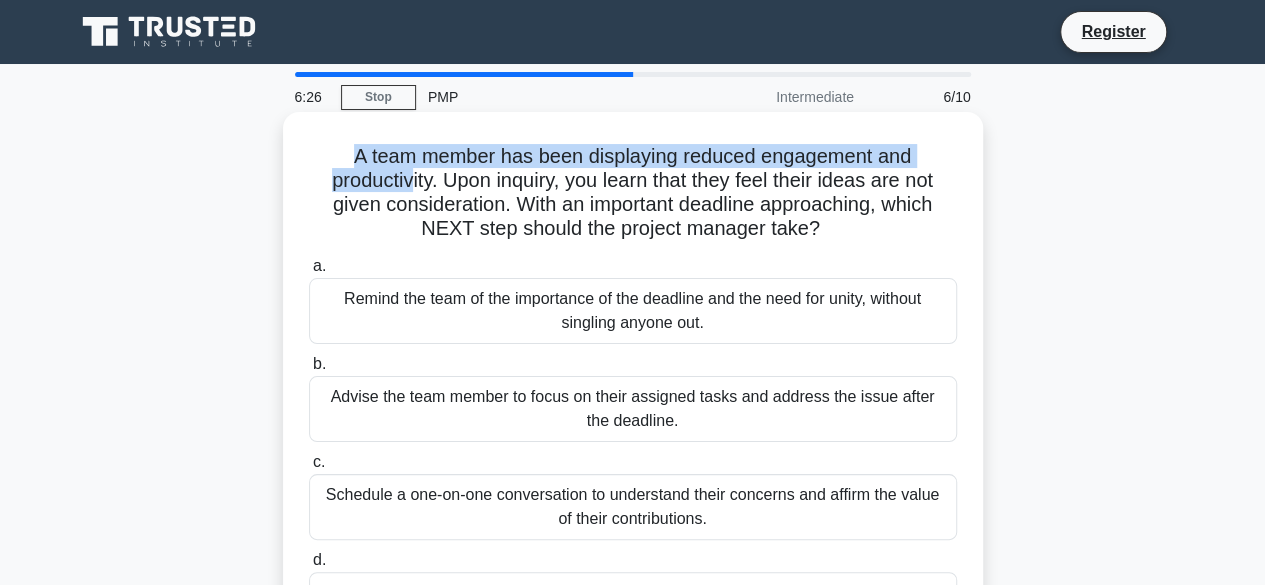 drag, startPoint x: 348, startPoint y: 159, endPoint x: 400, endPoint y: 190, distance: 60.53924 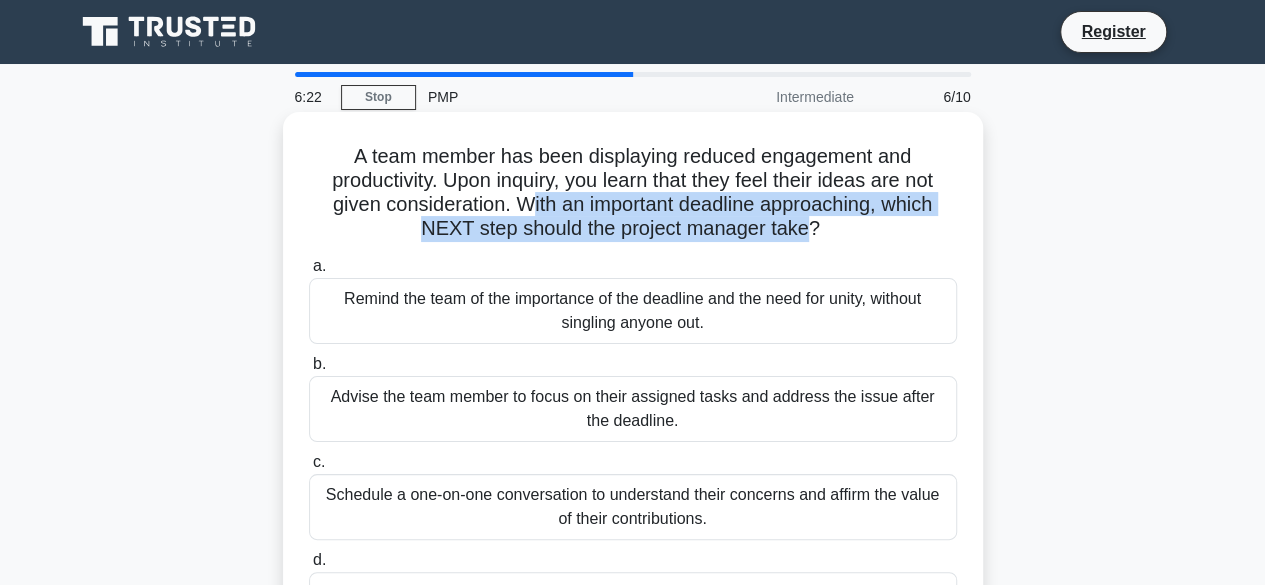 drag, startPoint x: 520, startPoint y: 201, endPoint x: 810, endPoint y: 229, distance: 291.3486 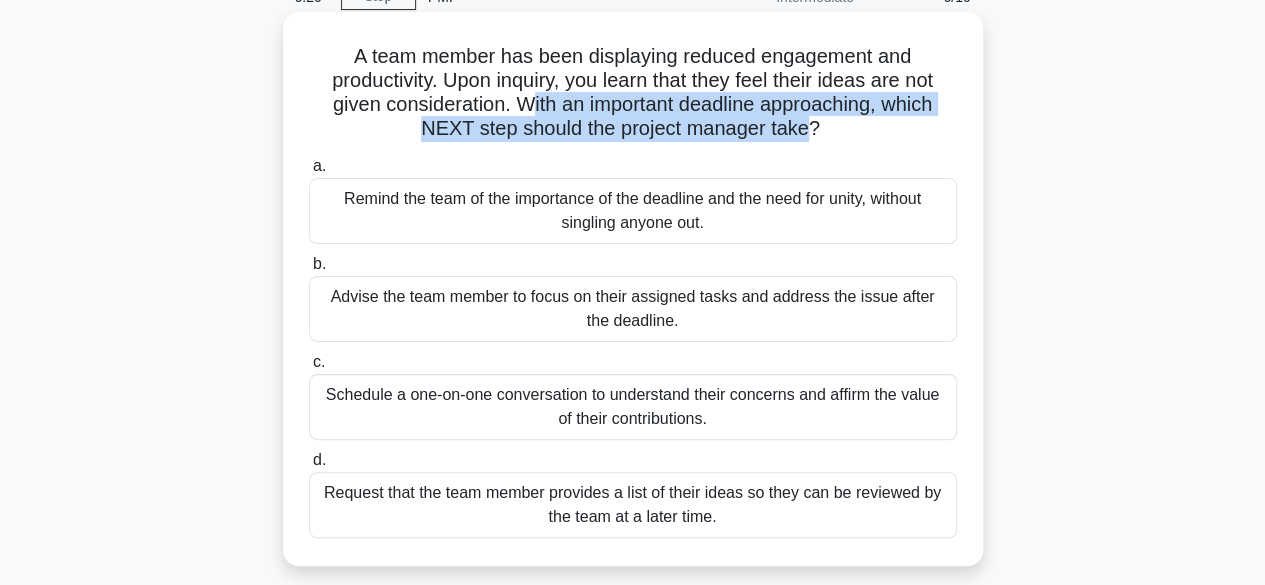 scroll, scrollTop: 200, scrollLeft: 0, axis: vertical 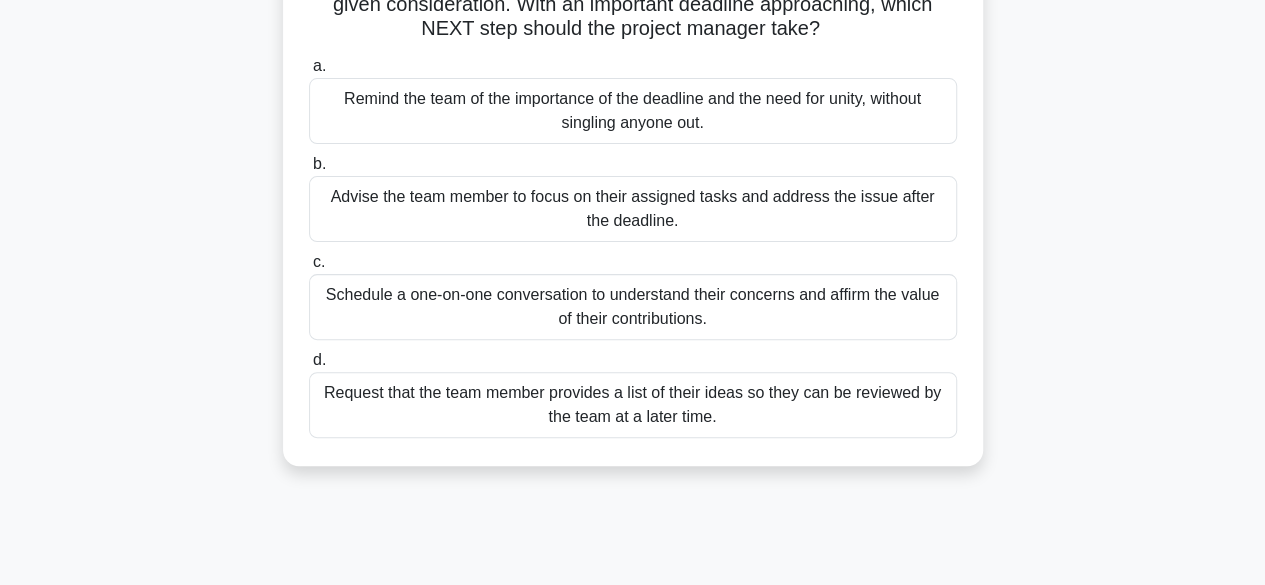click on "Schedule a one-on-one conversation to understand their concerns and affirm the value of their contributions." at bounding box center [633, 307] 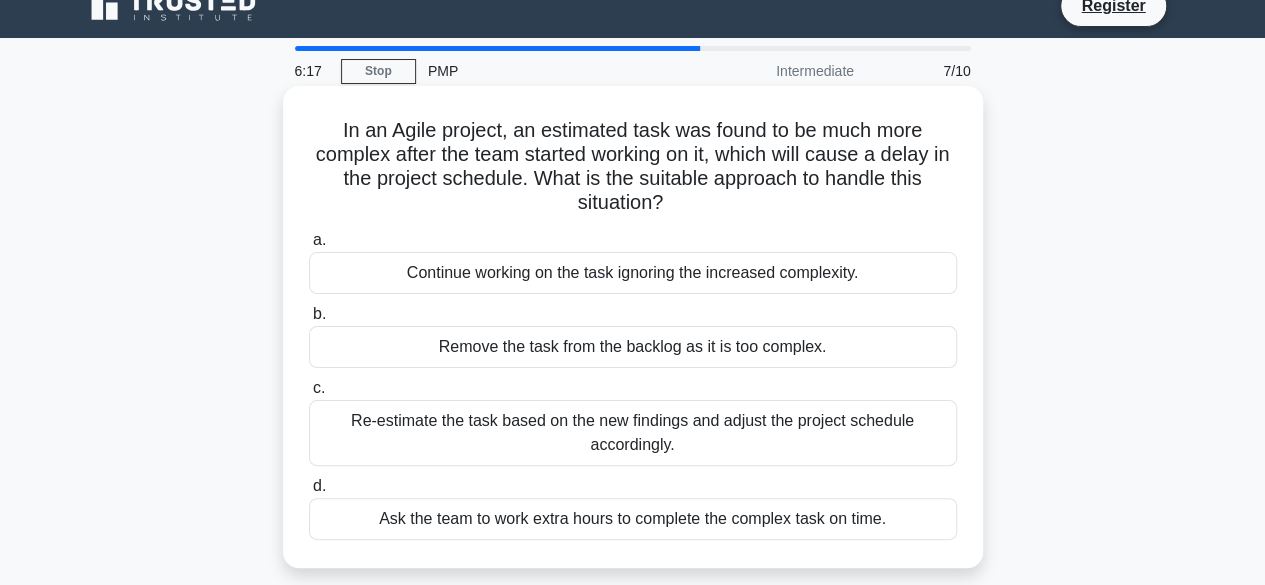 scroll, scrollTop: 0, scrollLeft: 0, axis: both 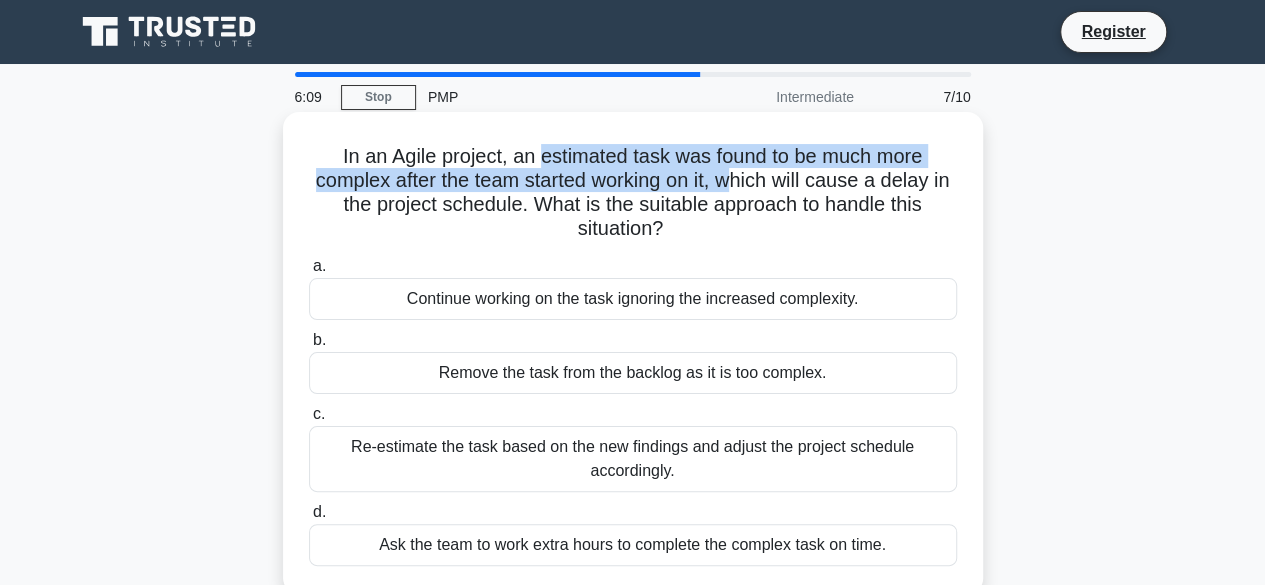 drag, startPoint x: 542, startPoint y: 153, endPoint x: 742, endPoint y: 189, distance: 203.21417 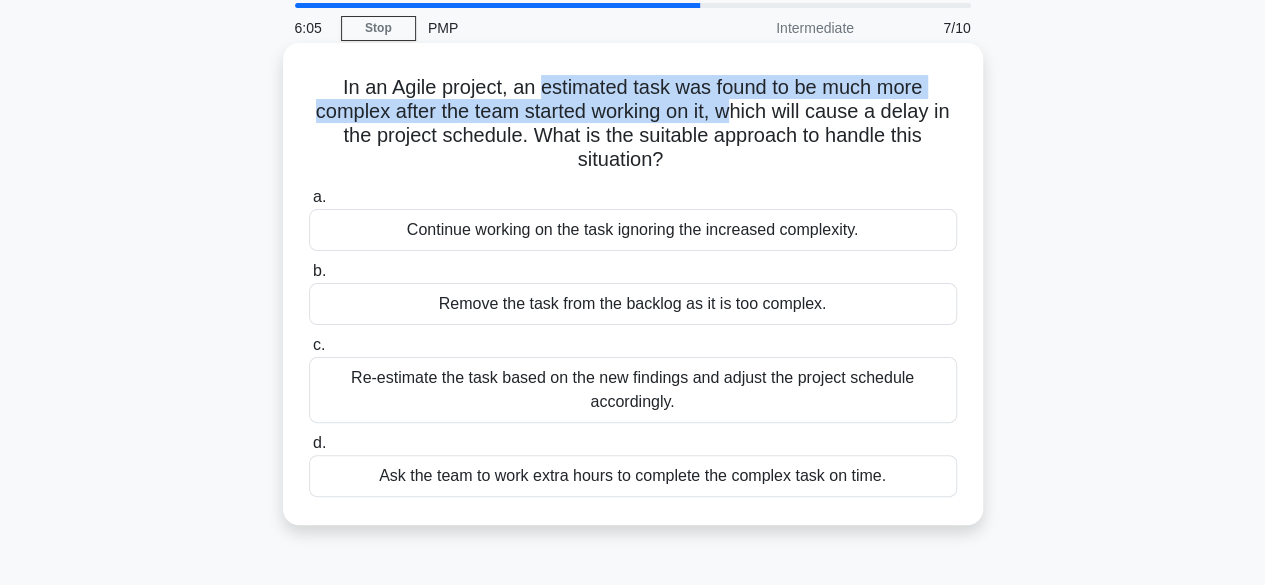 scroll, scrollTop: 100, scrollLeft: 0, axis: vertical 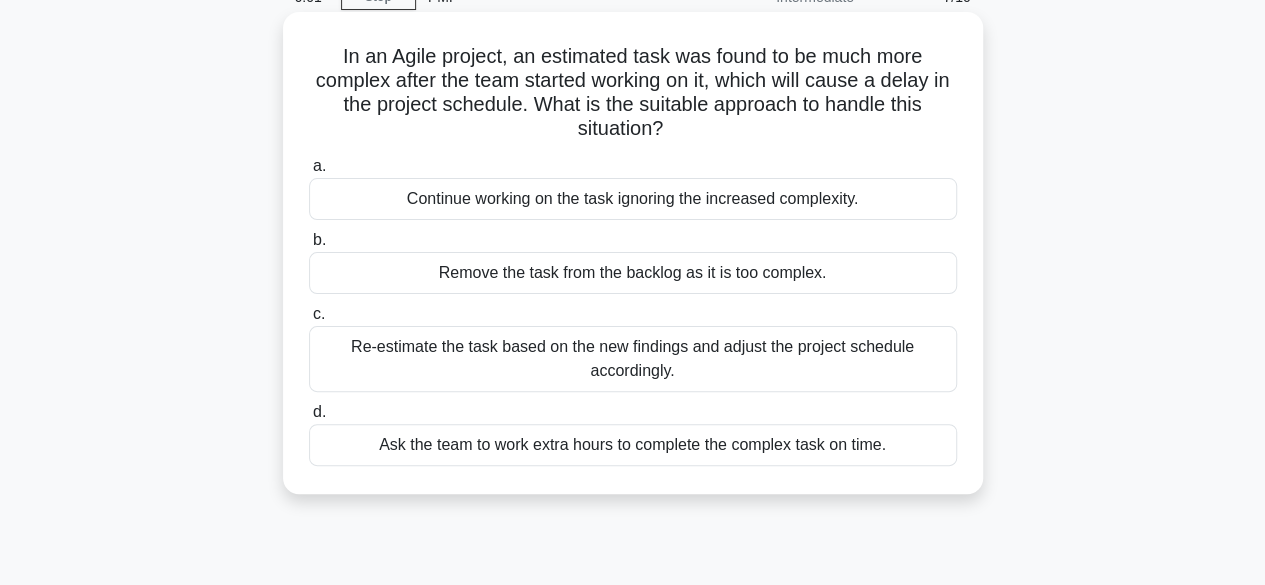 click on "Re-estimate the task based on the new findings and adjust the project schedule accordingly." at bounding box center [633, 359] 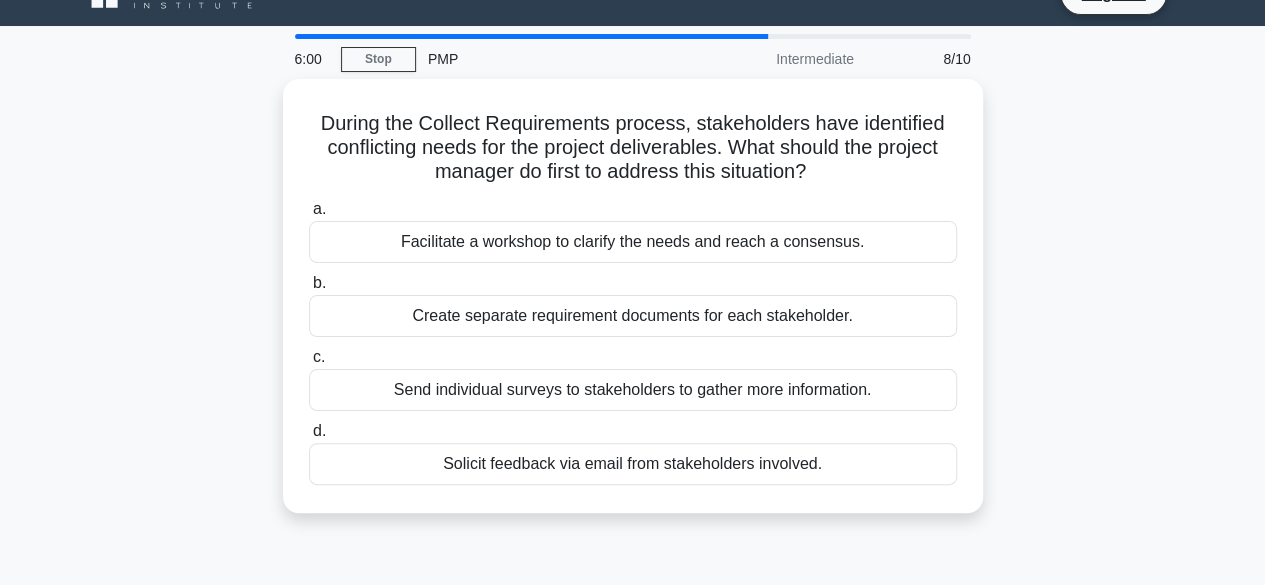 scroll, scrollTop: 0, scrollLeft: 0, axis: both 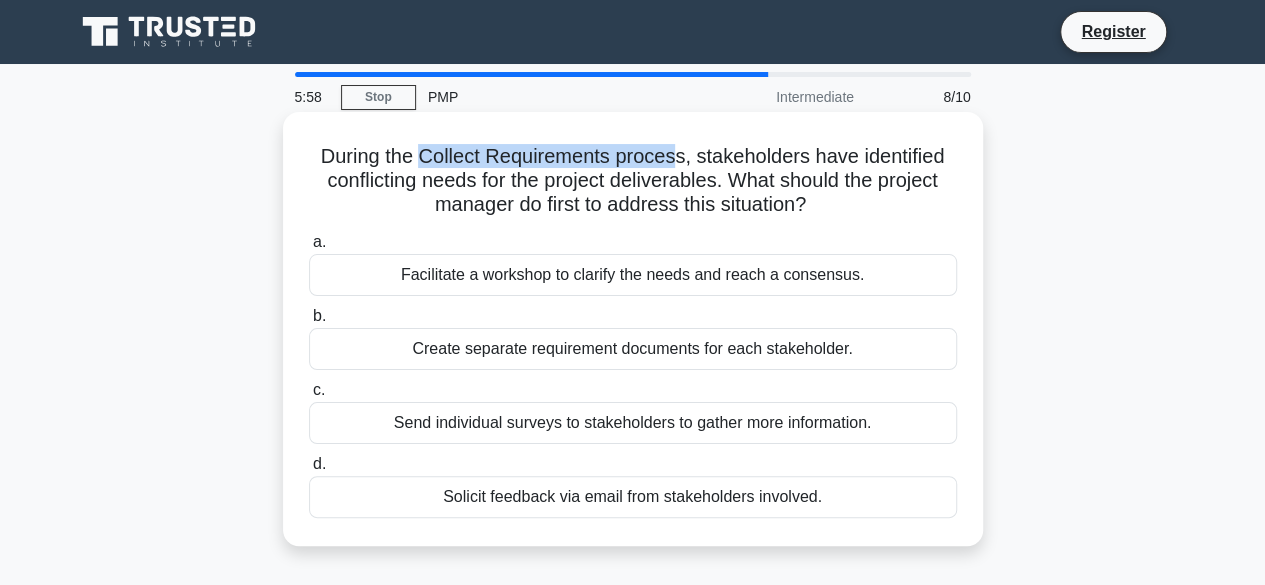 drag, startPoint x: 420, startPoint y: 157, endPoint x: 674, endPoint y: 163, distance: 254.07086 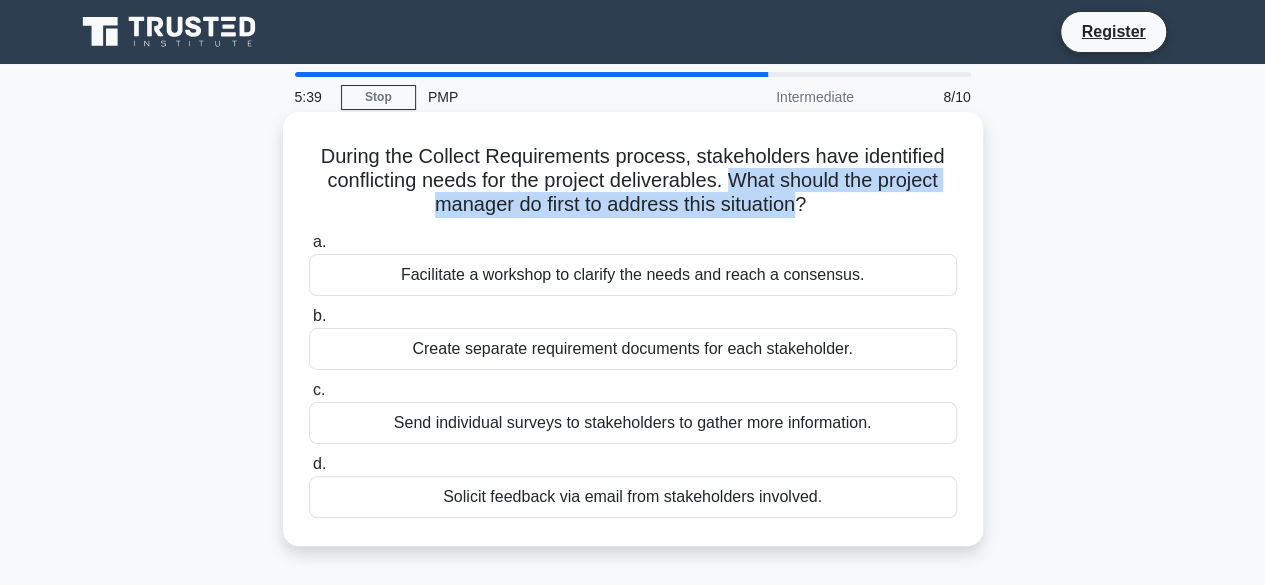 drag, startPoint x: 733, startPoint y: 183, endPoint x: 799, endPoint y: 205, distance: 69.57011 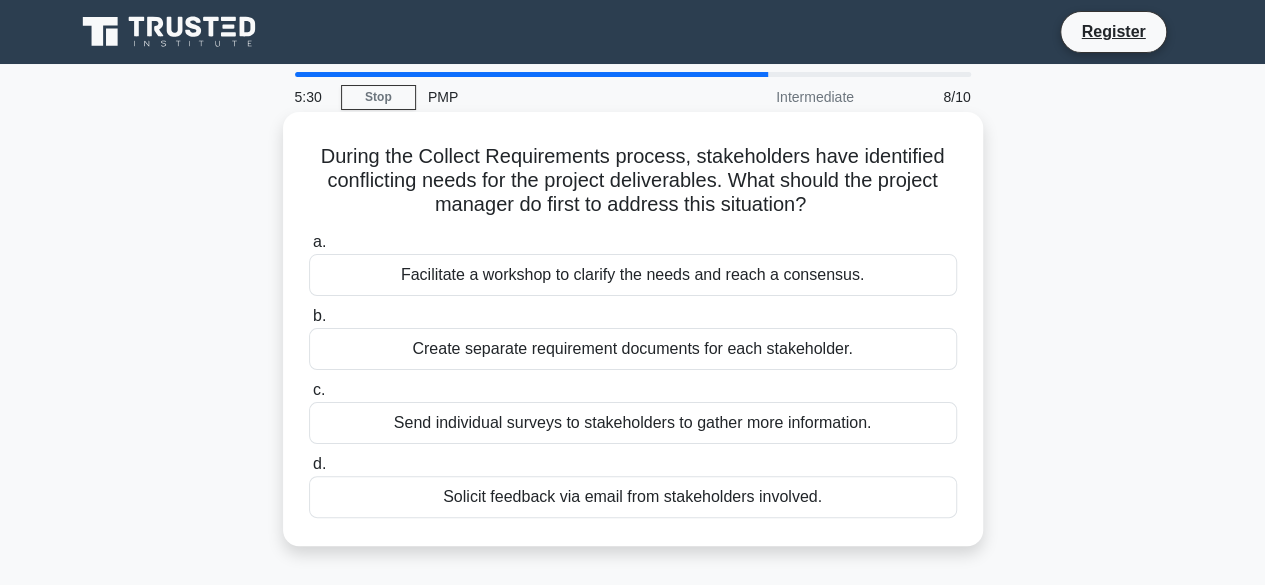 click on "Facilitate a workshop to clarify the needs and reach a consensus." at bounding box center (633, 275) 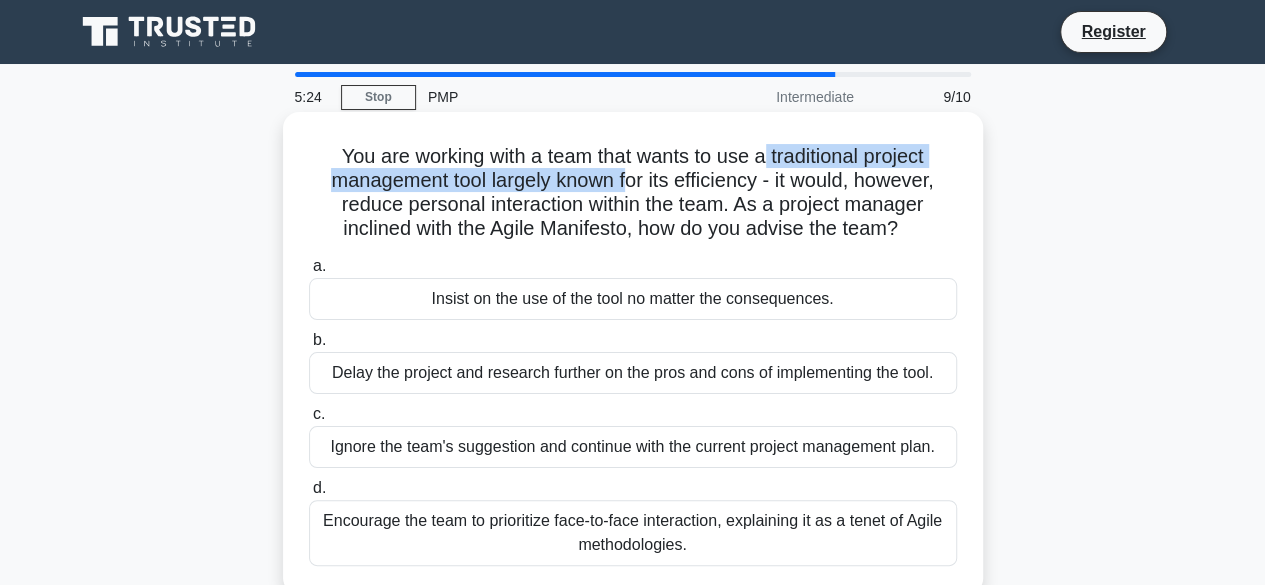 drag, startPoint x: 624, startPoint y: 170, endPoint x: 766, endPoint y: 162, distance: 142.22517 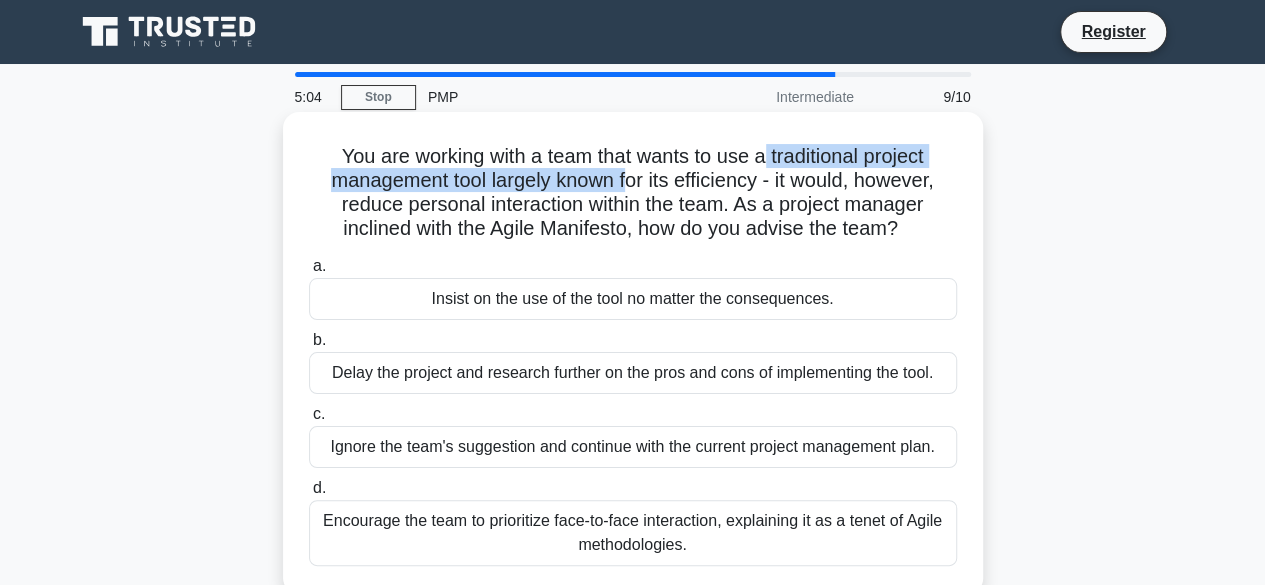 scroll, scrollTop: 100, scrollLeft: 0, axis: vertical 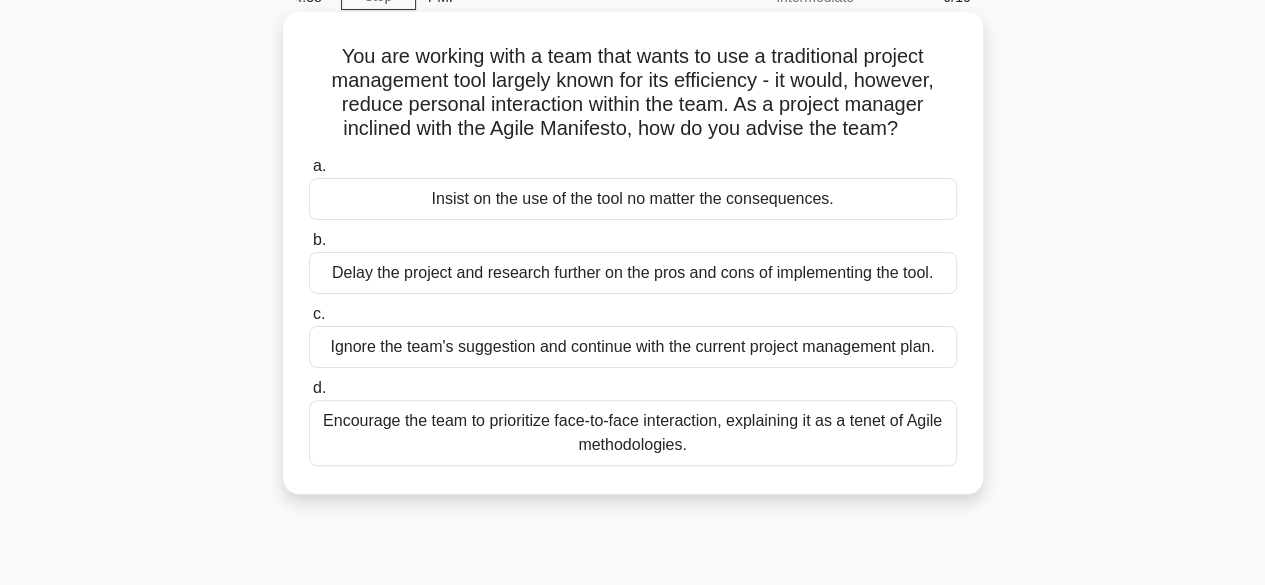 click on "Encourage the team to prioritize face-to-face interaction, explaining it as a tenet of Agile methodologies." at bounding box center [633, 433] 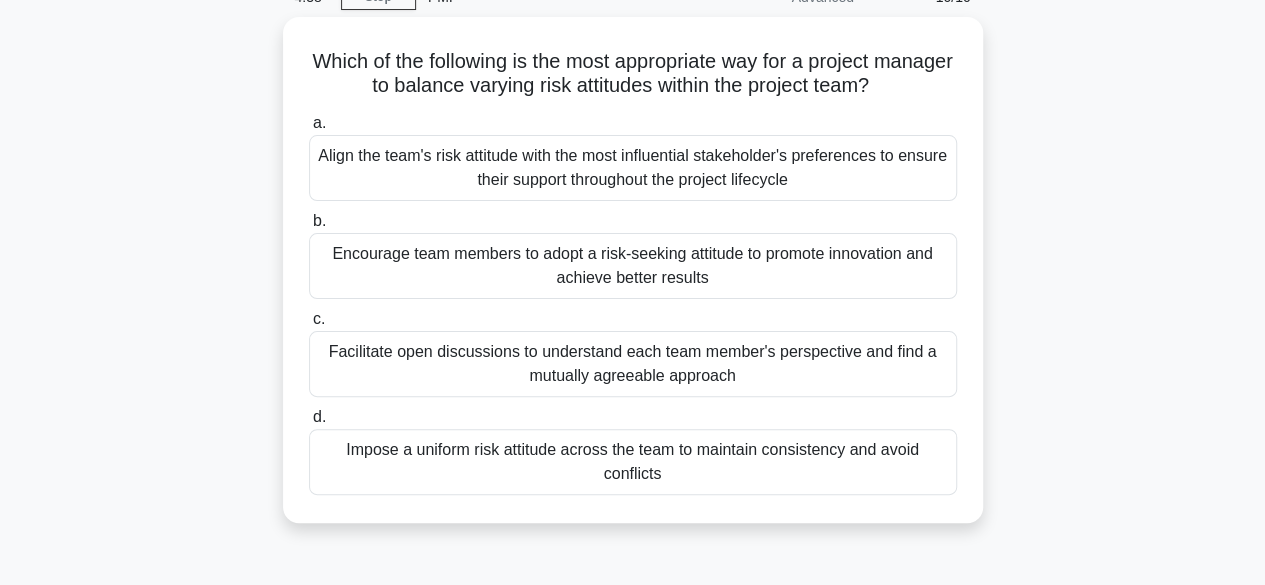 scroll, scrollTop: 0, scrollLeft: 0, axis: both 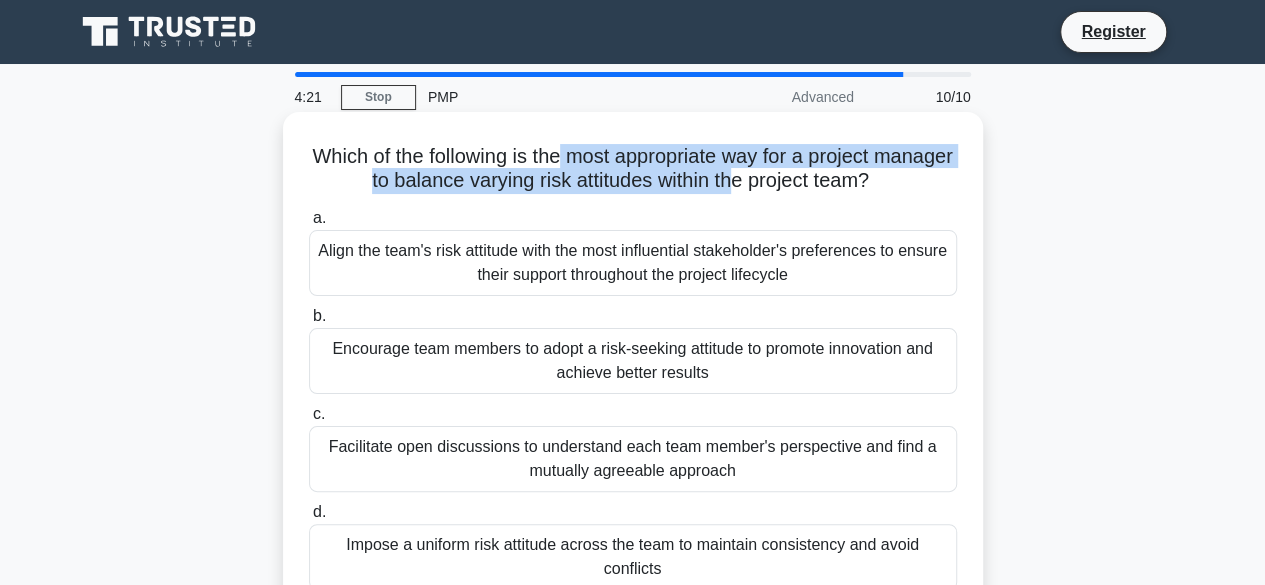 drag, startPoint x: 604, startPoint y: 154, endPoint x: 783, endPoint y: 173, distance: 180.00555 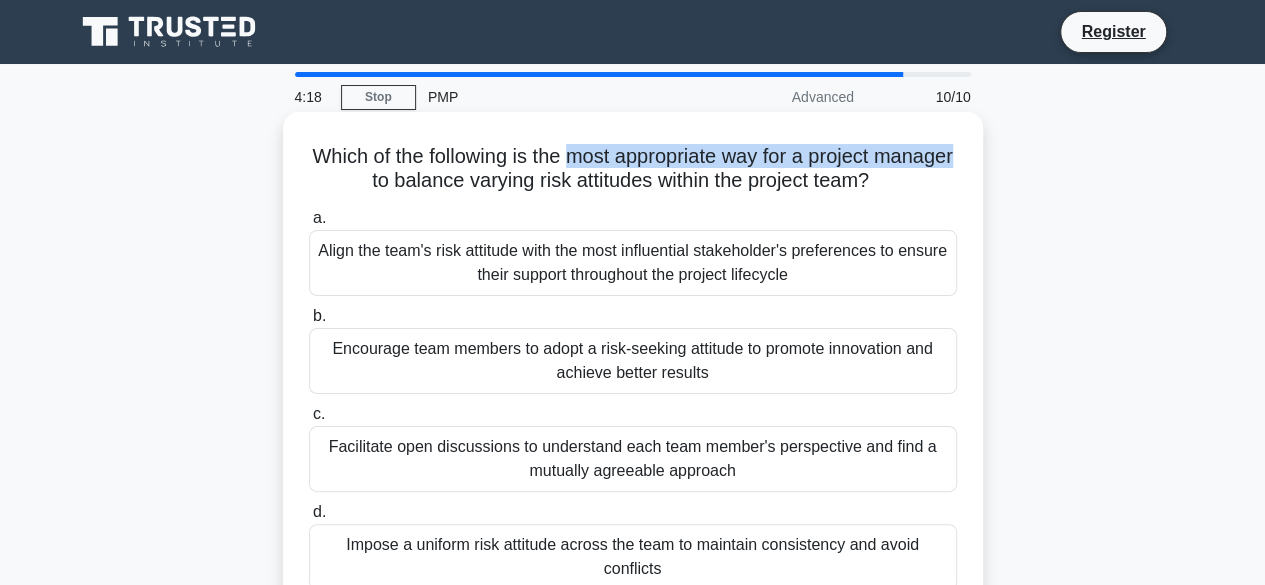 drag, startPoint x: 615, startPoint y: 159, endPoint x: 394, endPoint y: 185, distance: 222.52415 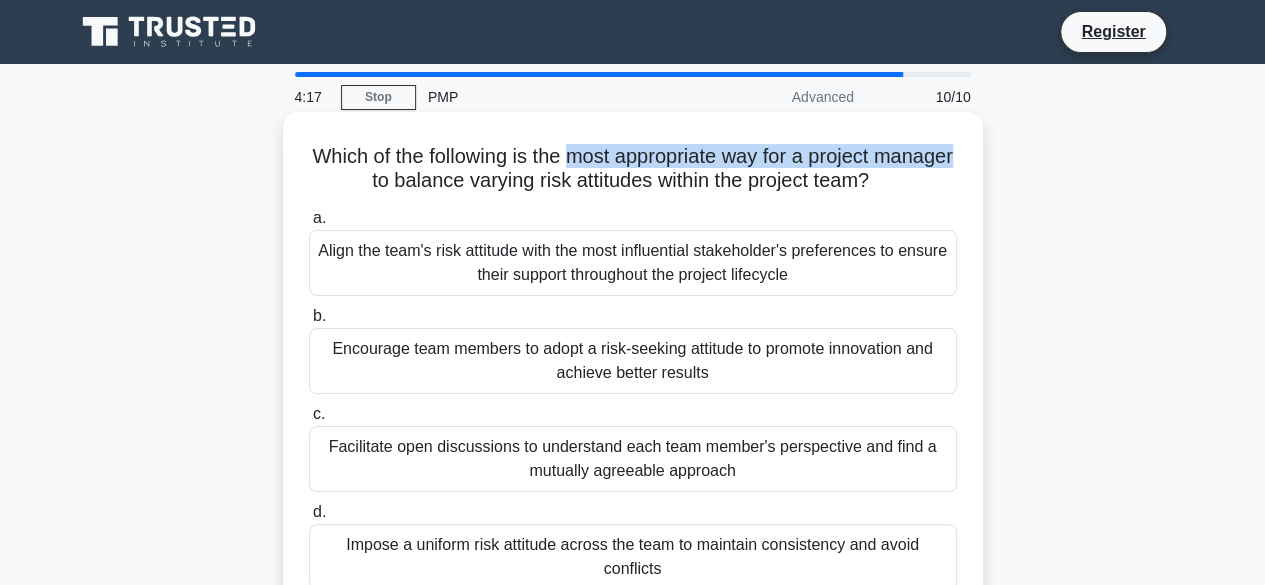 click on "Which of the following is the most appropriate way for a project manager to balance varying risk attitudes within the project team?
.spinner_0XTQ{transform-origin:center;animation:spinner_y6GP .75s linear infinite}@keyframes spinner_y6GP{100%{transform:rotate(360deg)}}" at bounding box center [633, 169] 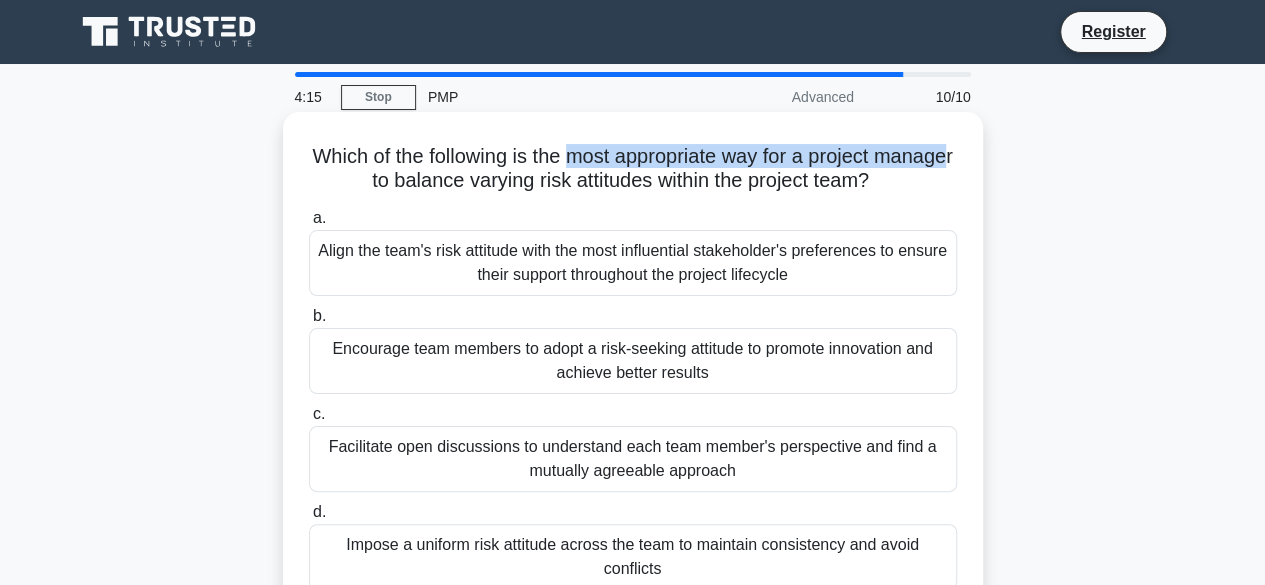 drag, startPoint x: 611, startPoint y: 152, endPoint x: 386, endPoint y: 177, distance: 226.38463 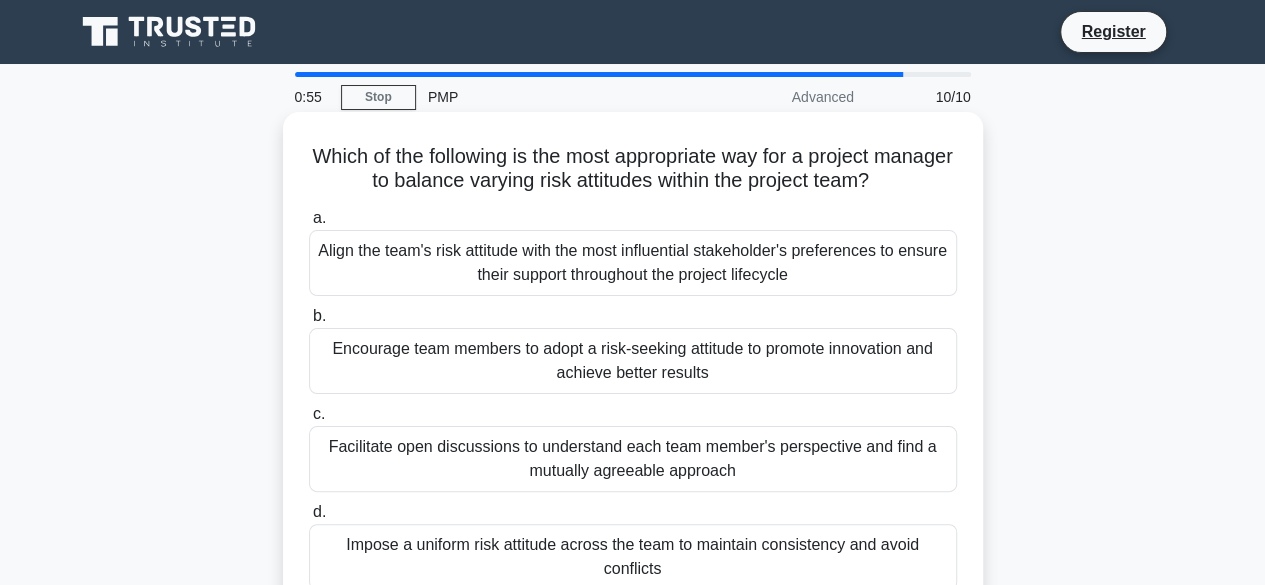 click on "Align the team's risk attitude with the most influential stakeholder's preferences to ensure their support throughout the project lifecycle" at bounding box center [633, 263] 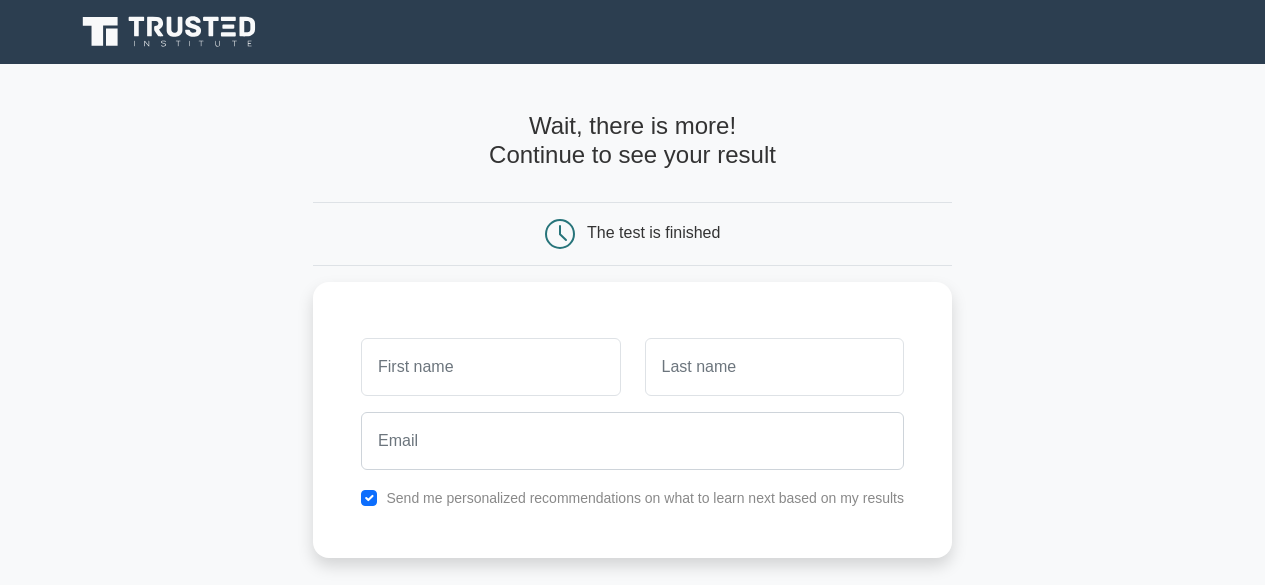 scroll, scrollTop: 0, scrollLeft: 0, axis: both 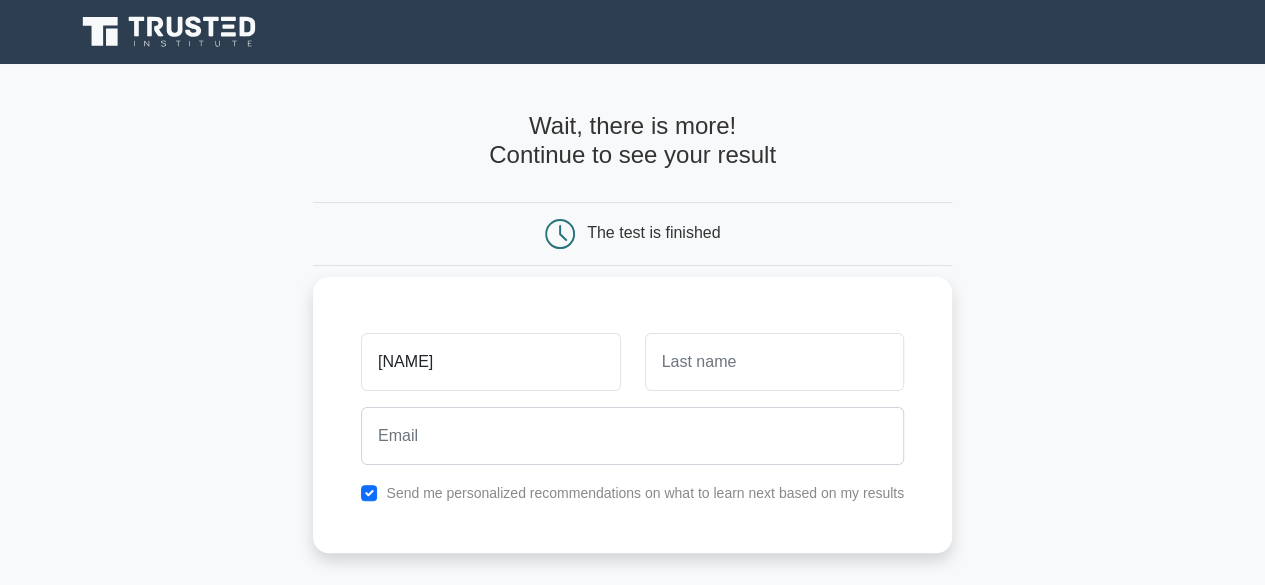 type on "[NAME]" 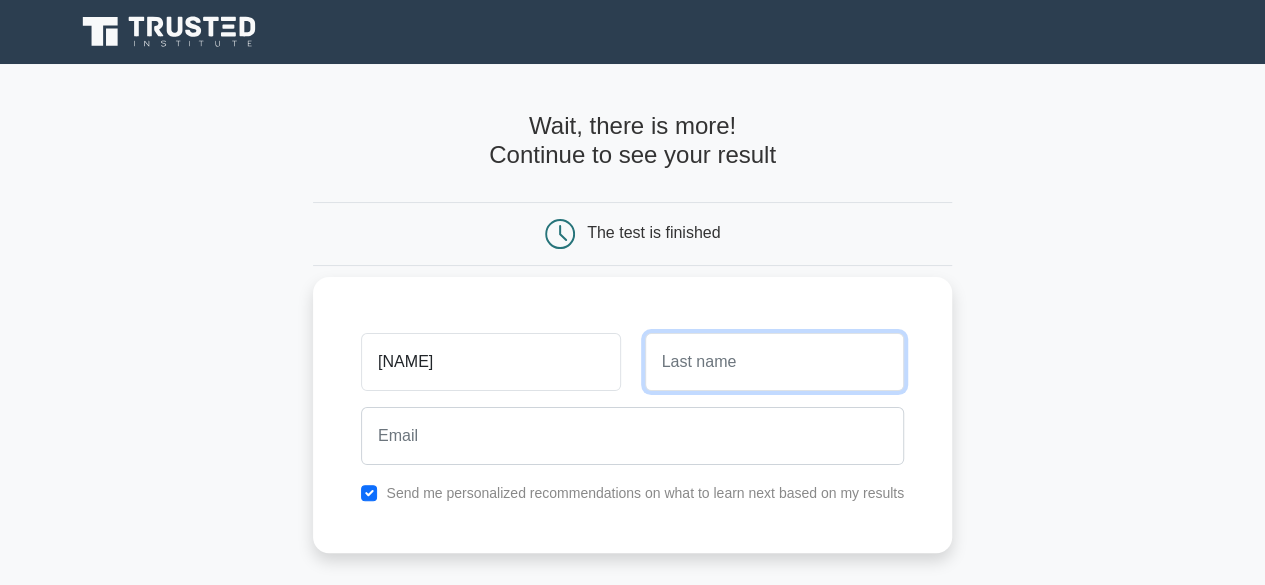 click at bounding box center [774, 362] 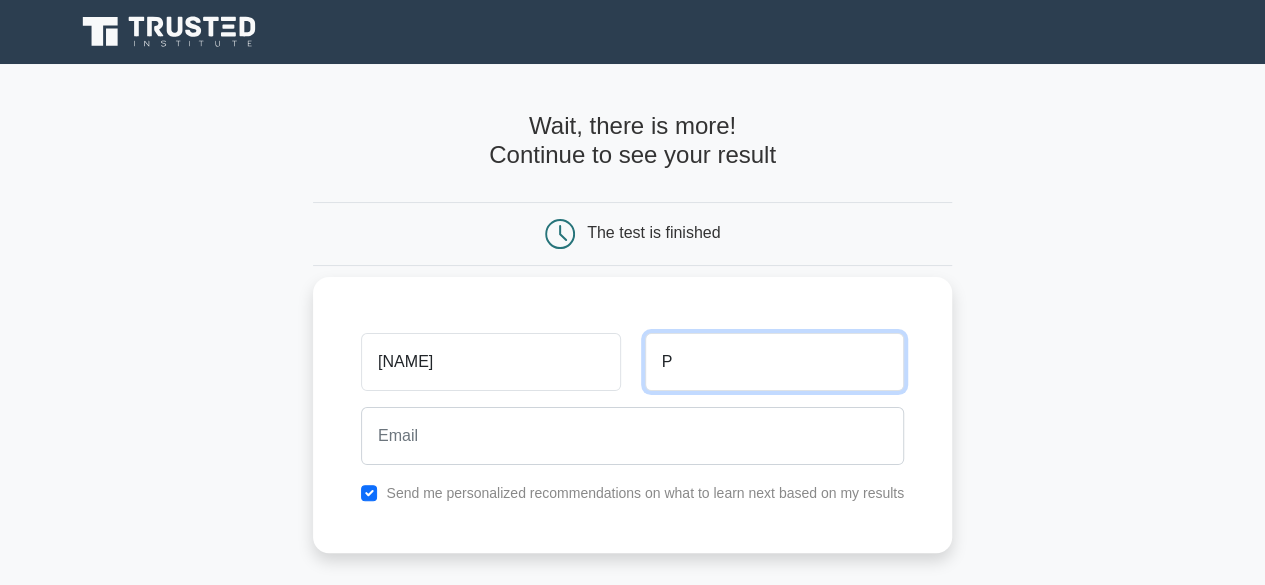 type on "P" 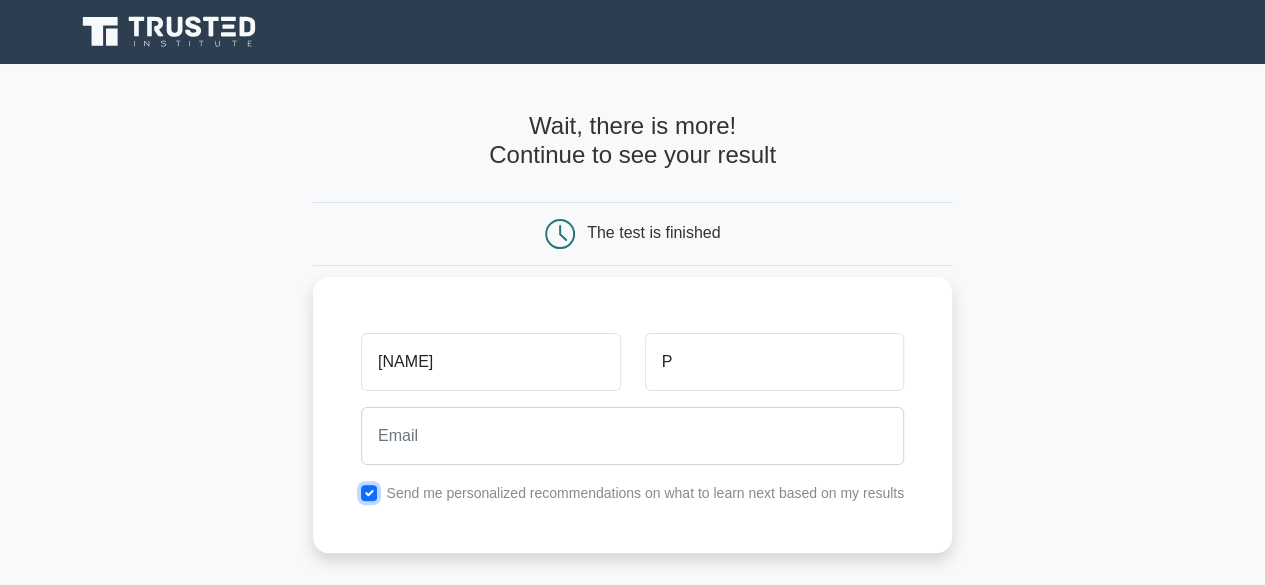 click at bounding box center [369, 493] 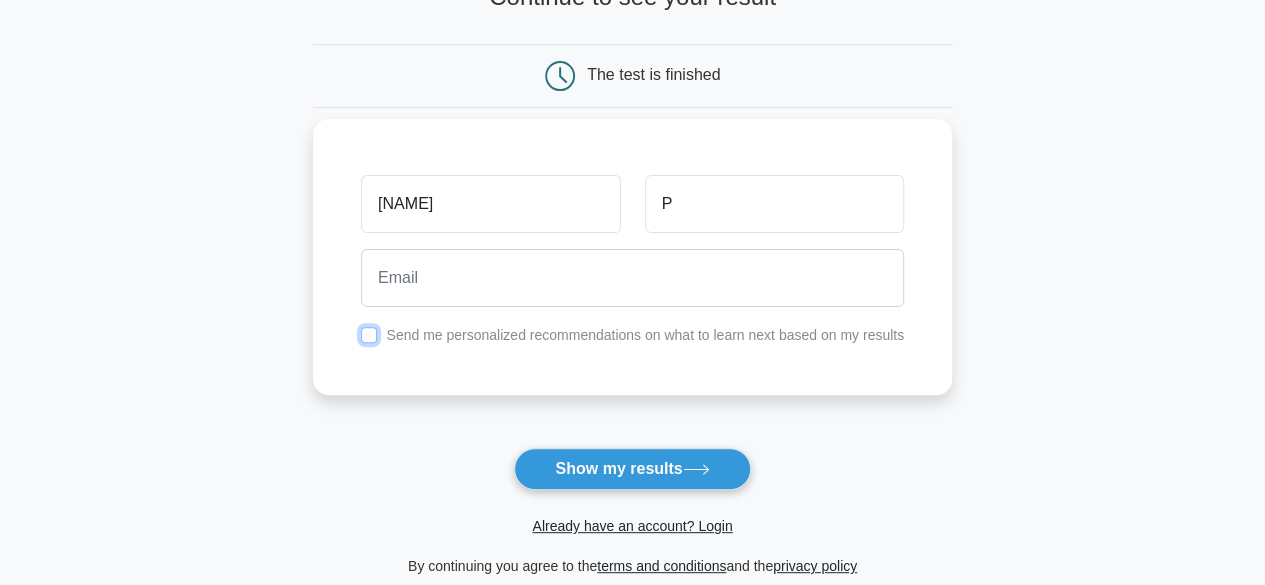 scroll, scrollTop: 300, scrollLeft: 0, axis: vertical 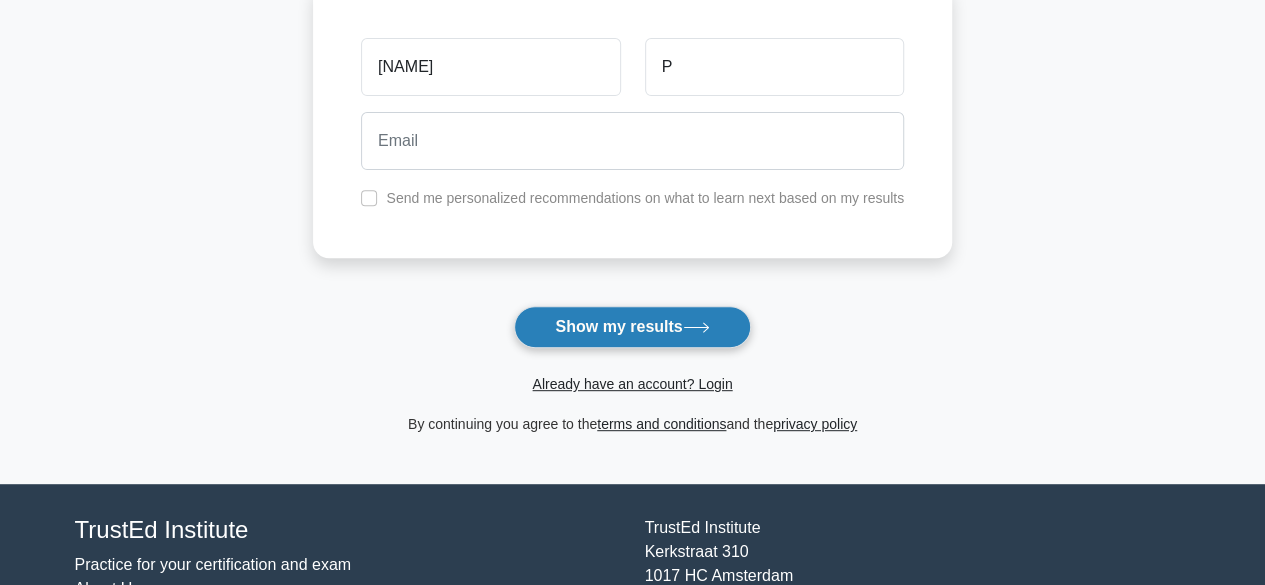click on "Show my results" at bounding box center (632, 327) 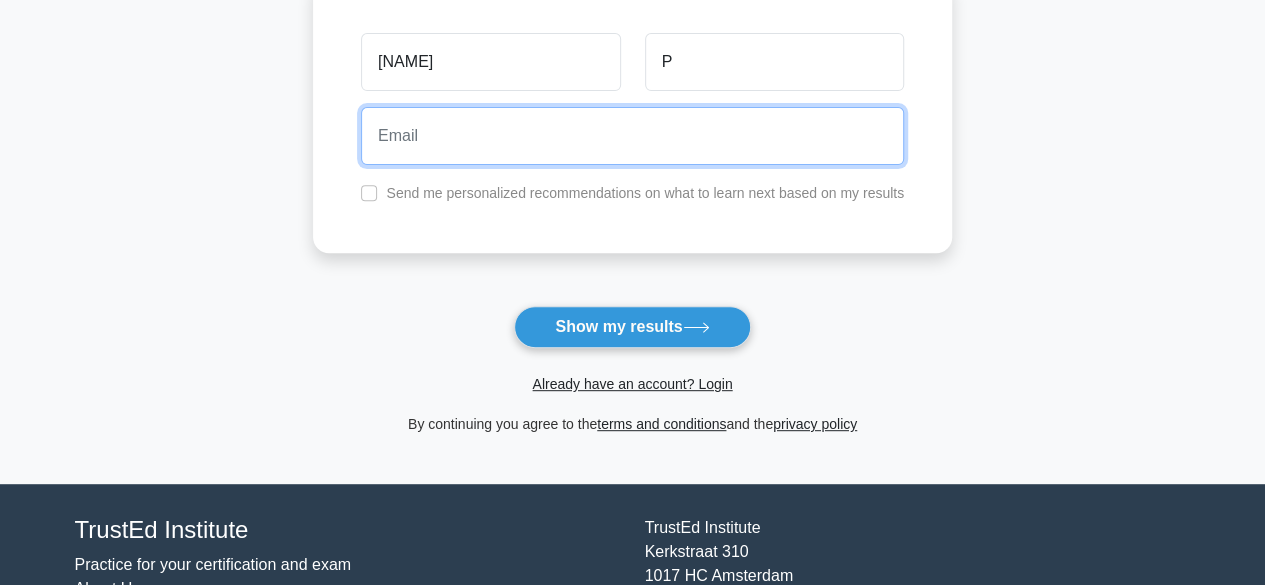 click at bounding box center [632, 136] 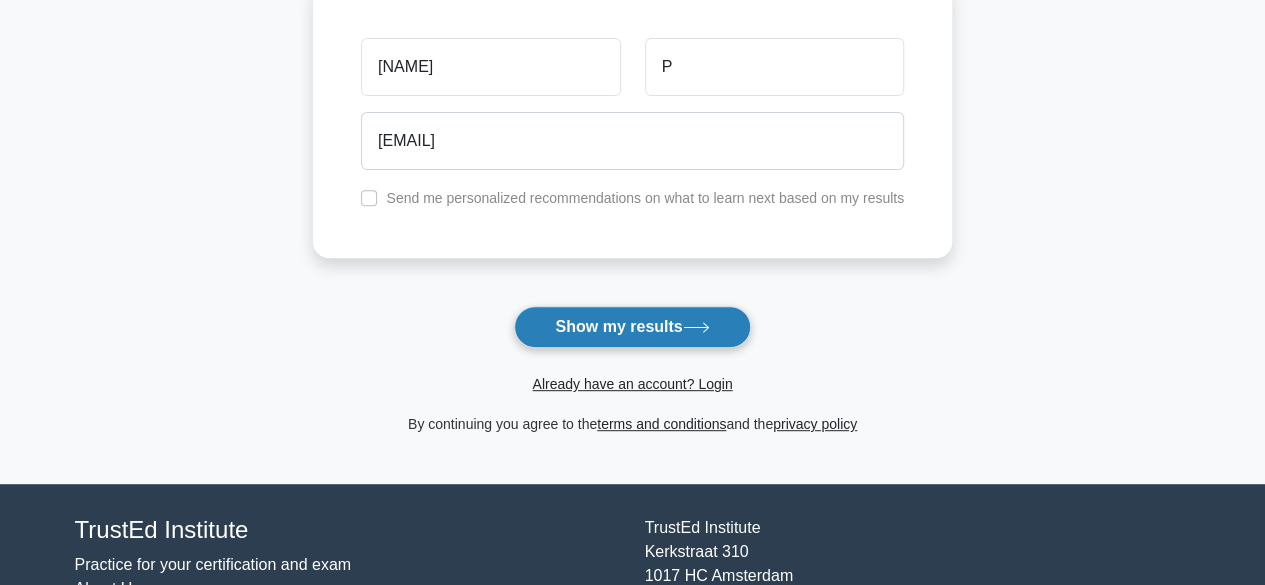click on "Show my results" at bounding box center [632, 327] 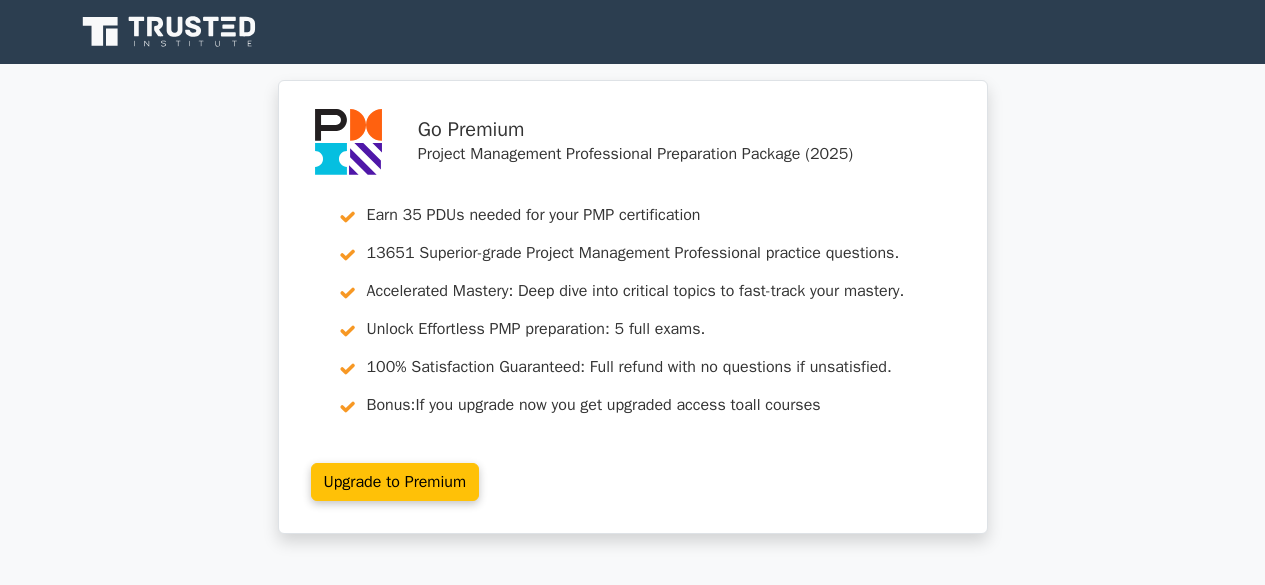 scroll, scrollTop: 0, scrollLeft: 0, axis: both 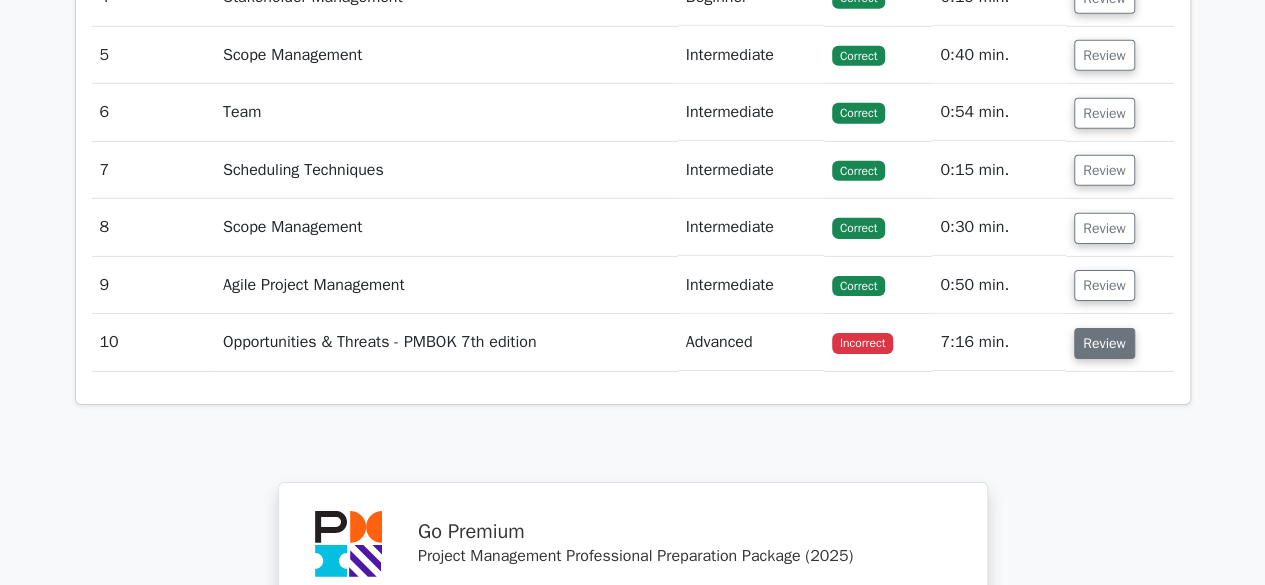 click on "Review" at bounding box center [1104, 343] 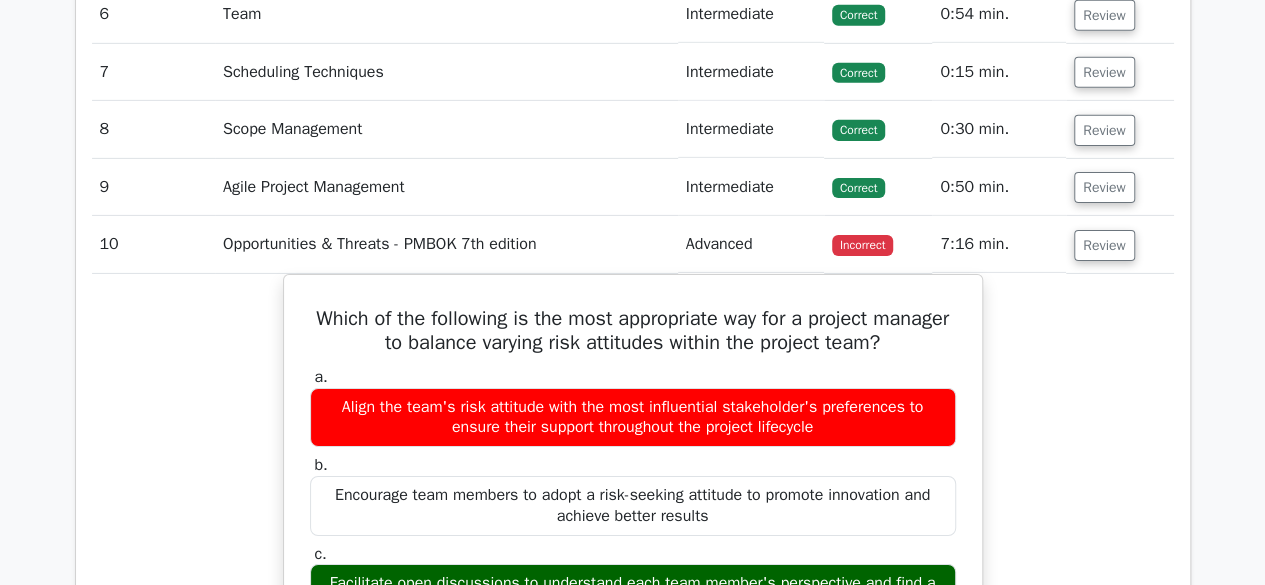 scroll, scrollTop: 3300, scrollLeft: 0, axis: vertical 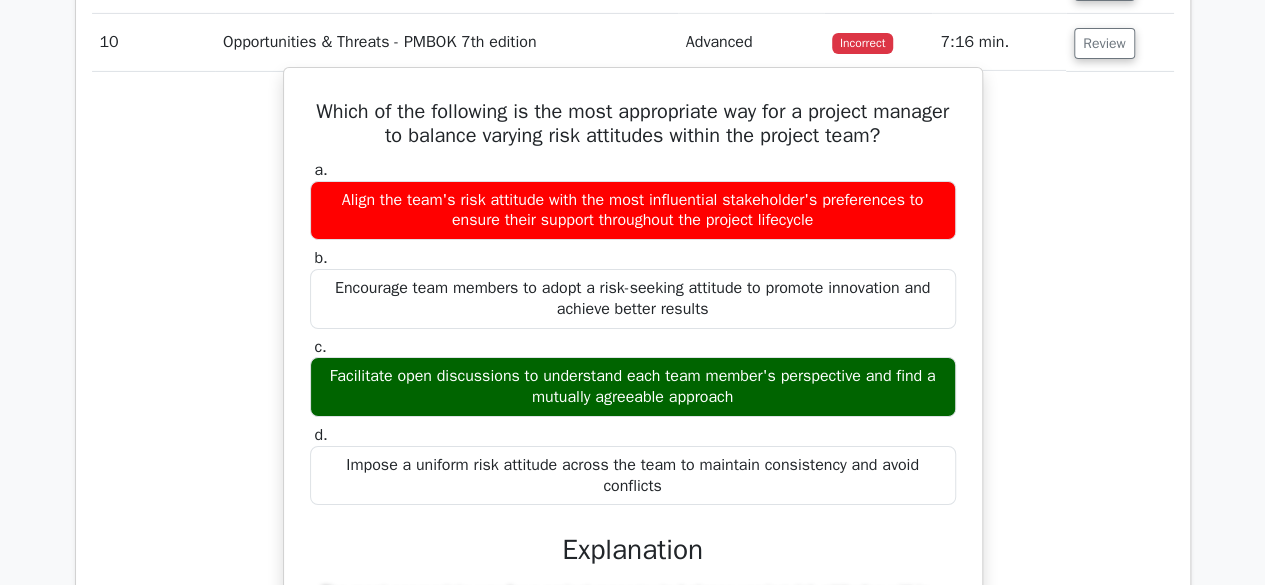 drag, startPoint x: 342, startPoint y: 92, endPoint x: 694, endPoint y: 468, distance: 515.0534 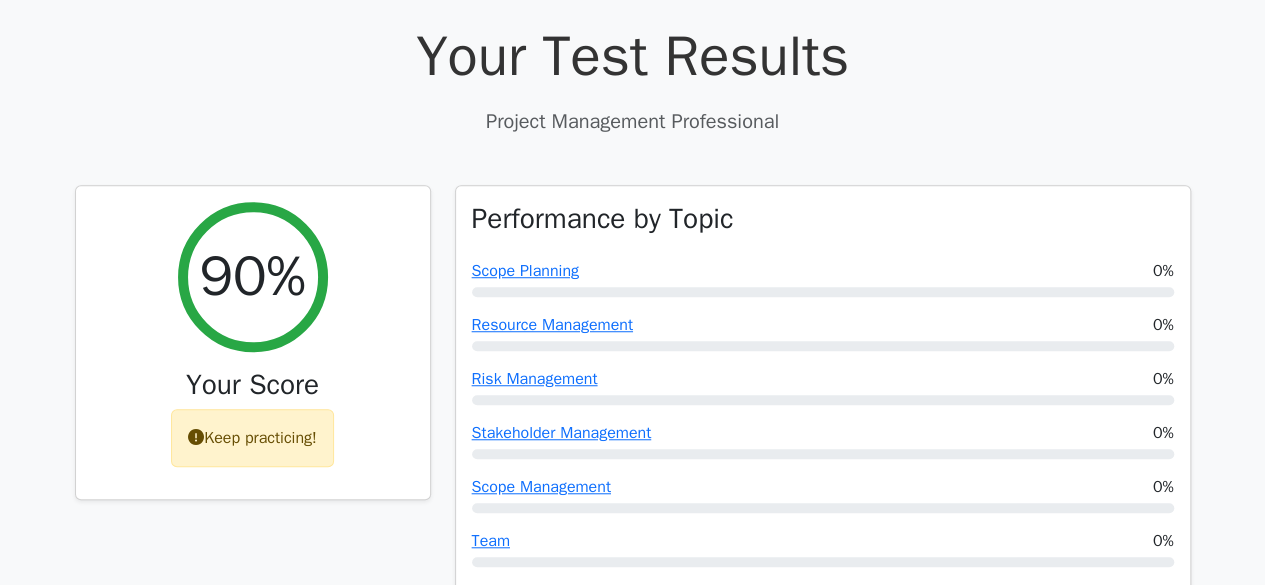 scroll, scrollTop: 500, scrollLeft: 0, axis: vertical 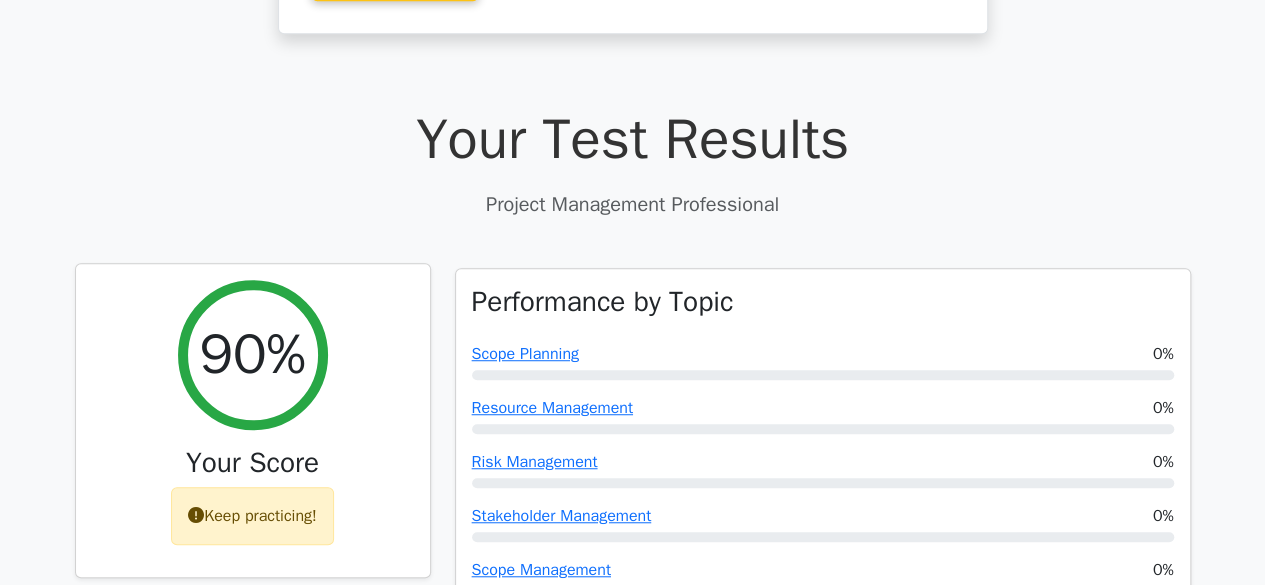 click on "Keep practicing!" at bounding box center (252, 516) 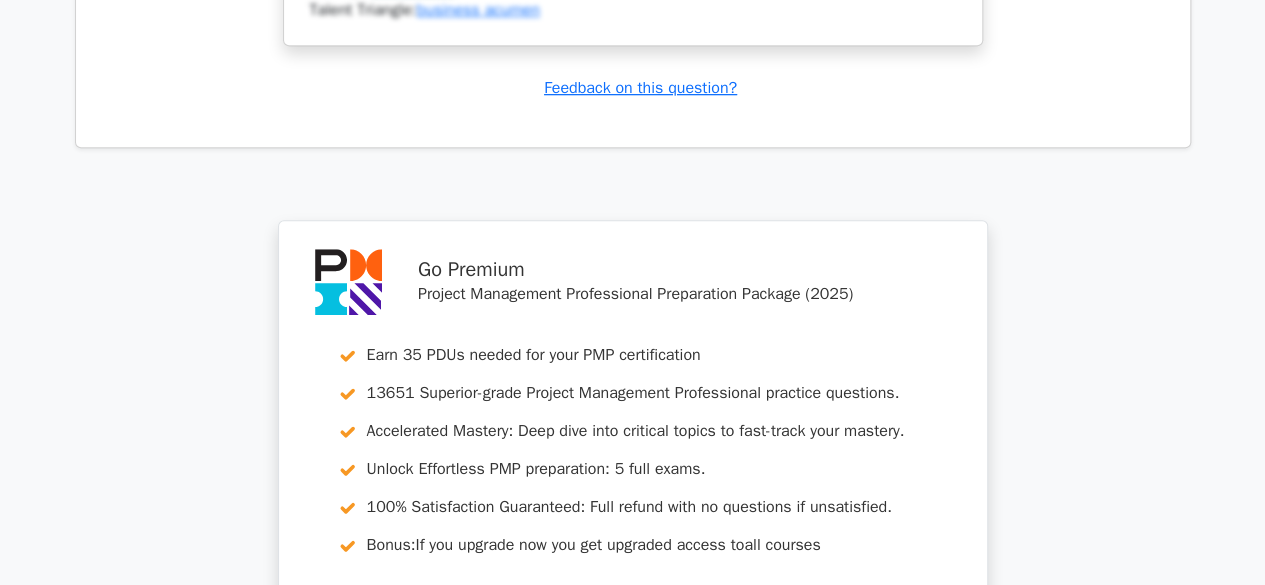 scroll, scrollTop: 4600, scrollLeft: 0, axis: vertical 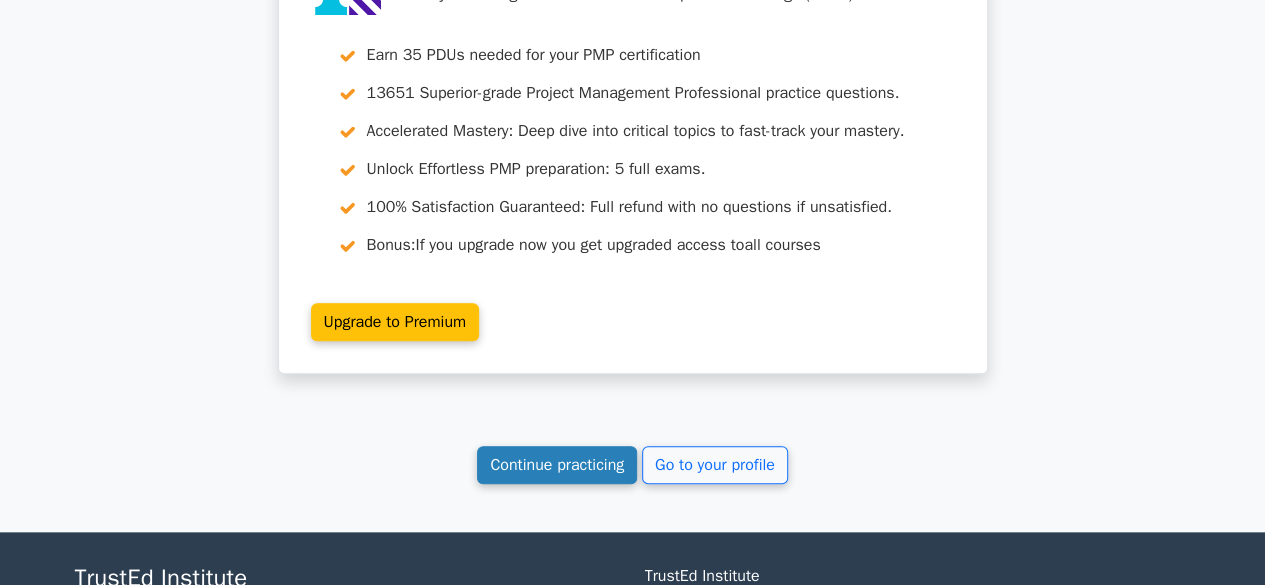 click on "Continue practicing" at bounding box center [557, 465] 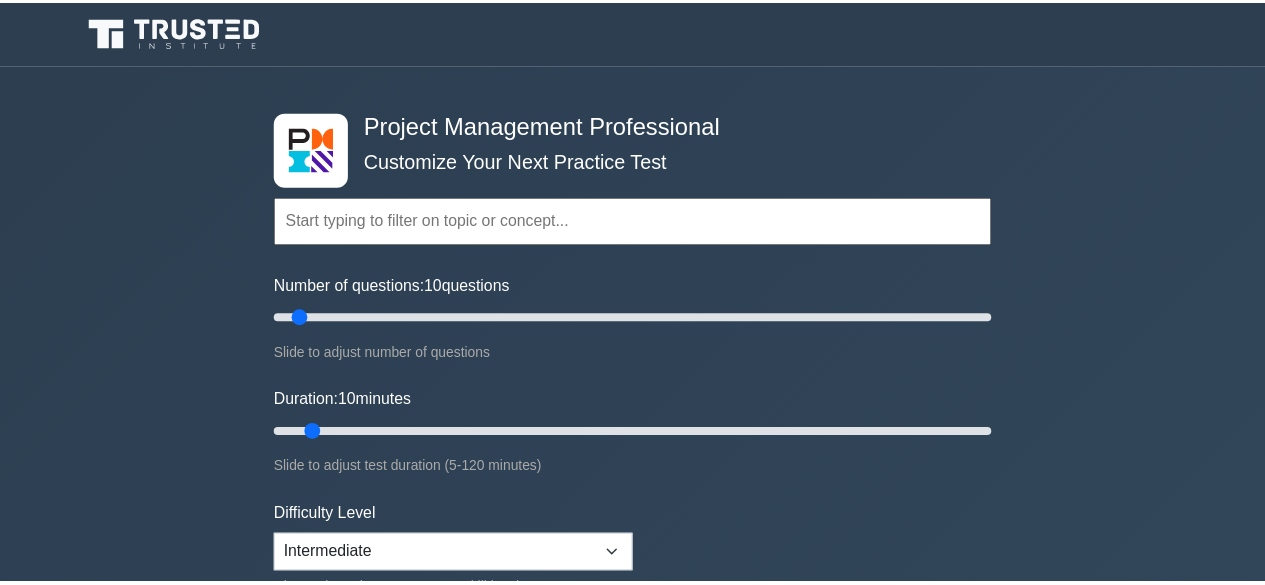 scroll, scrollTop: 0, scrollLeft: 0, axis: both 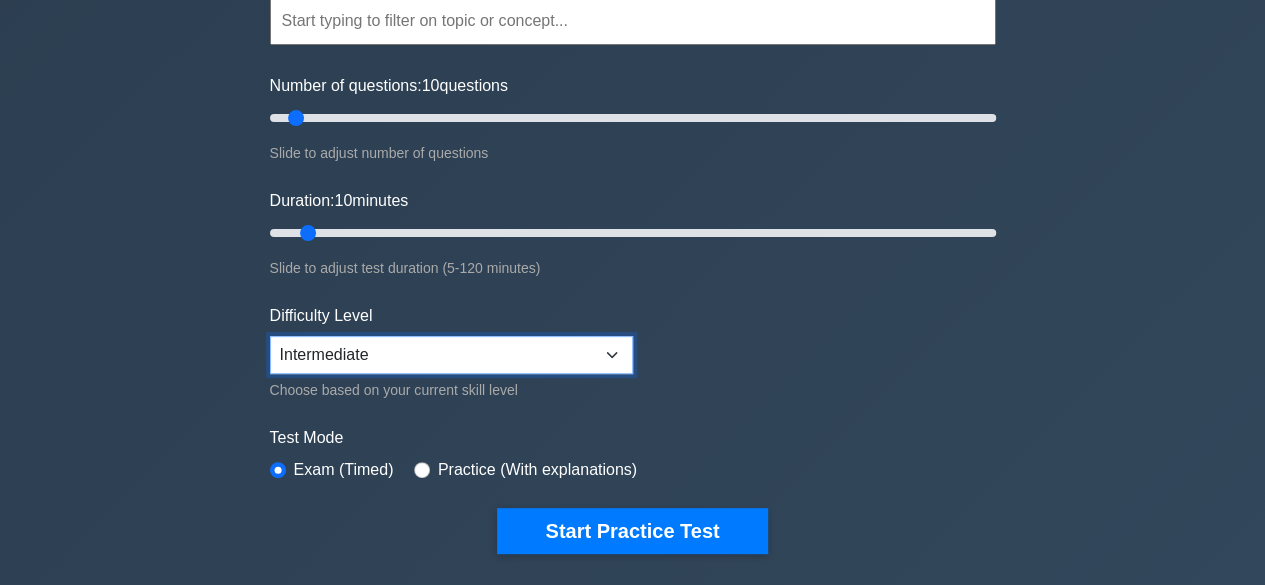 click on "Beginner
Intermediate
Expert" at bounding box center [451, 355] 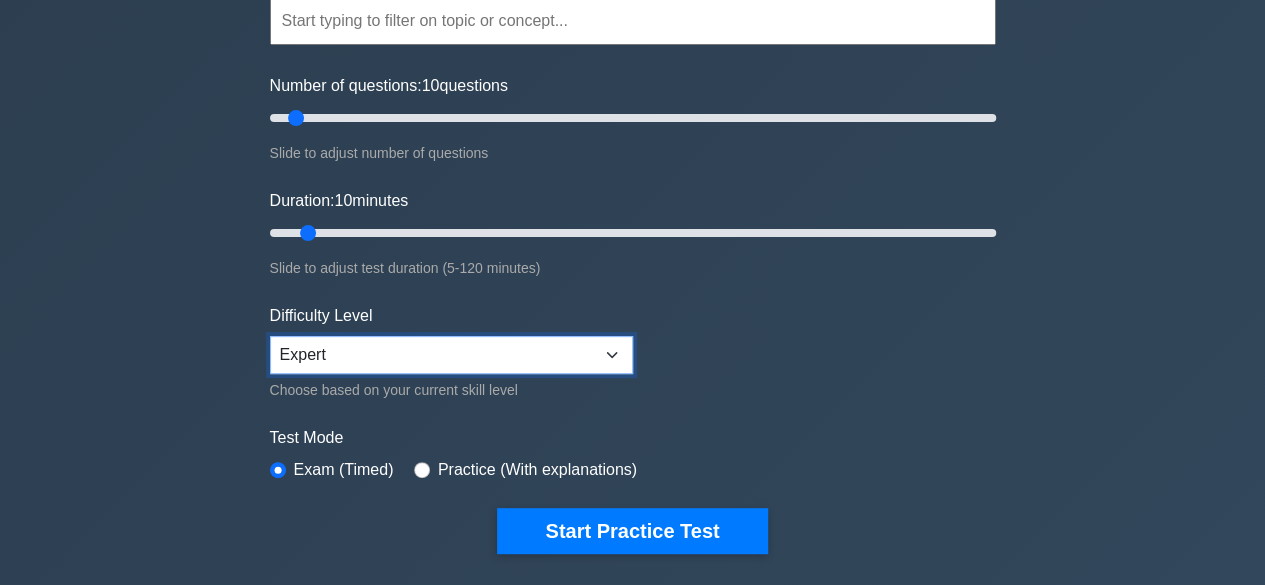 click on "Beginner
Intermediate
Expert" at bounding box center (451, 355) 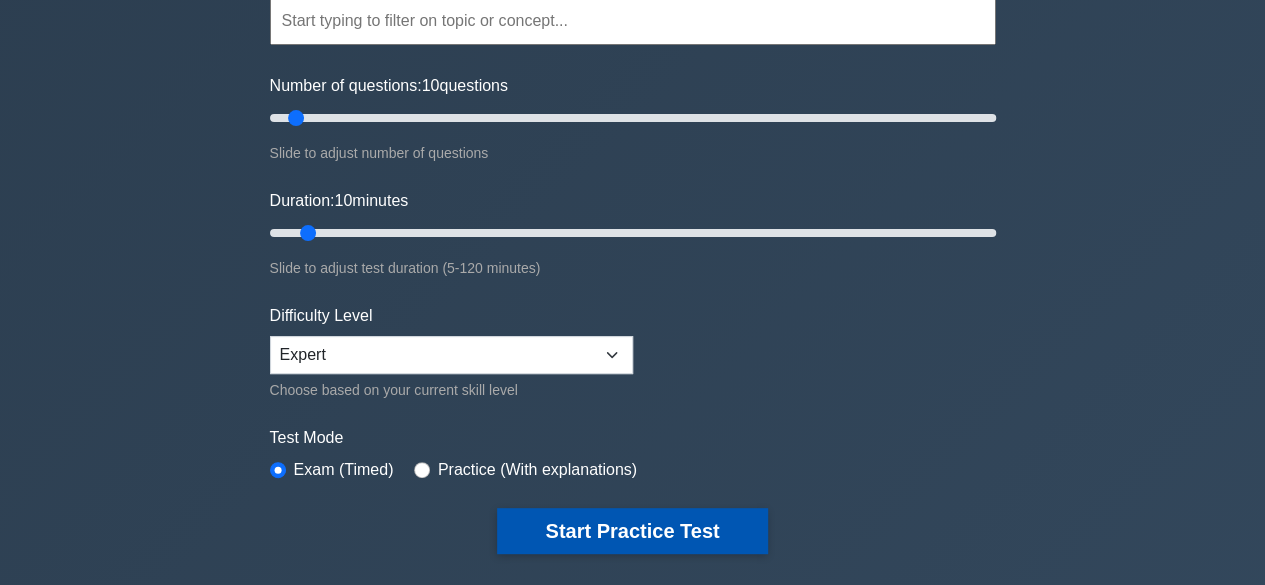 click on "Start Practice Test" at bounding box center [632, 531] 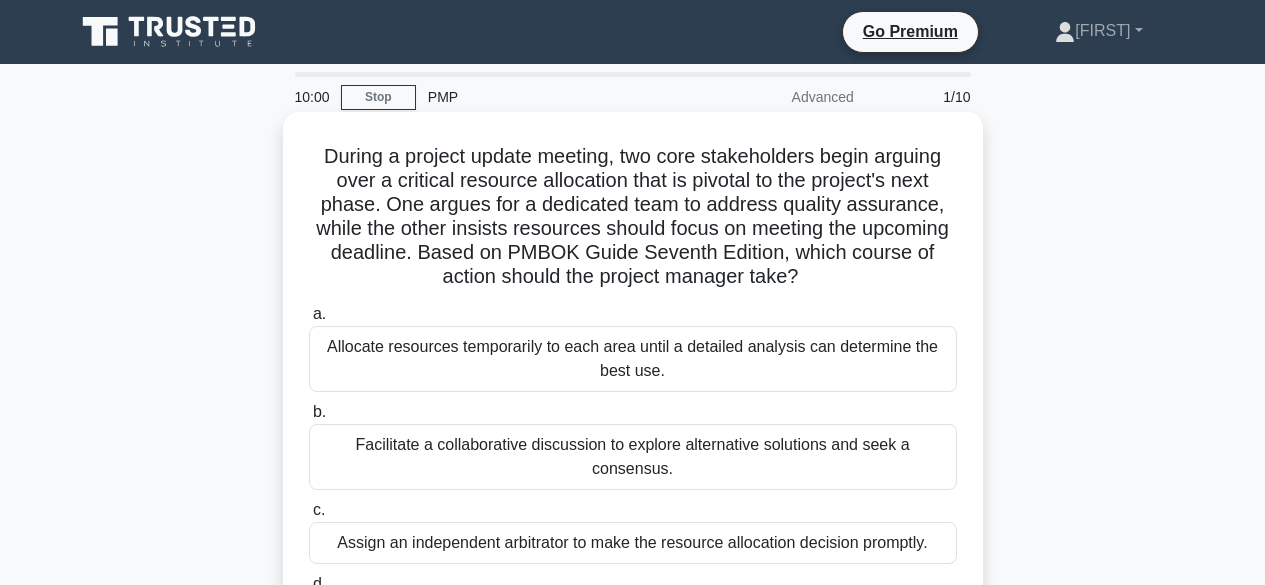 scroll, scrollTop: 0, scrollLeft: 0, axis: both 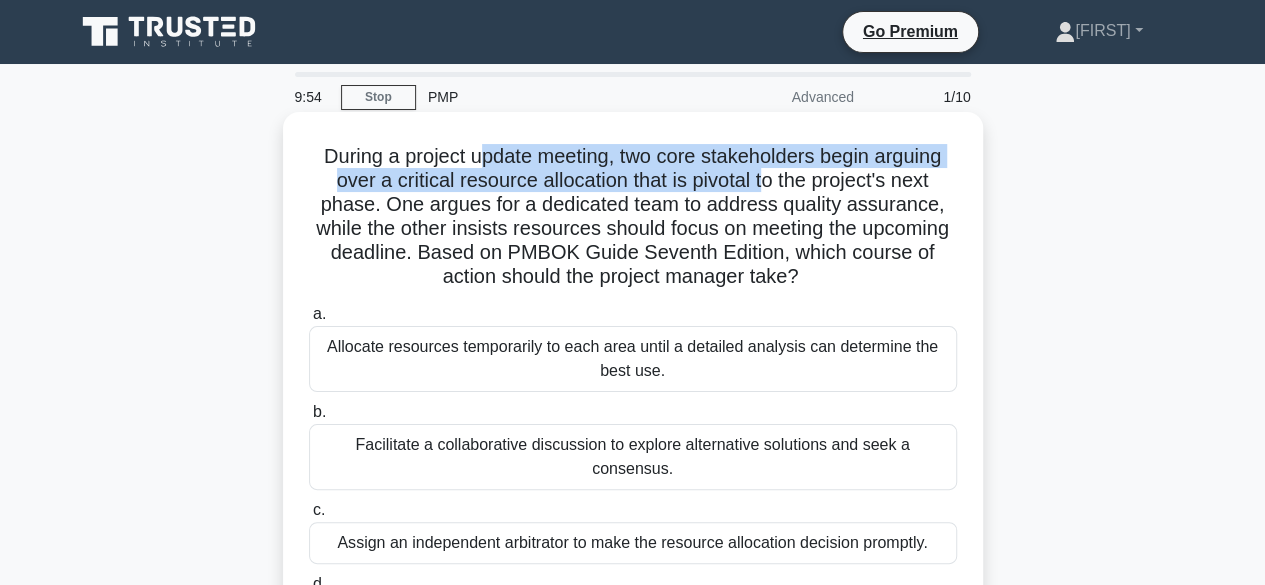 drag, startPoint x: 473, startPoint y: 155, endPoint x: 765, endPoint y: 183, distance: 293.3394 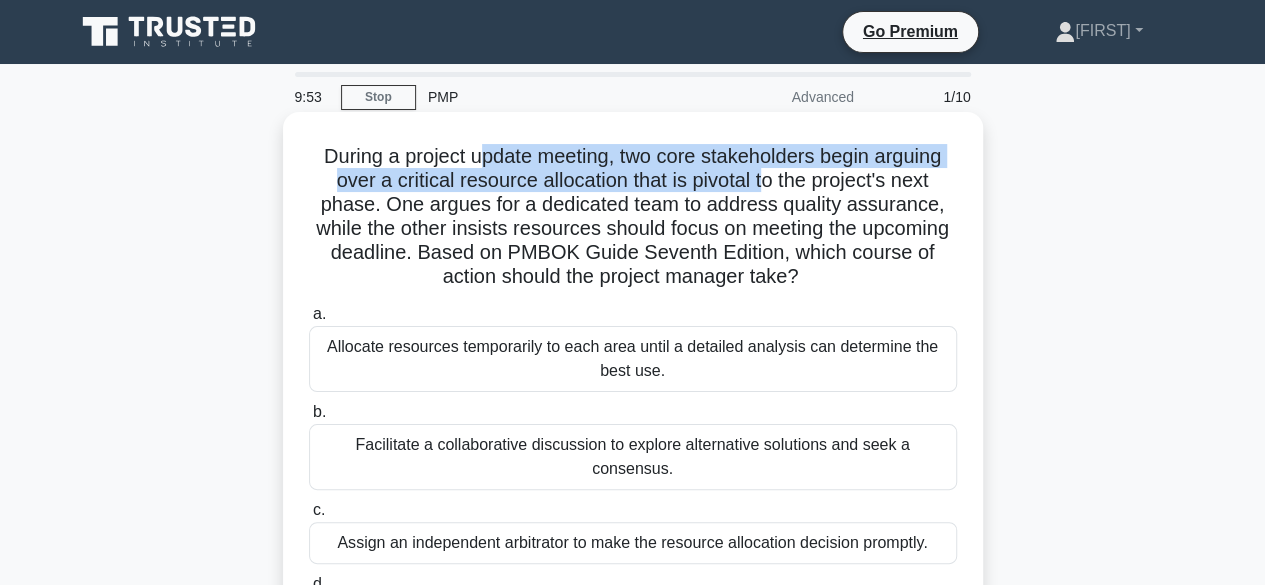 click on "During a project update meeting, two core stakeholders begin arguing over a critical resource allocation that is pivotal to the project's next phase. One argues for a dedicated team to address quality assurance, while the other insists resources should focus on meeting the upcoming deadline. Based on PMBOK Guide Seventh Edition, which course of action should the project manager take?
.spinner_0XTQ{transform-origin:center;animation:spinner_y6GP .75s linear infinite}@keyframes spinner_y6GP{100%{transform:rotate(360deg)}}" at bounding box center (633, 217) 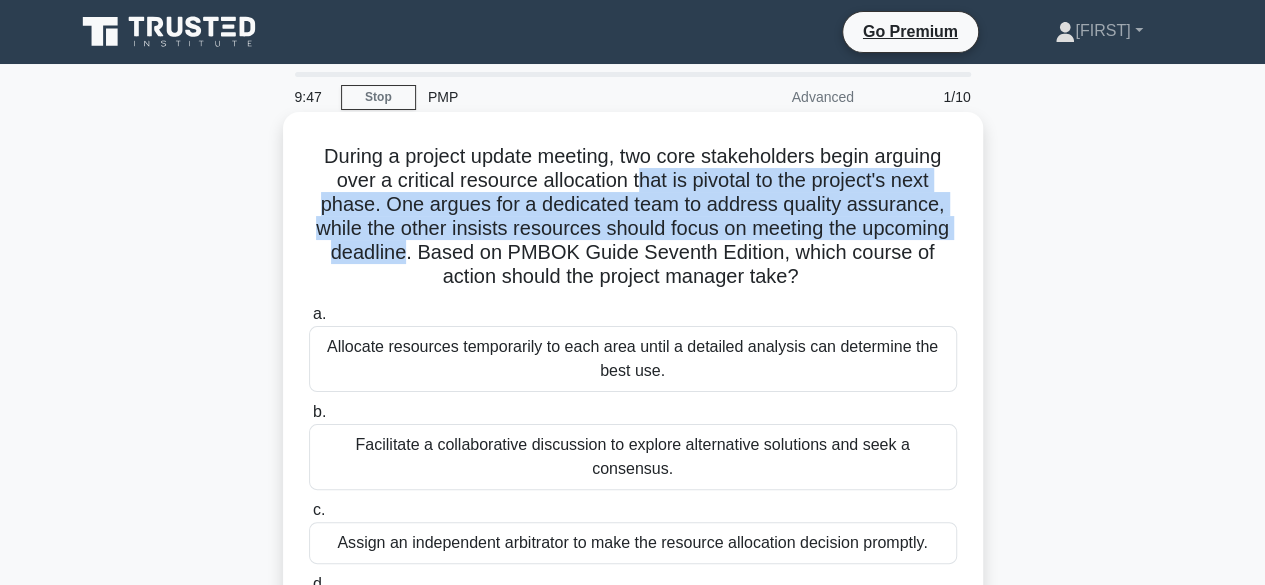 drag, startPoint x: 634, startPoint y: 187, endPoint x: 403, endPoint y: 257, distance: 241.37315 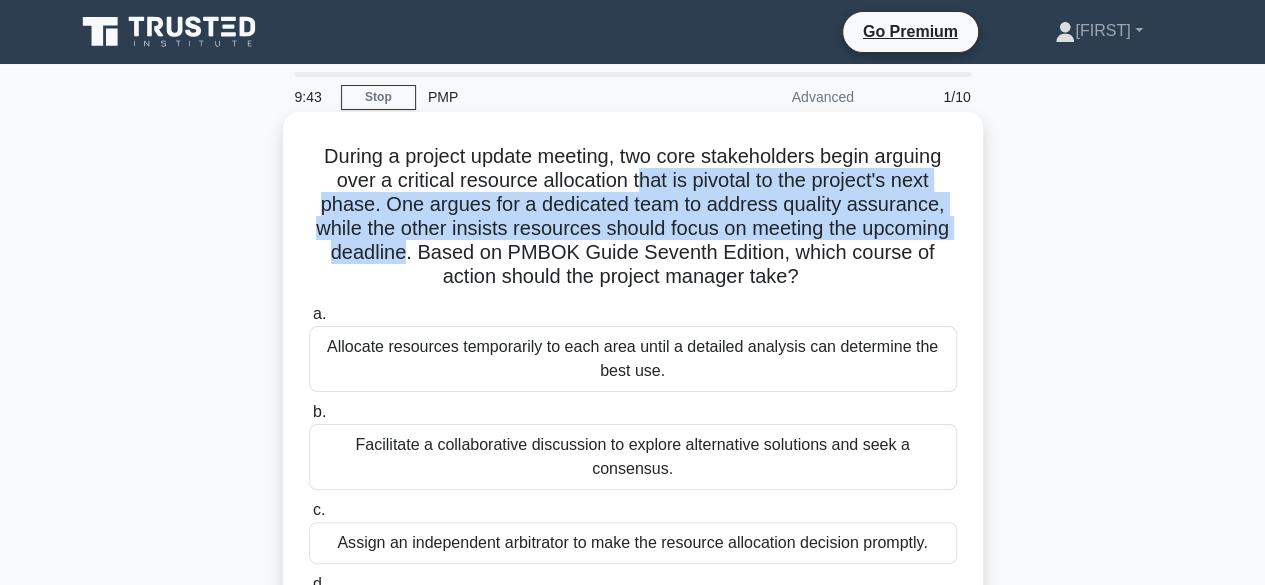 click on "During a project update meeting, two core stakeholders begin arguing over a critical resource allocation that is pivotal to the project's next phase. One argues for a dedicated team to address quality assurance, while the other insists resources should focus on meeting the upcoming deadline. Based on PMBOK Guide Seventh Edition, which course of action should the project manager take?
.spinner_0XTQ{transform-origin:center;animation:spinner_y6GP .75s linear infinite}@keyframes spinner_y6GP{100%{transform:rotate(360deg)}}" at bounding box center [633, 217] 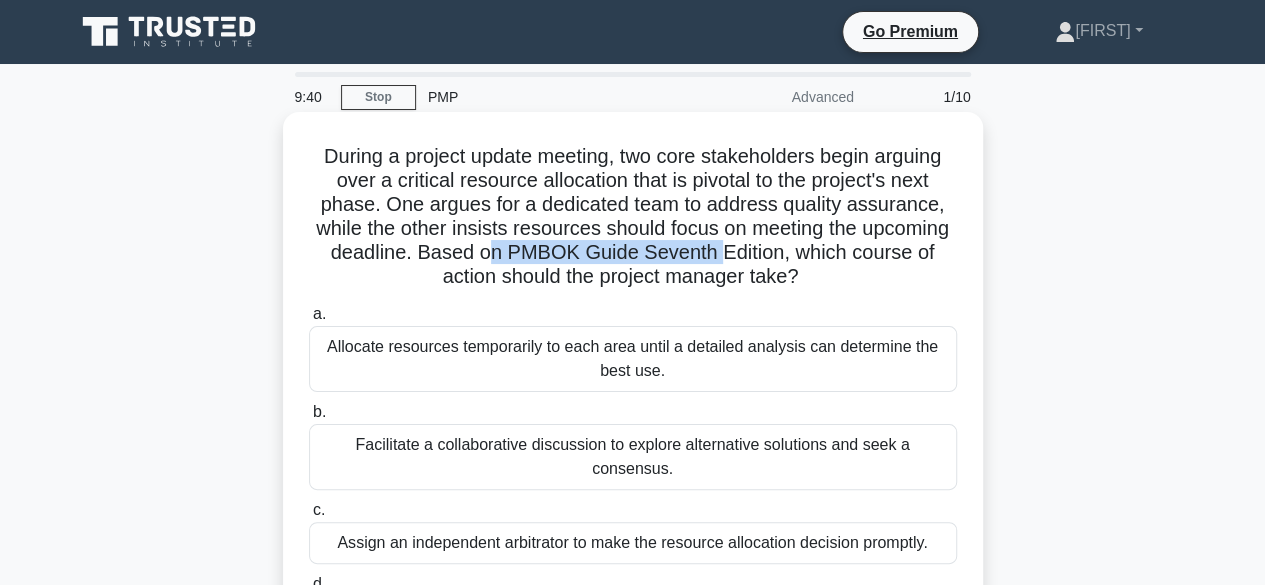 drag, startPoint x: 491, startPoint y: 255, endPoint x: 723, endPoint y: 259, distance: 232.03448 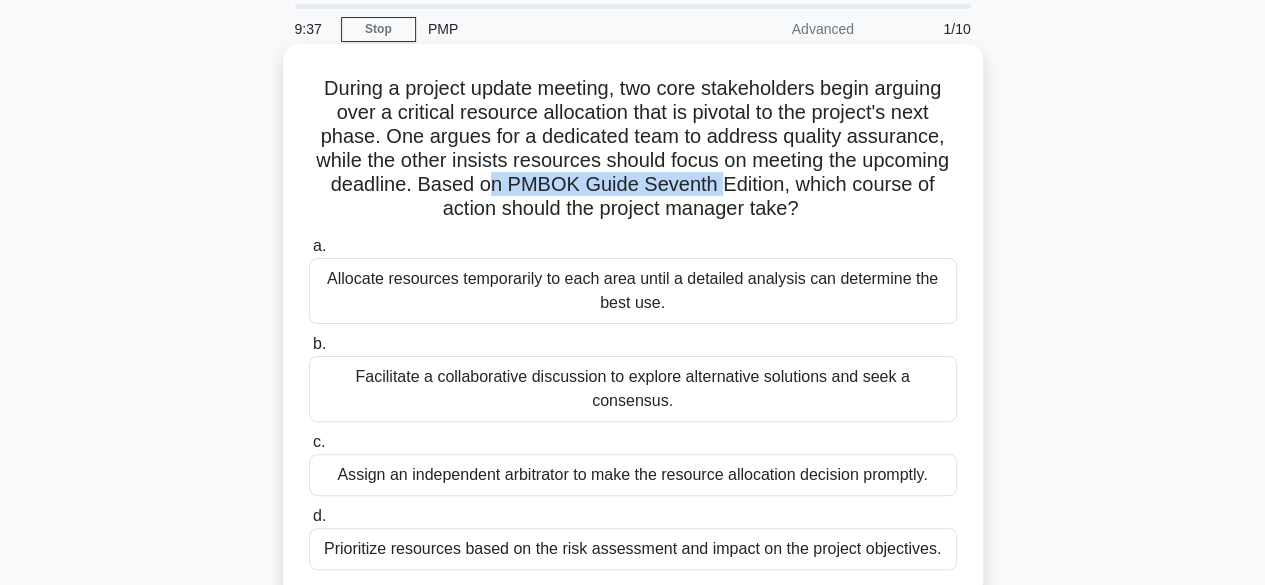 scroll, scrollTop: 100, scrollLeft: 0, axis: vertical 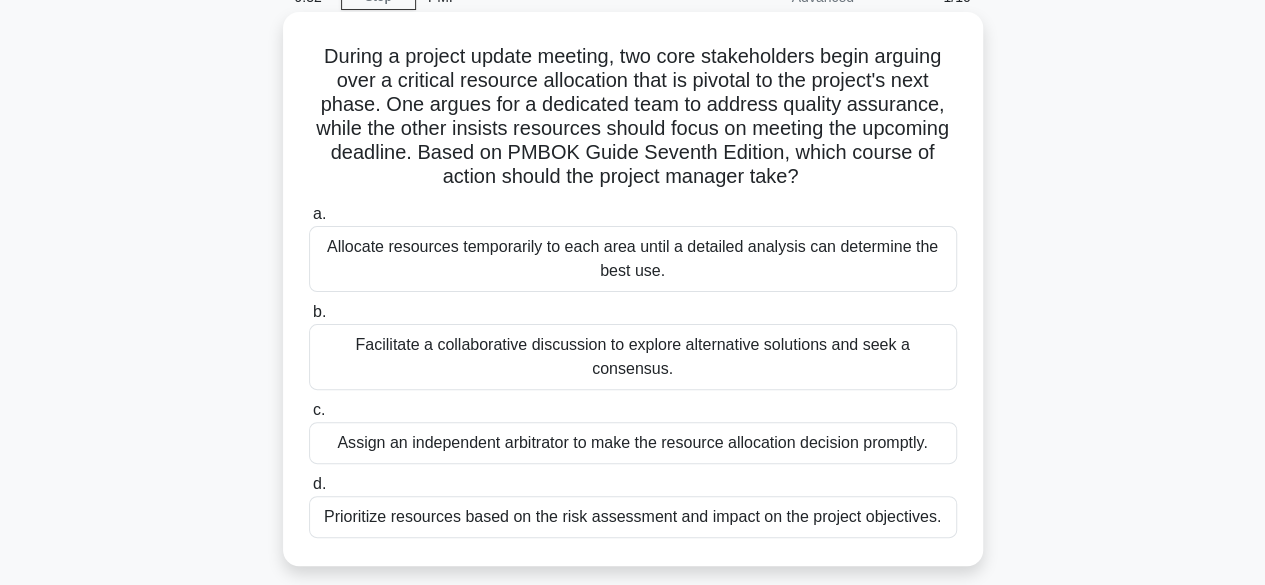 click on "Facilitate a collaborative discussion to explore alternative solutions and seek a consensus." at bounding box center [633, 357] 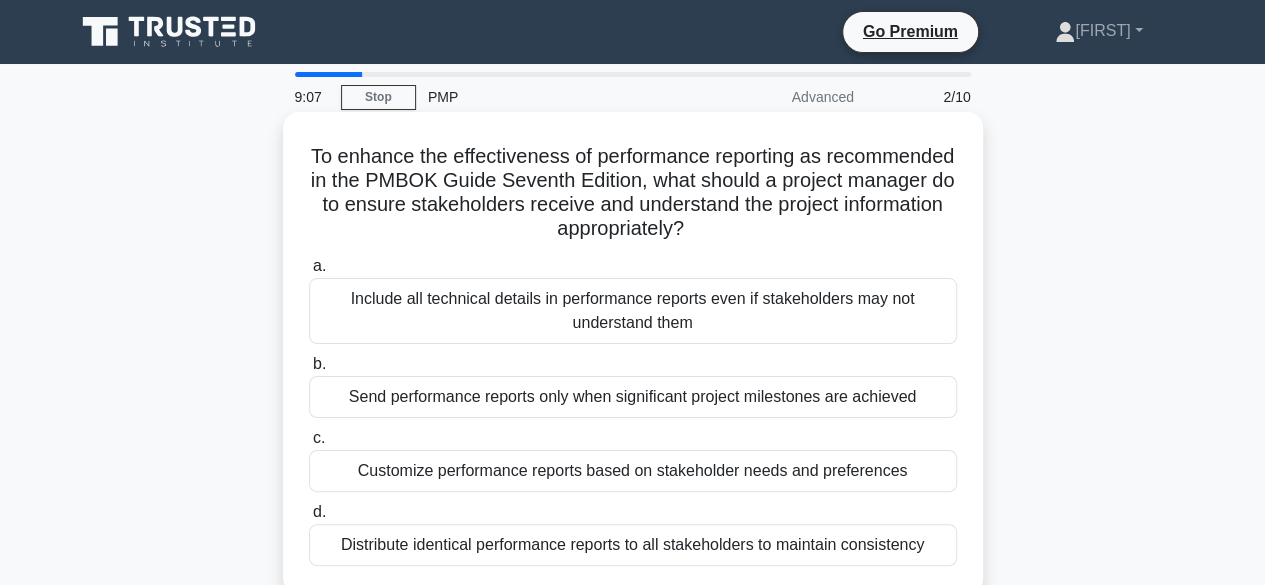scroll, scrollTop: 100, scrollLeft: 0, axis: vertical 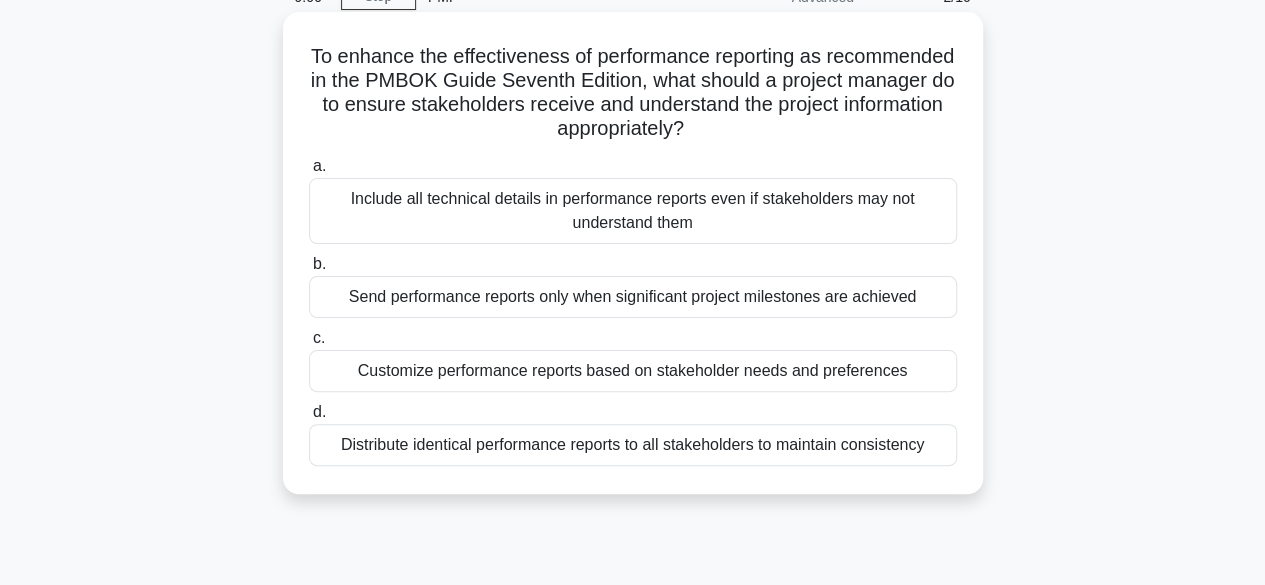 click on "Customize performance reports based on stakeholder needs and preferences" at bounding box center (633, 371) 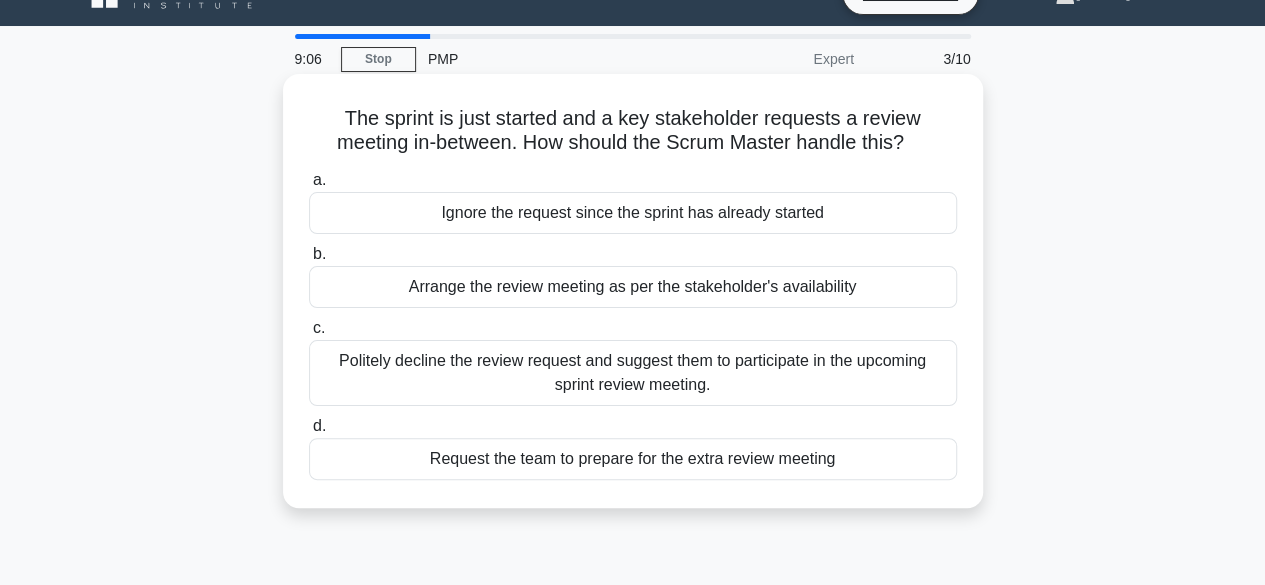 scroll, scrollTop: 0, scrollLeft: 0, axis: both 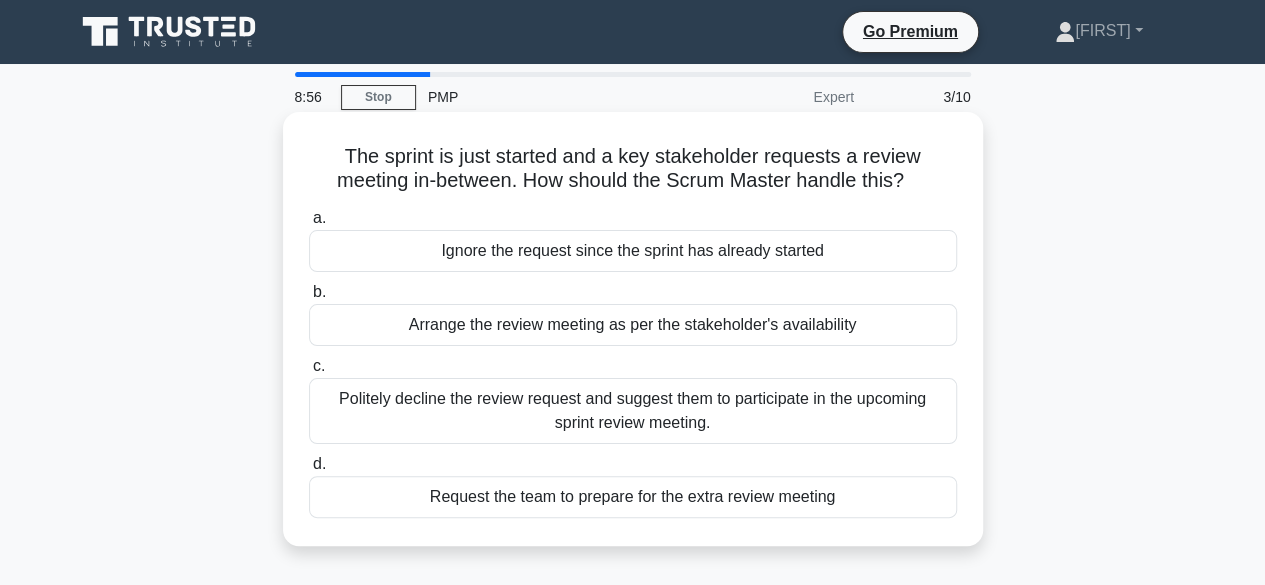 click on "Politely decline the review request and suggest them to participate in the upcoming sprint review meeting." at bounding box center [633, 411] 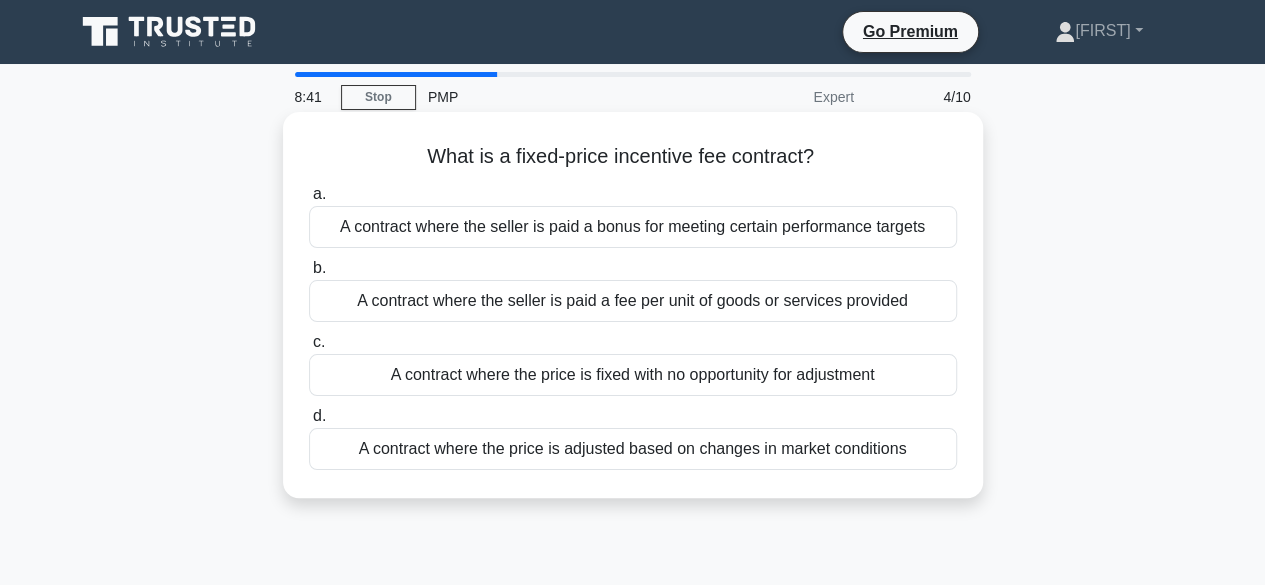 click on "A contract where the seller is paid a bonus for meeting certain performance targets" at bounding box center [633, 227] 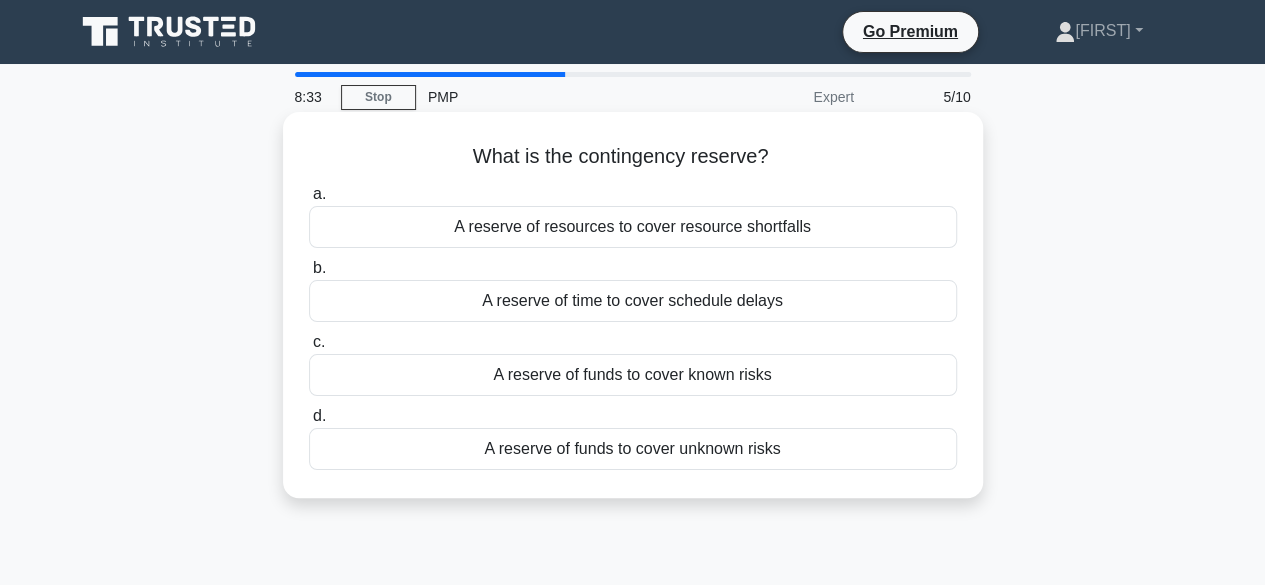 click on "A reserve of funds to cover known risks" at bounding box center [633, 375] 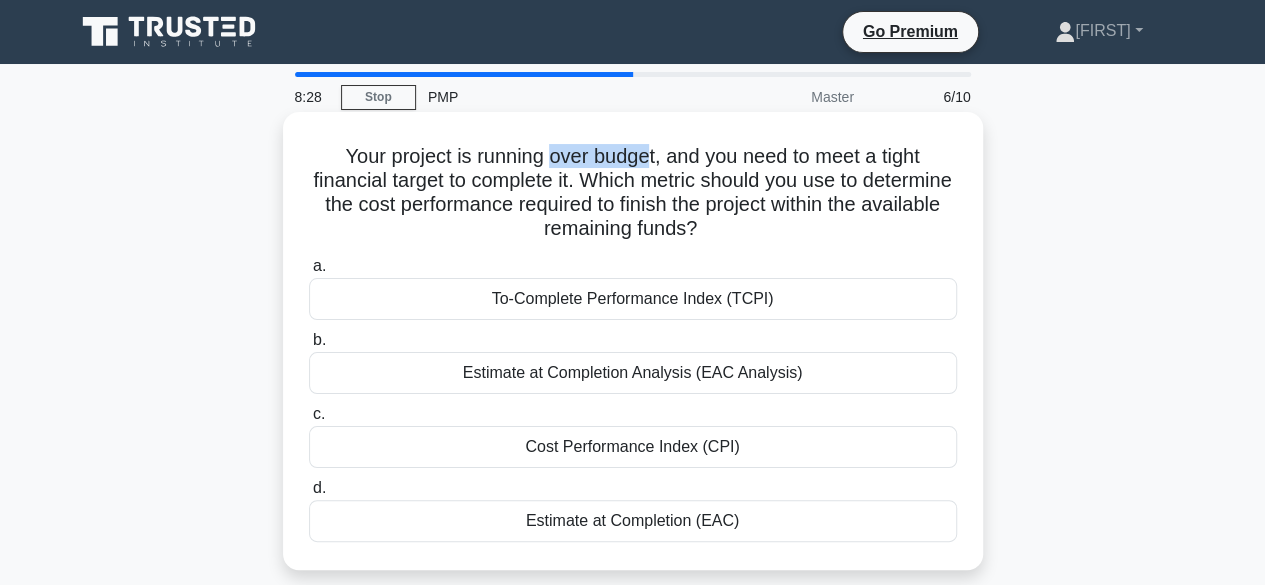 drag, startPoint x: 544, startPoint y: 158, endPoint x: 646, endPoint y: 154, distance: 102.0784 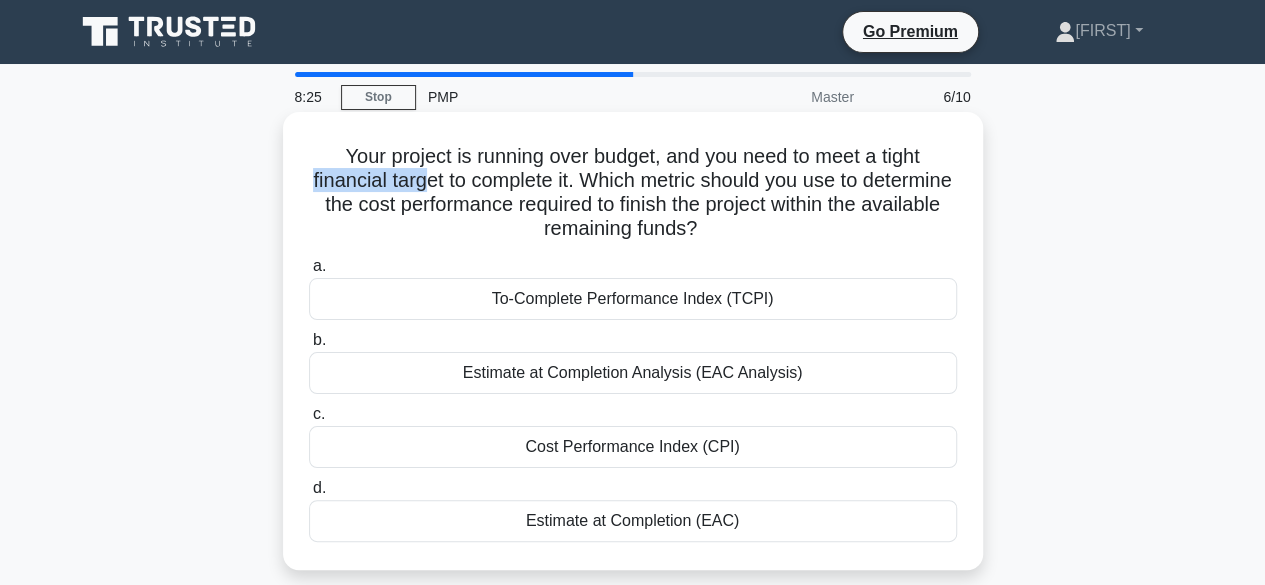 drag, startPoint x: 349, startPoint y: 184, endPoint x: 465, endPoint y: 187, distance: 116.03879 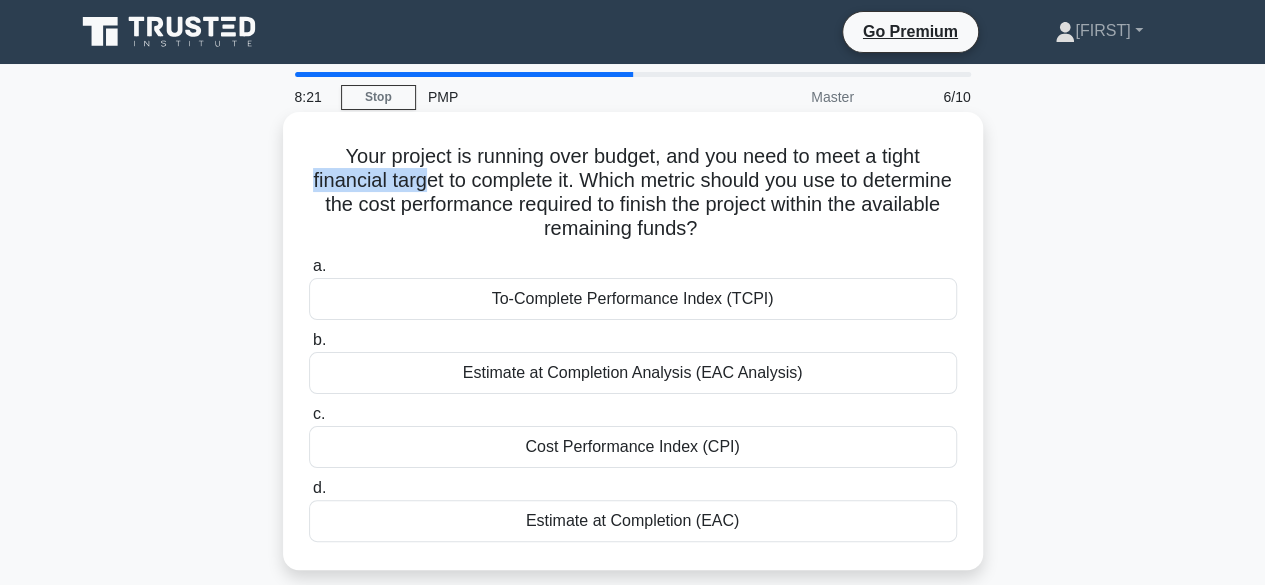 drag, startPoint x: 352, startPoint y: 212, endPoint x: 761, endPoint y: 226, distance: 409.23953 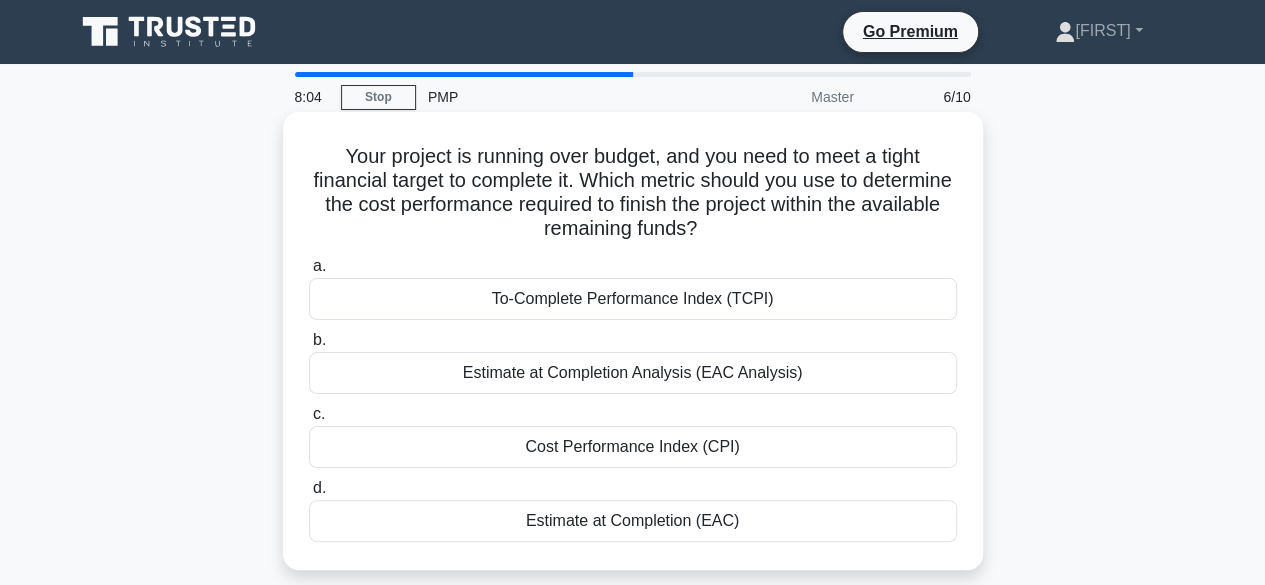click on "To-Complete Performance Index (TCPI)" at bounding box center [633, 299] 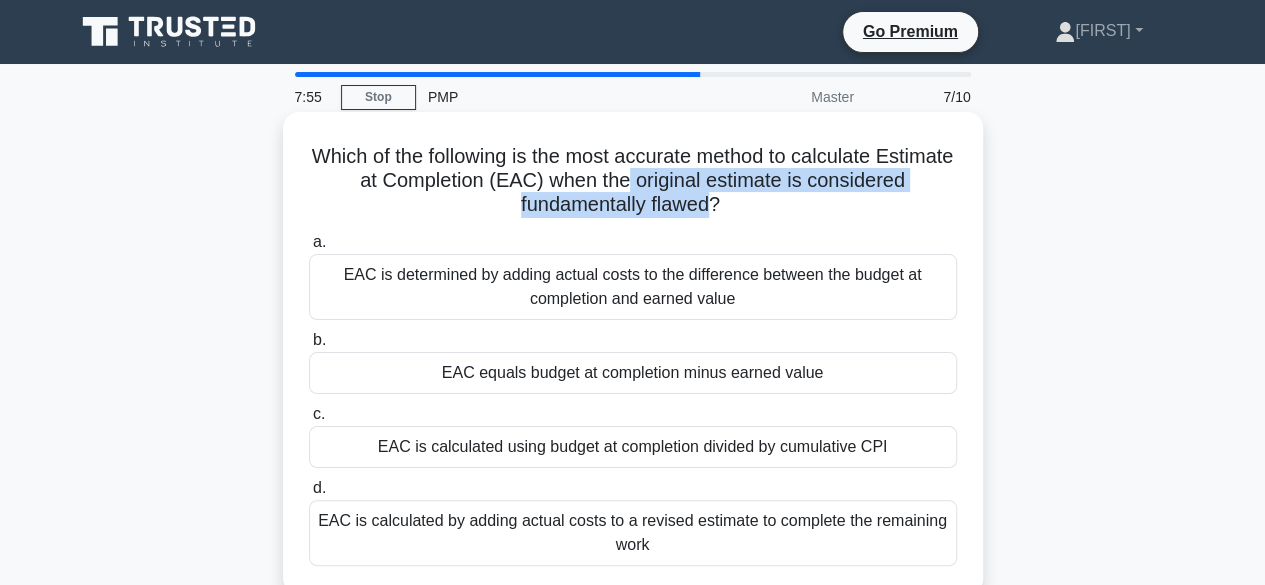 drag, startPoint x: 672, startPoint y: 187, endPoint x: 712, endPoint y: 207, distance: 44.72136 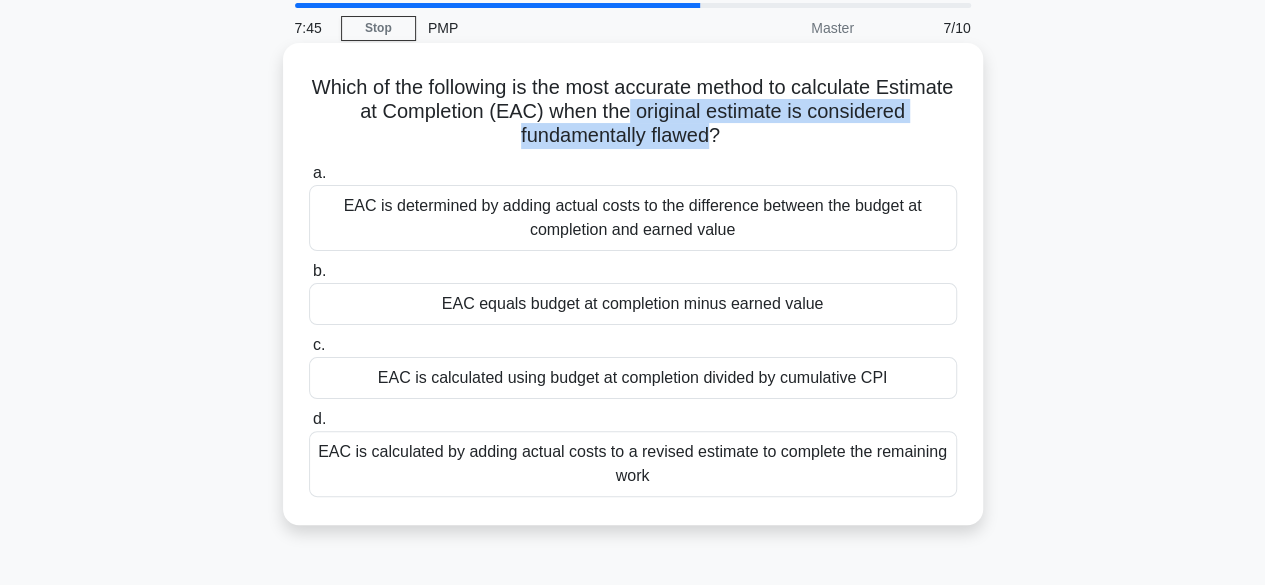 scroll, scrollTop: 100, scrollLeft: 0, axis: vertical 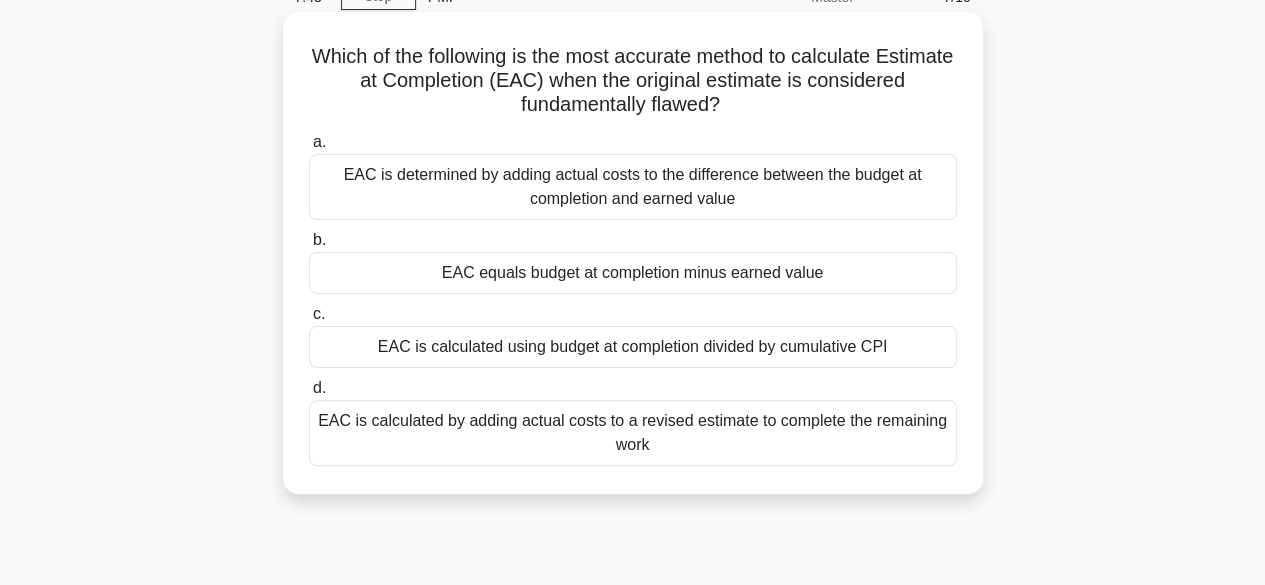 click on "EAC is calculated by adding actual costs to a revised estimate to complete the remaining work" at bounding box center [633, 433] 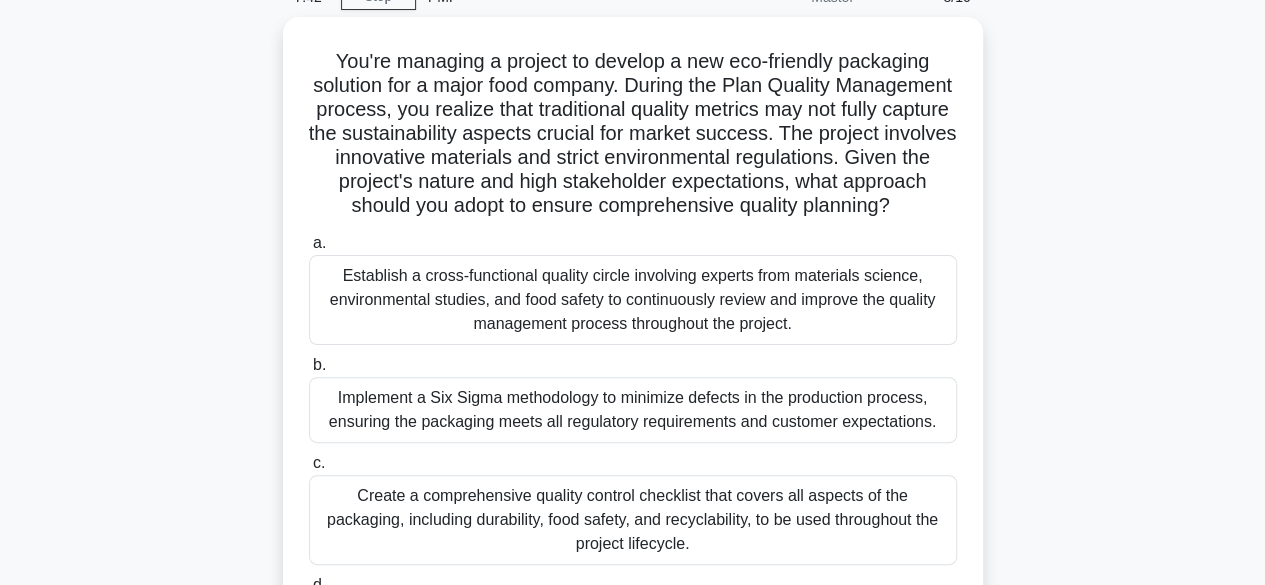 scroll, scrollTop: 0, scrollLeft: 0, axis: both 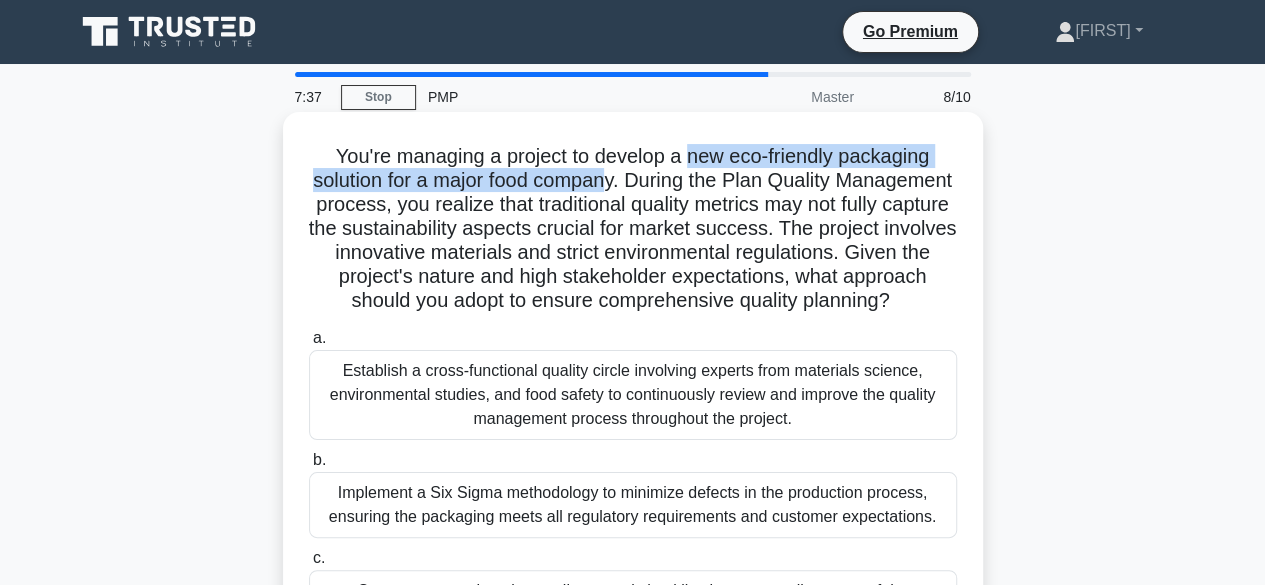 drag, startPoint x: 688, startPoint y: 157, endPoint x: 671, endPoint y: 180, distance: 28.600698 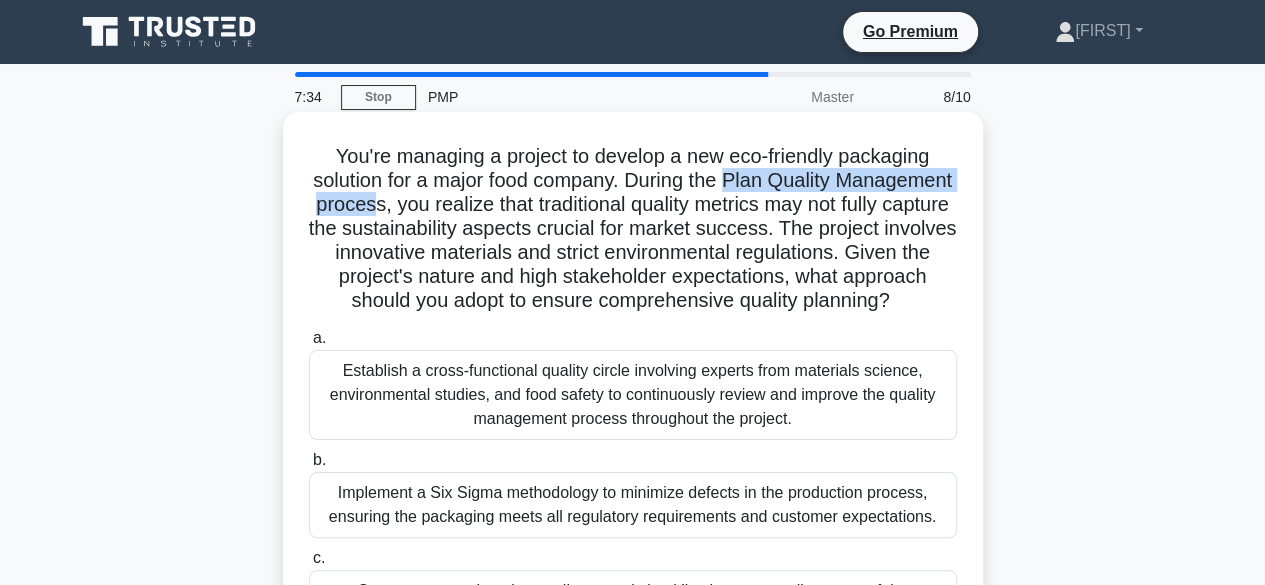 drag, startPoint x: 790, startPoint y: 185, endPoint x: 508, endPoint y: 204, distance: 282.63934 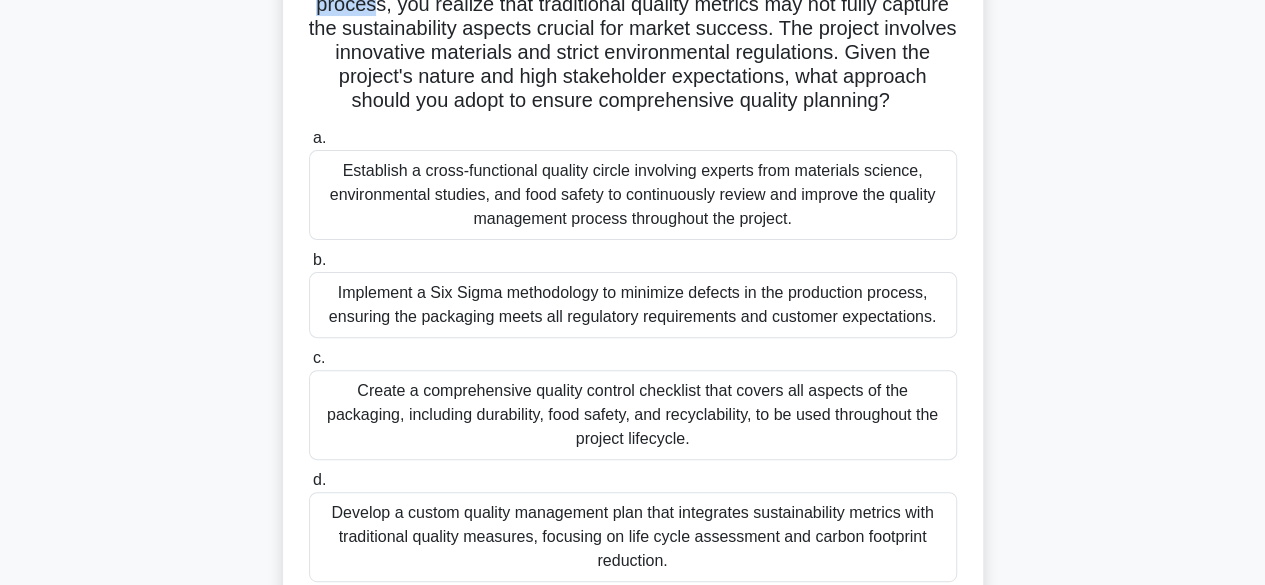 scroll, scrollTop: 0, scrollLeft: 0, axis: both 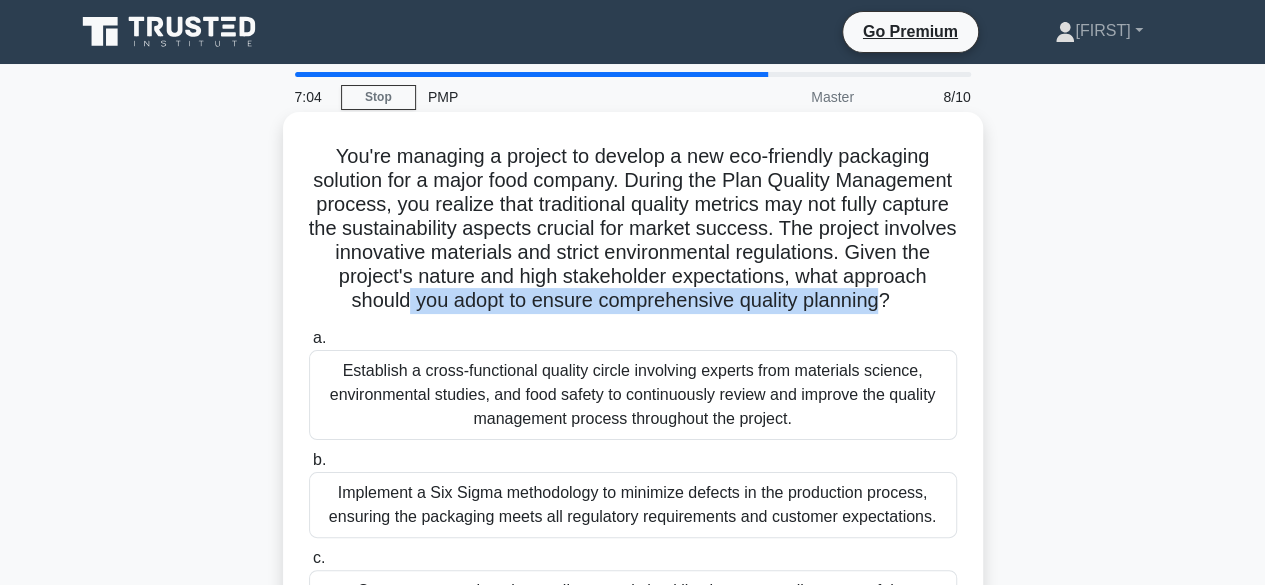 drag, startPoint x: 704, startPoint y: 296, endPoint x: 762, endPoint y: 331, distance: 67.74216 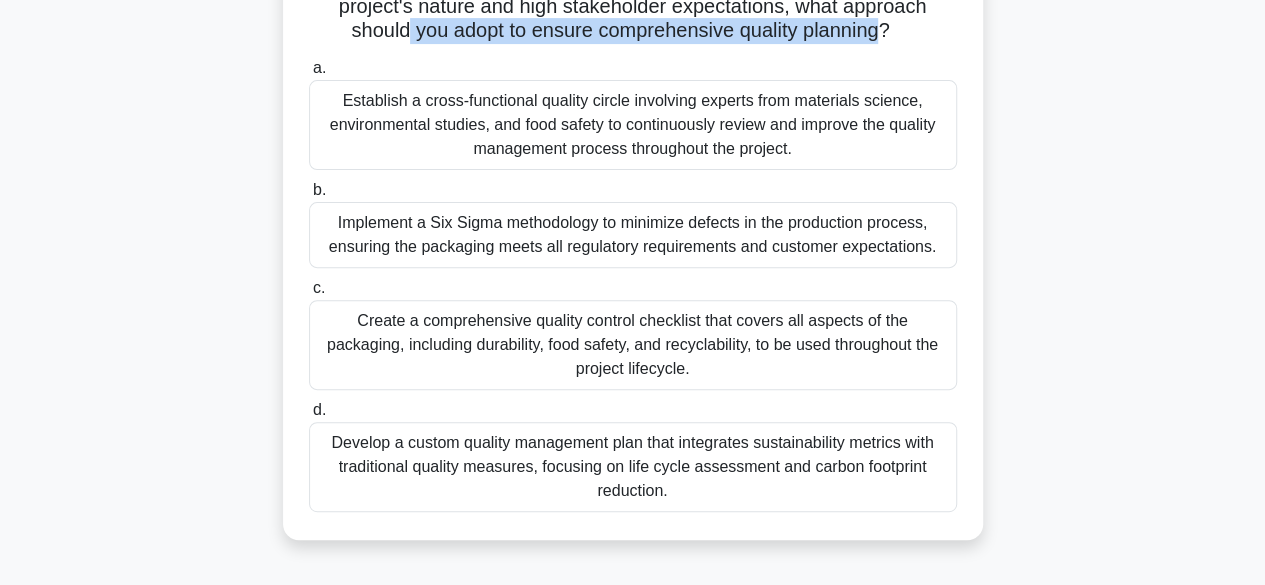 scroll, scrollTop: 300, scrollLeft: 0, axis: vertical 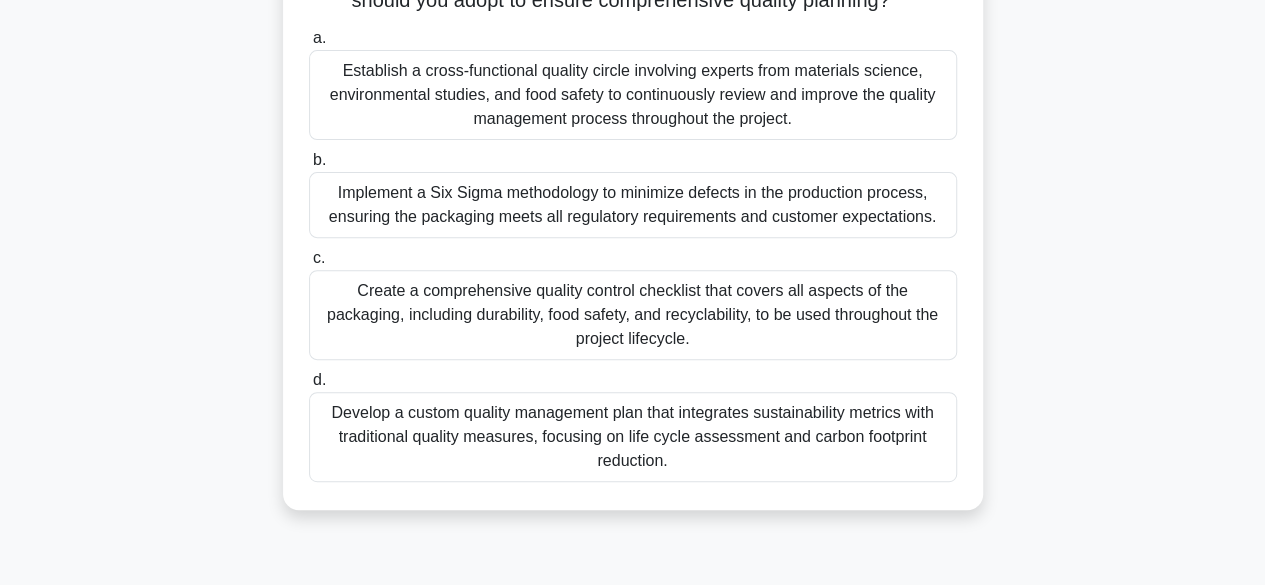 click on "Develop a custom quality management plan that integrates sustainability metrics with traditional quality measures, focusing on life cycle assessment and carbon footprint reduction." at bounding box center (633, 437) 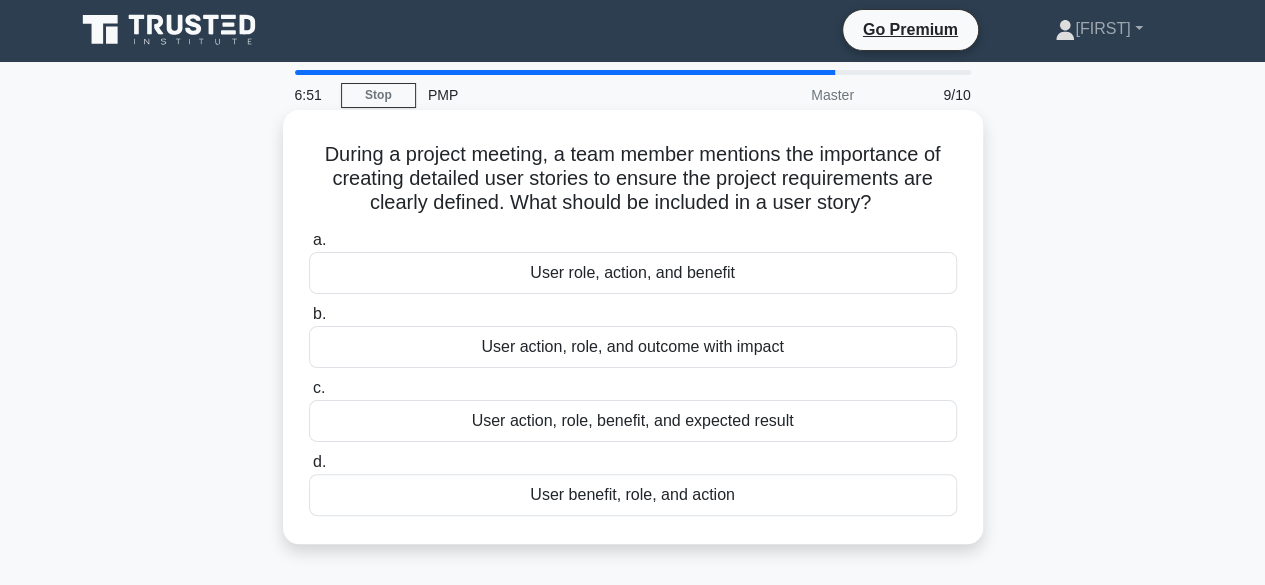 scroll, scrollTop: 0, scrollLeft: 0, axis: both 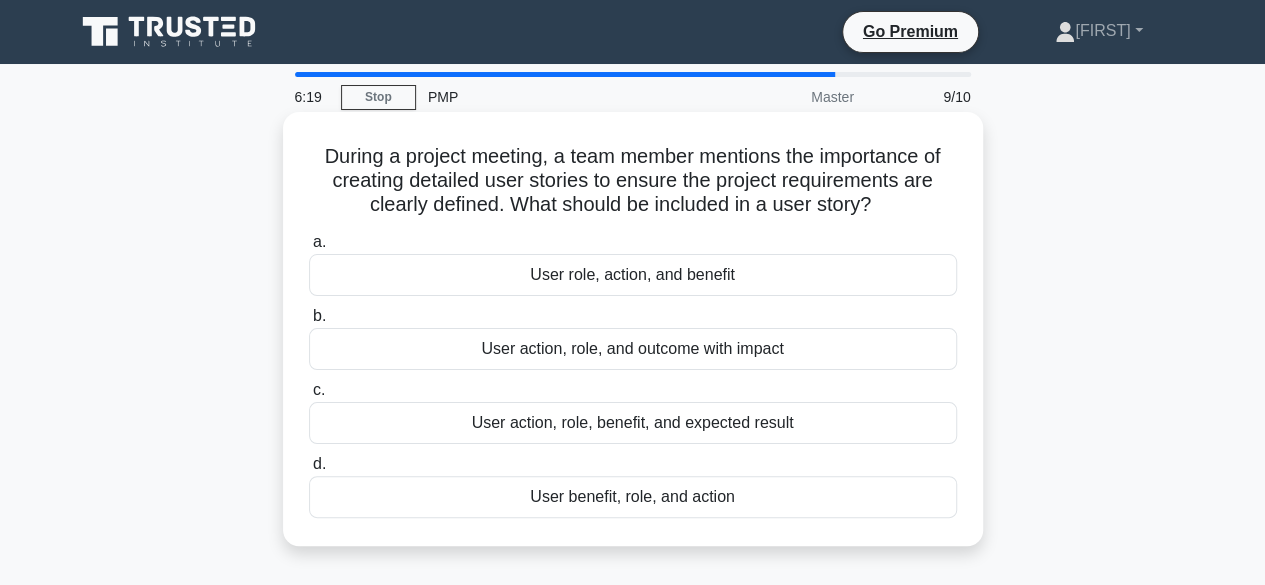 click on "User action, role, benefit, and expected result" at bounding box center (633, 423) 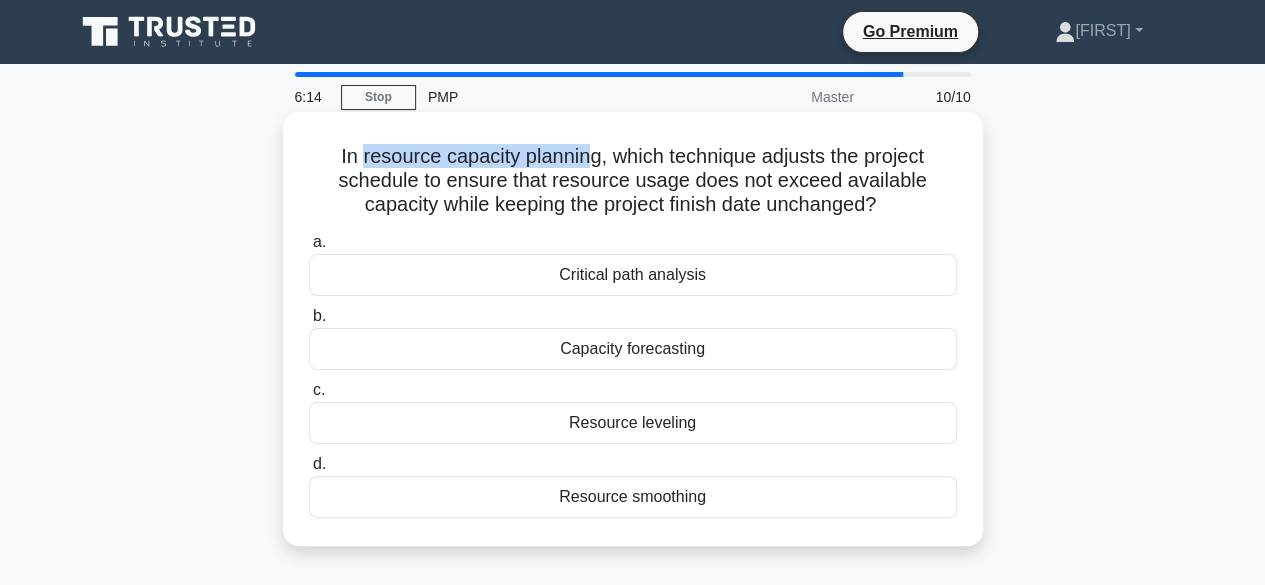 drag, startPoint x: 358, startPoint y: 159, endPoint x: 583, endPoint y: 156, distance: 225.02 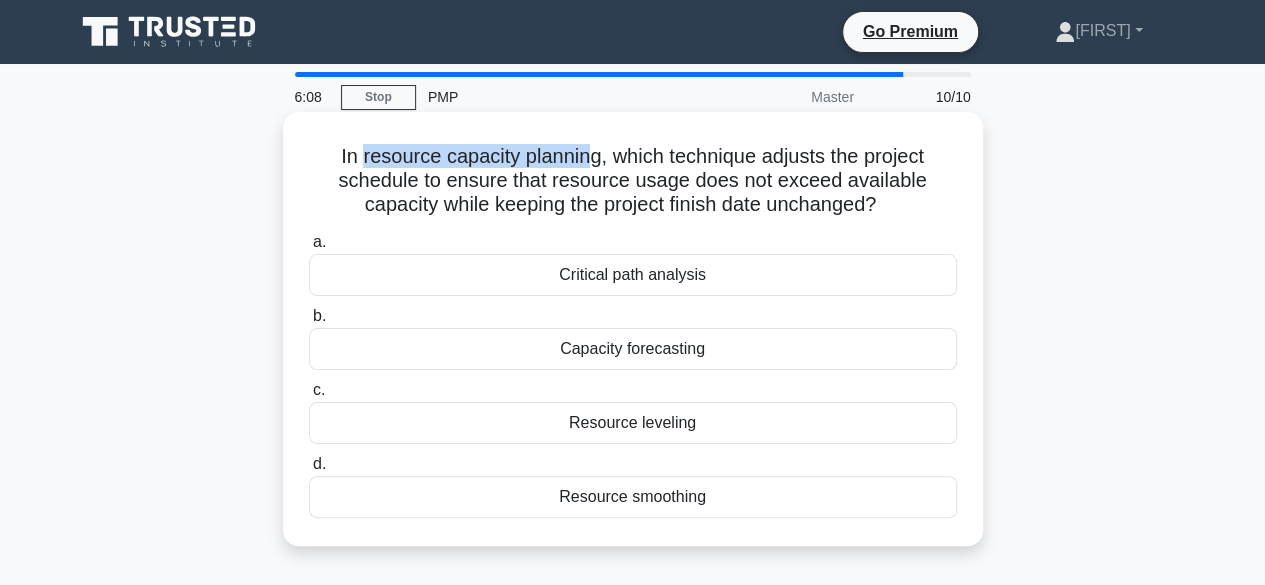 drag, startPoint x: 342, startPoint y: 183, endPoint x: 884, endPoint y: 201, distance: 542.2988 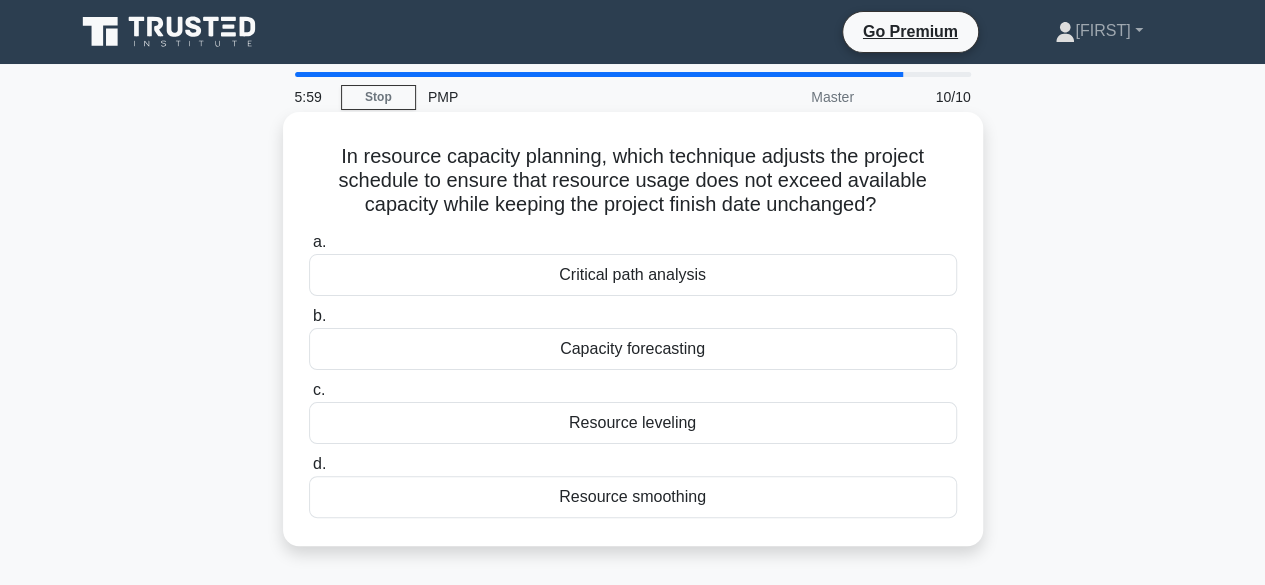 click on "Resource leveling" at bounding box center (633, 423) 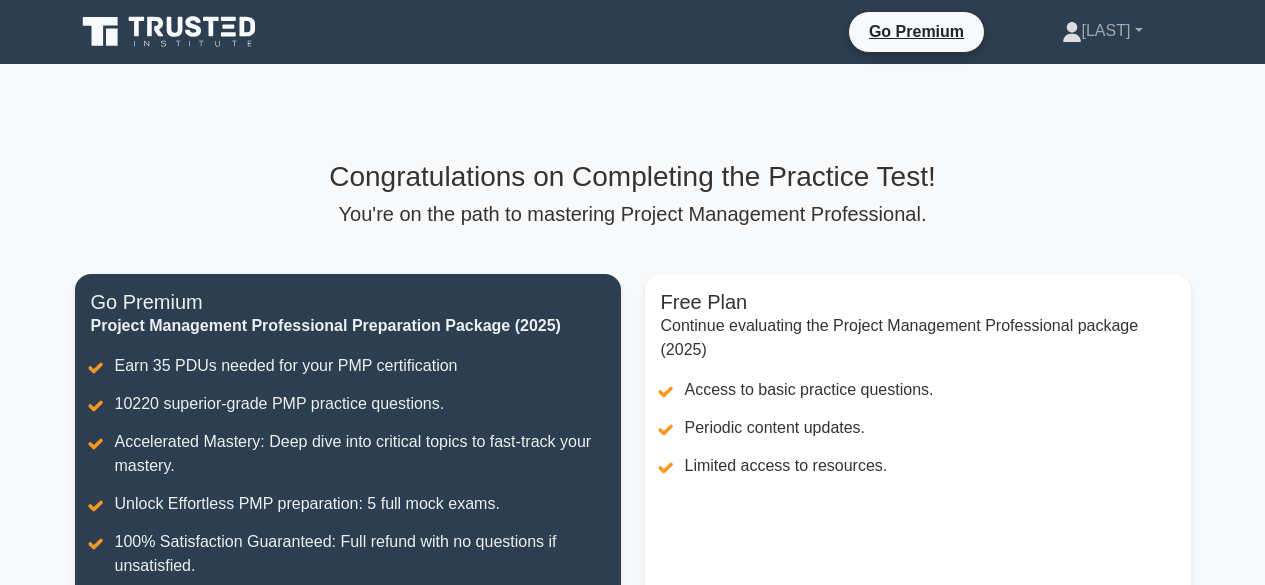 scroll, scrollTop: 0, scrollLeft: 0, axis: both 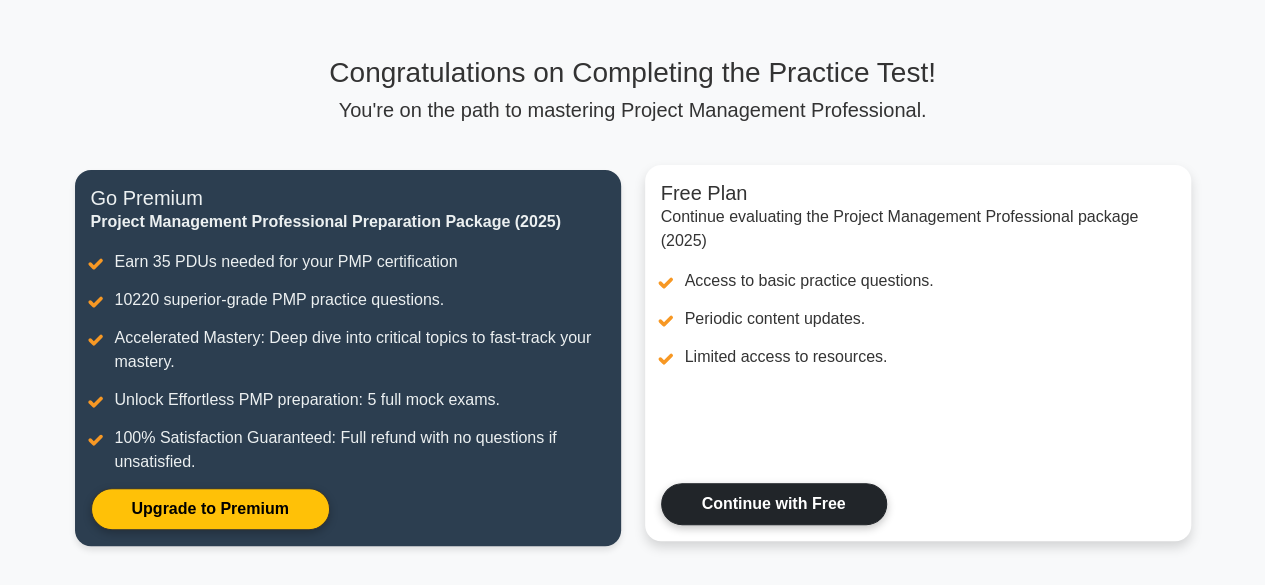 click on "Continue with Free" at bounding box center (774, 504) 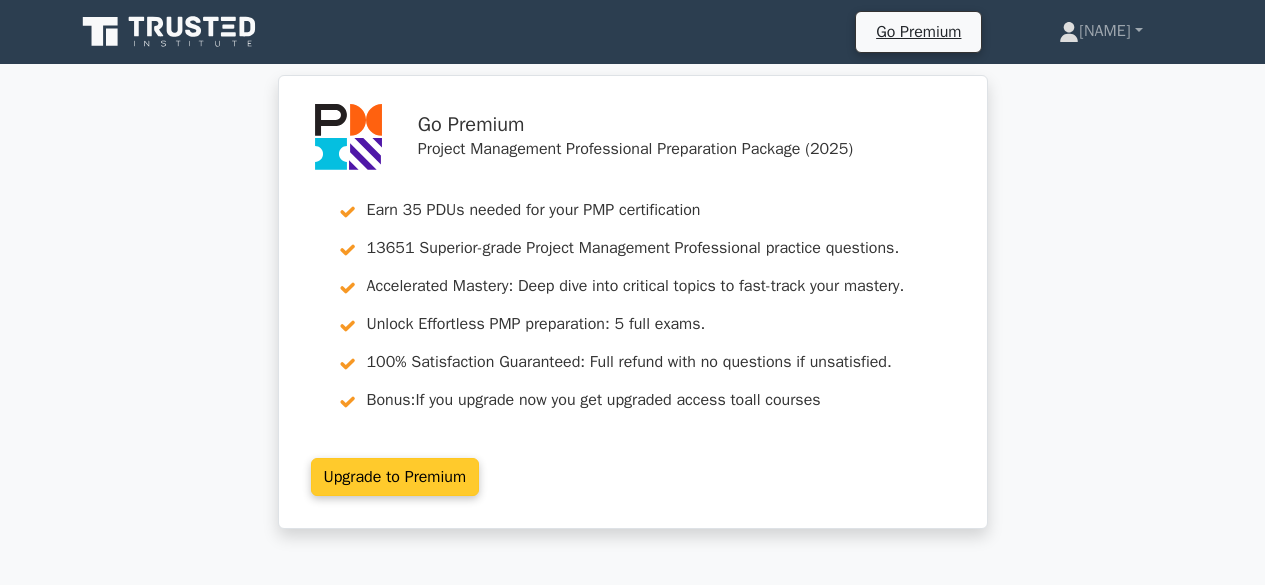 scroll, scrollTop: 0, scrollLeft: 0, axis: both 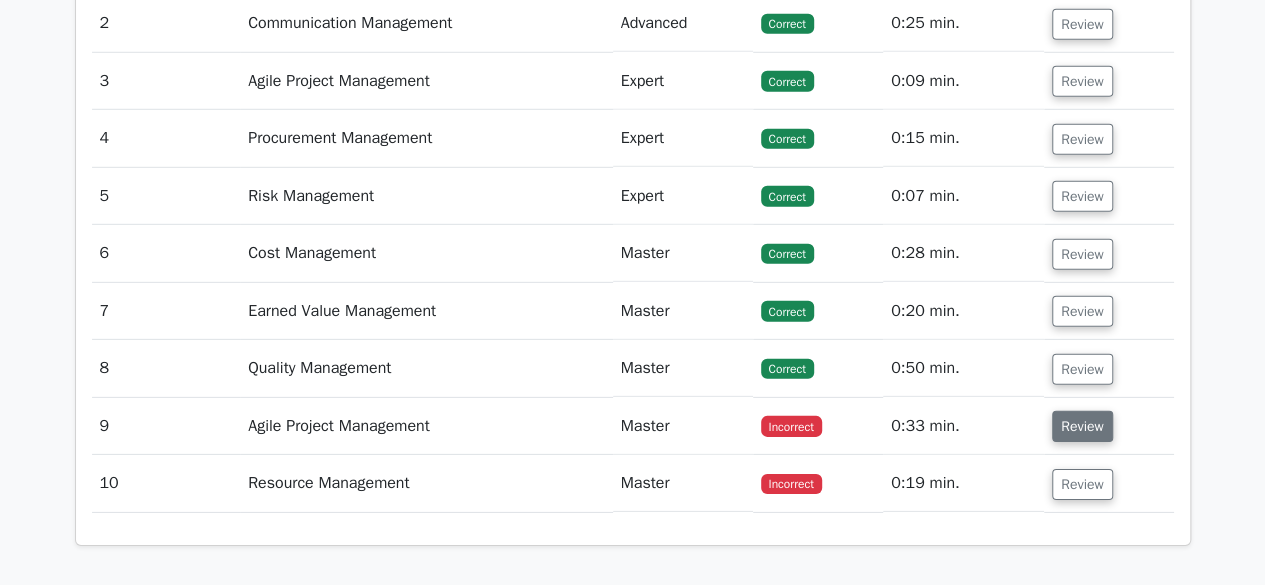 click on "Review" at bounding box center (1082, 426) 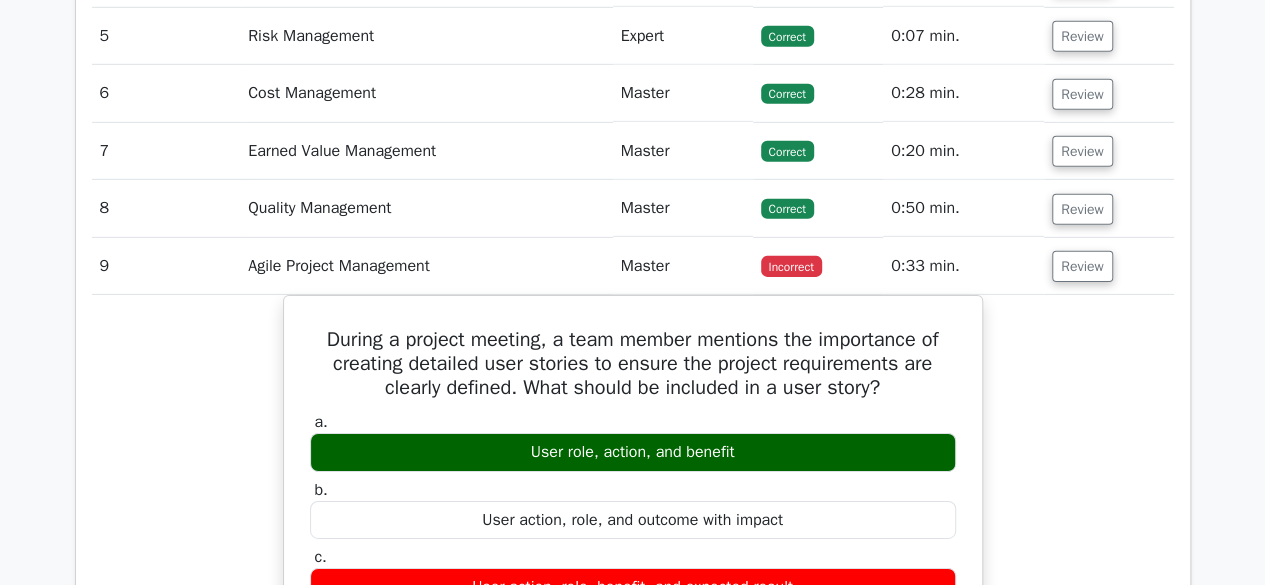 scroll, scrollTop: 3200, scrollLeft: 0, axis: vertical 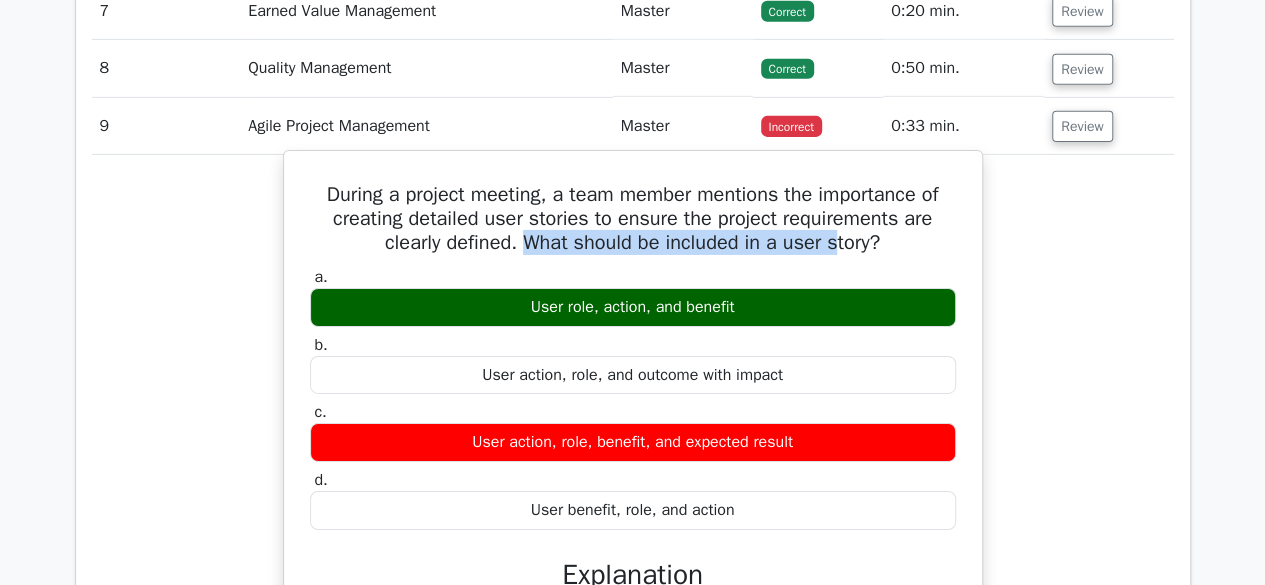 drag, startPoint x: 523, startPoint y: 236, endPoint x: 842, endPoint y: 229, distance: 319.07678 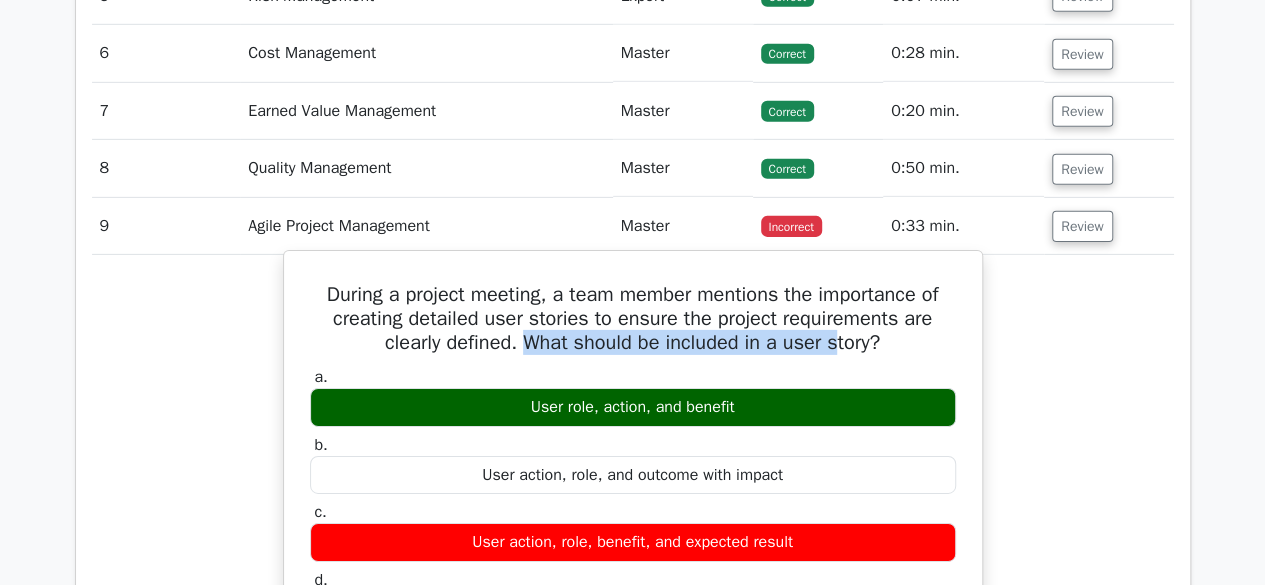 scroll, scrollTop: 3400, scrollLeft: 0, axis: vertical 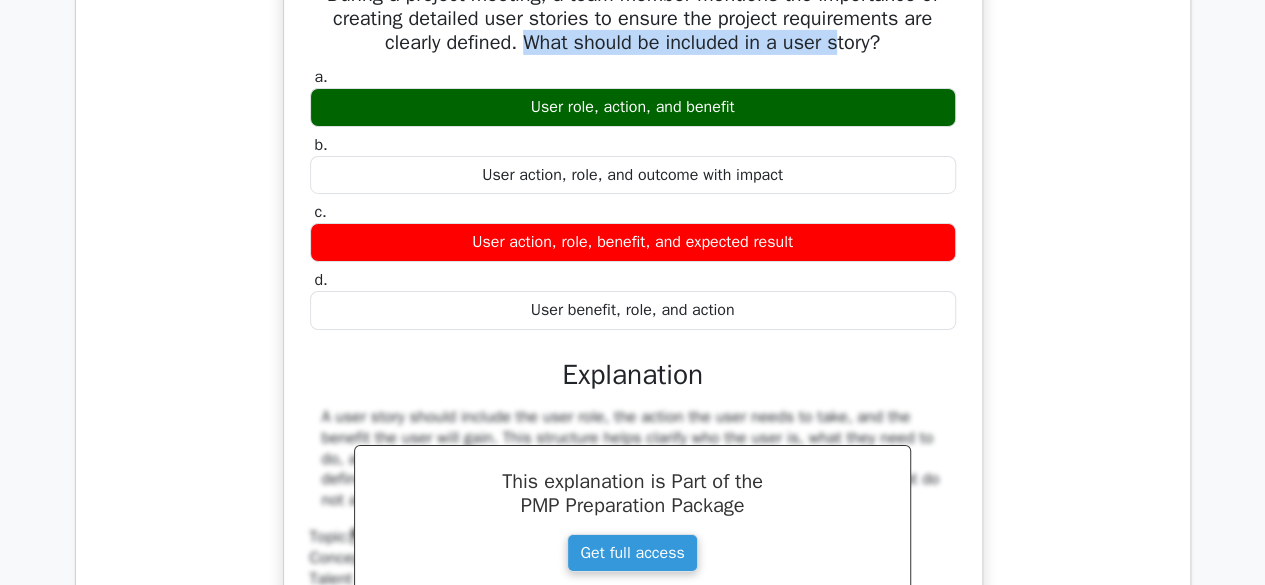 copy on "During a project meeting, a team member mentions the importance of creating detailed user stories to ensure the project requirements are clearly defined. What should be included in a user story?
a.
User role, action, and benefit
b.
User action, role, and outcome with impact
c.
User action, role, benefit, and expected result
d.
User benefit, role, and action" 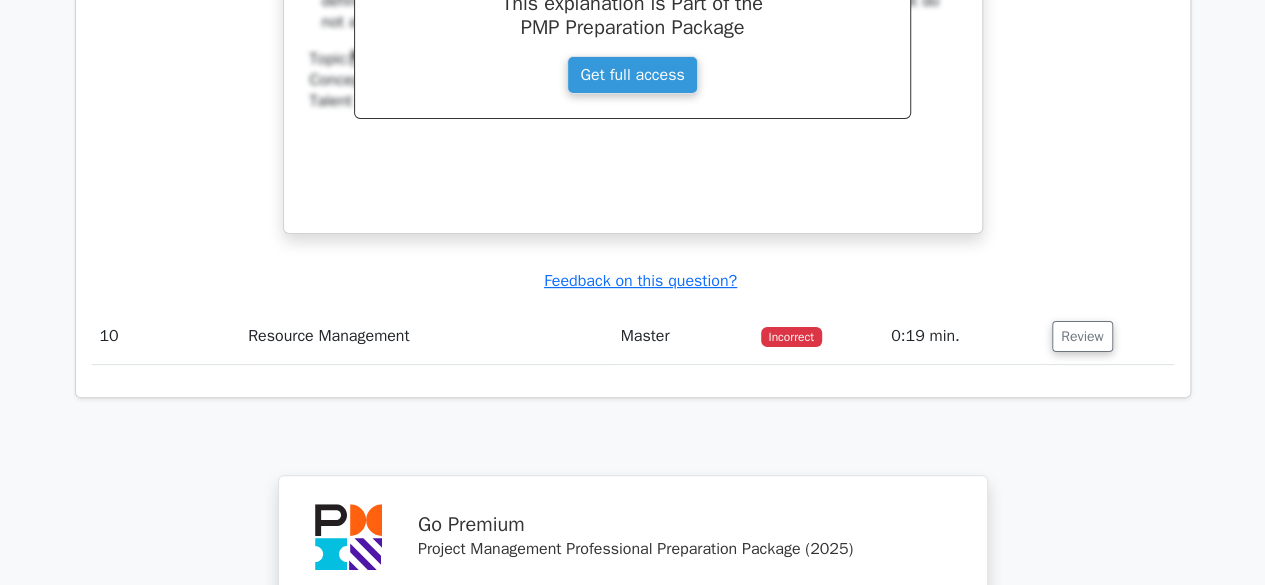 scroll, scrollTop: 4000, scrollLeft: 0, axis: vertical 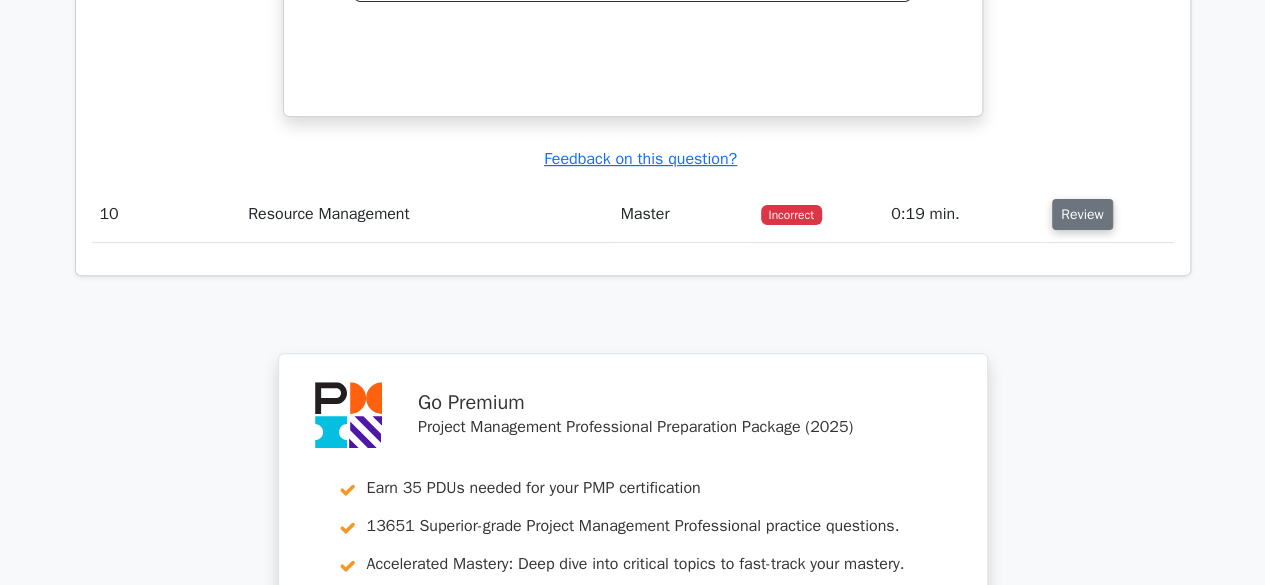 click on "Review" at bounding box center [1082, 214] 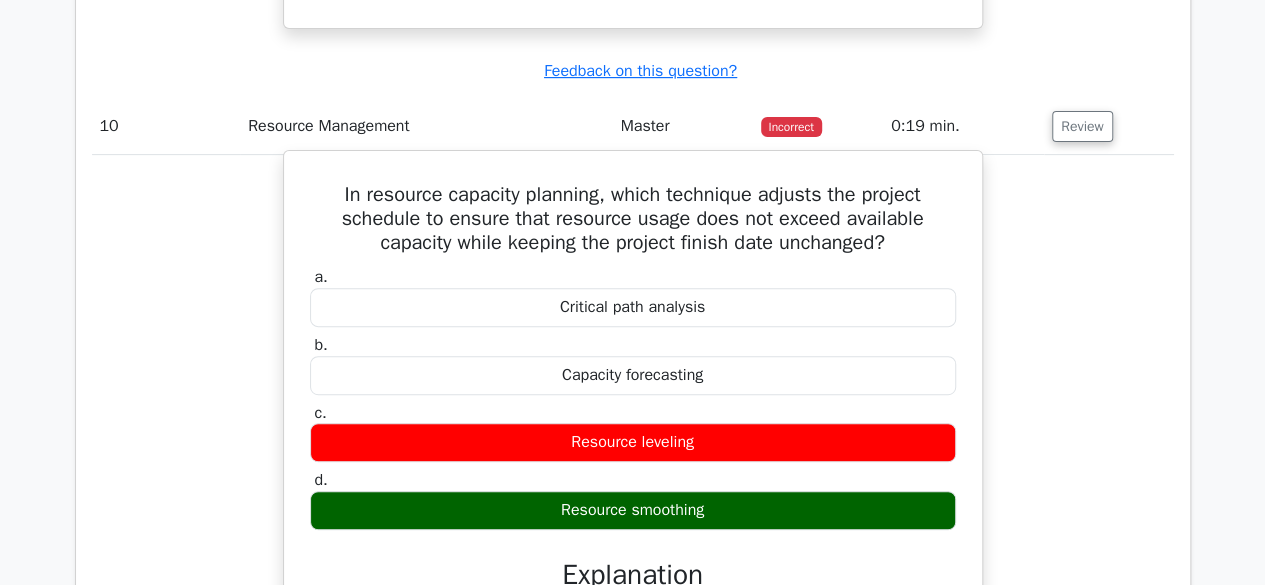 scroll, scrollTop: 4200, scrollLeft: 0, axis: vertical 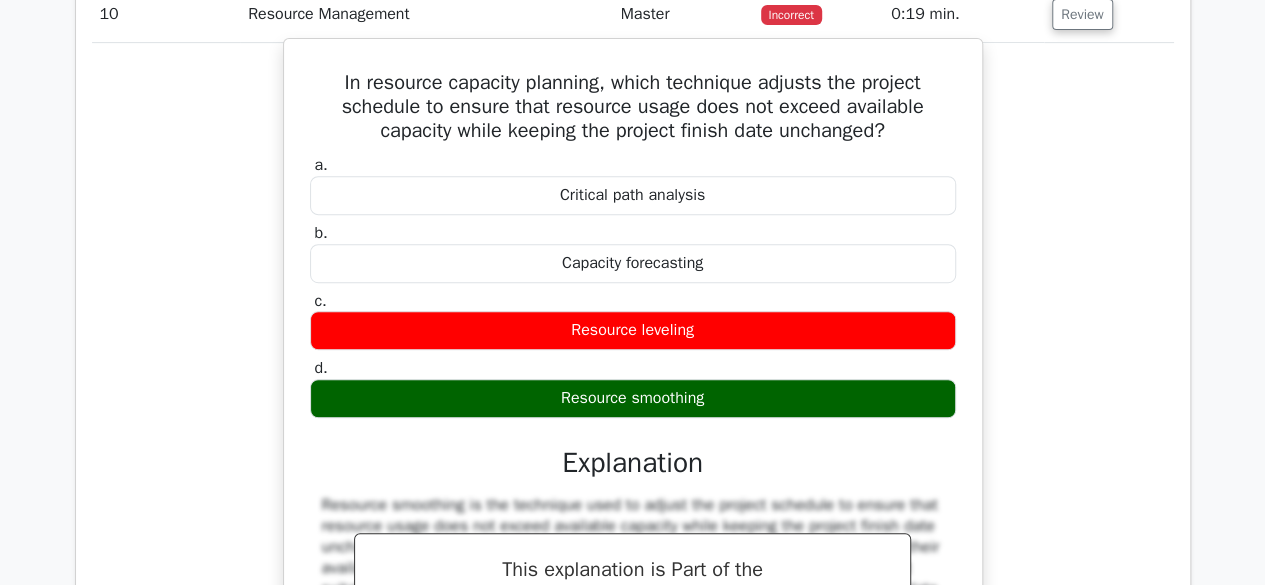 drag, startPoint x: 333, startPoint y: 69, endPoint x: 726, endPoint y: 387, distance: 505.5423 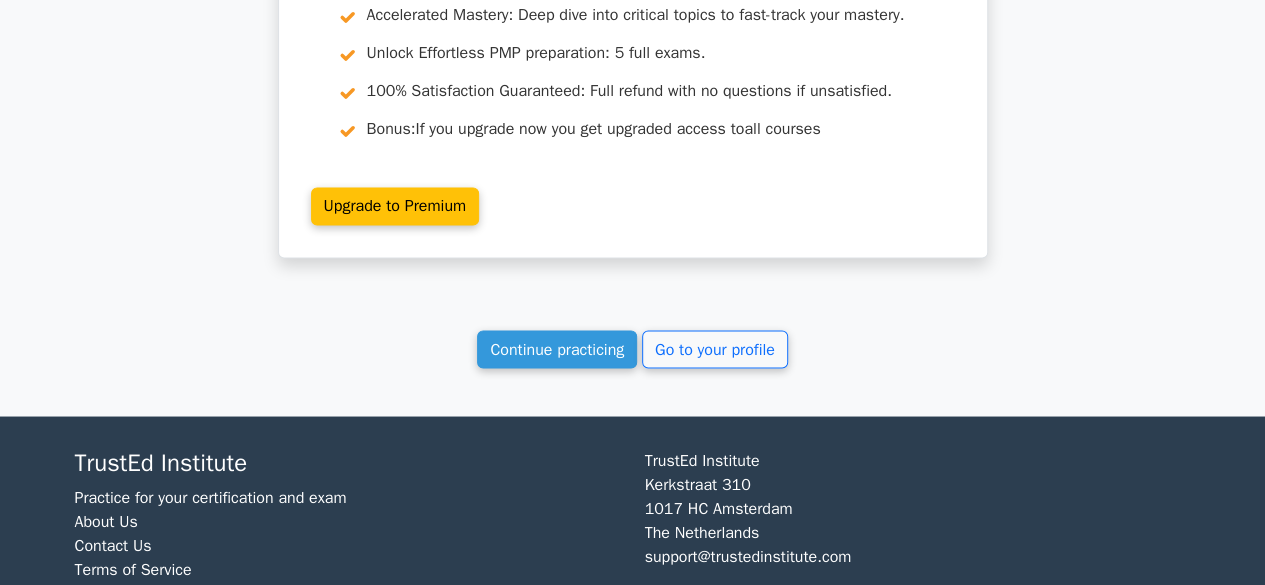 scroll, scrollTop: 5442, scrollLeft: 0, axis: vertical 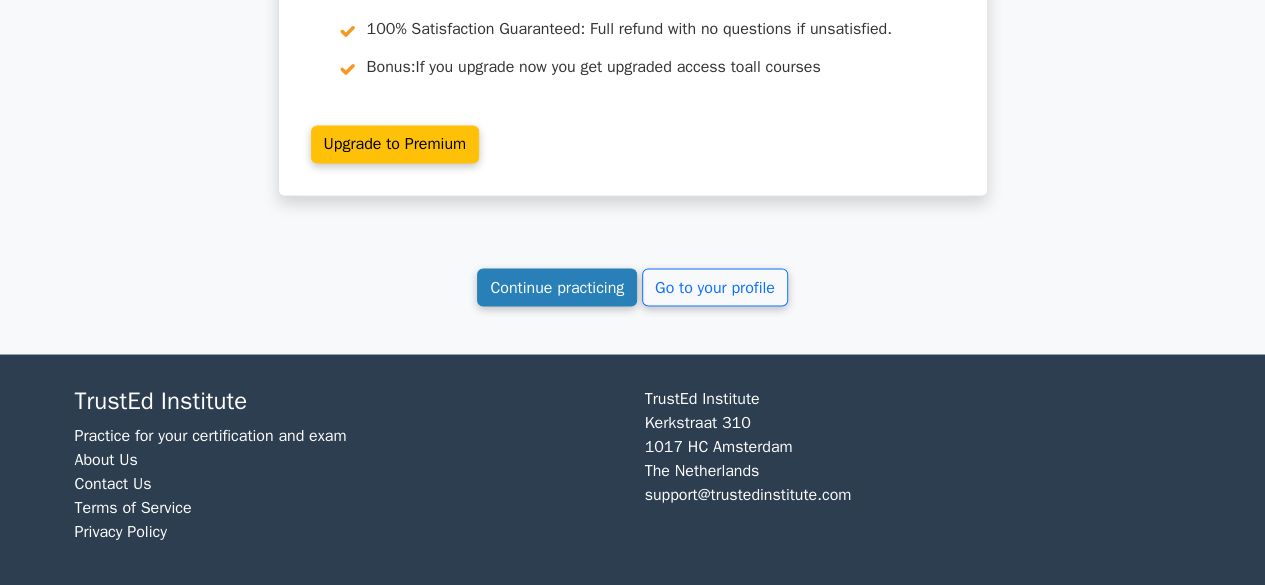 click on "Continue practicing" at bounding box center (557, 287) 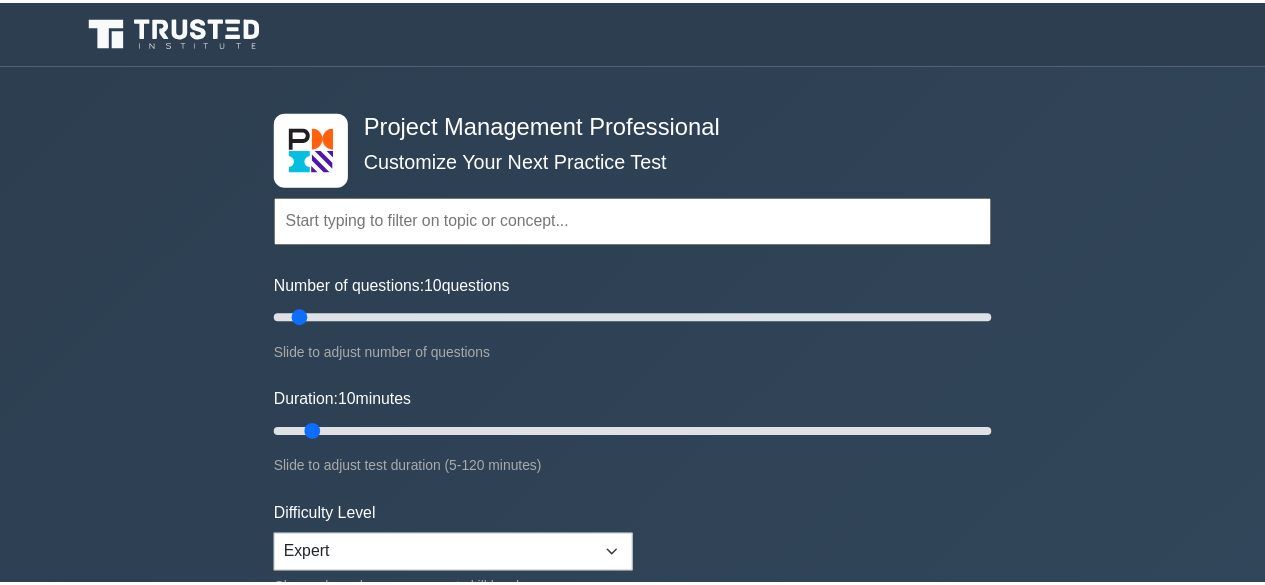 scroll, scrollTop: 0, scrollLeft: 0, axis: both 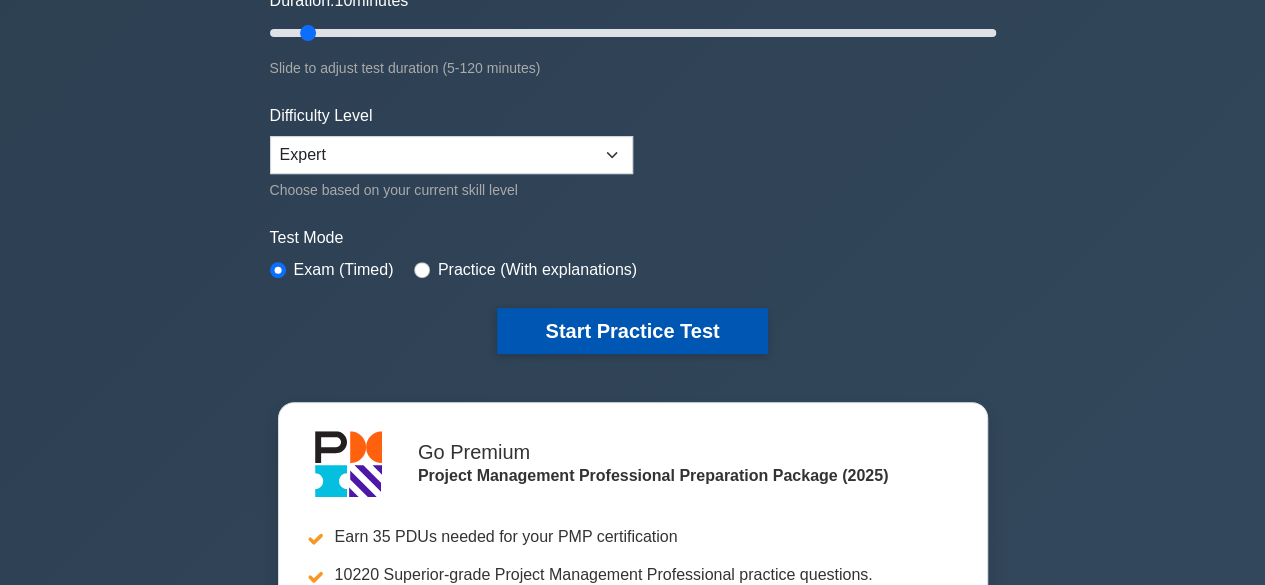 click on "Start Practice Test" at bounding box center (632, 331) 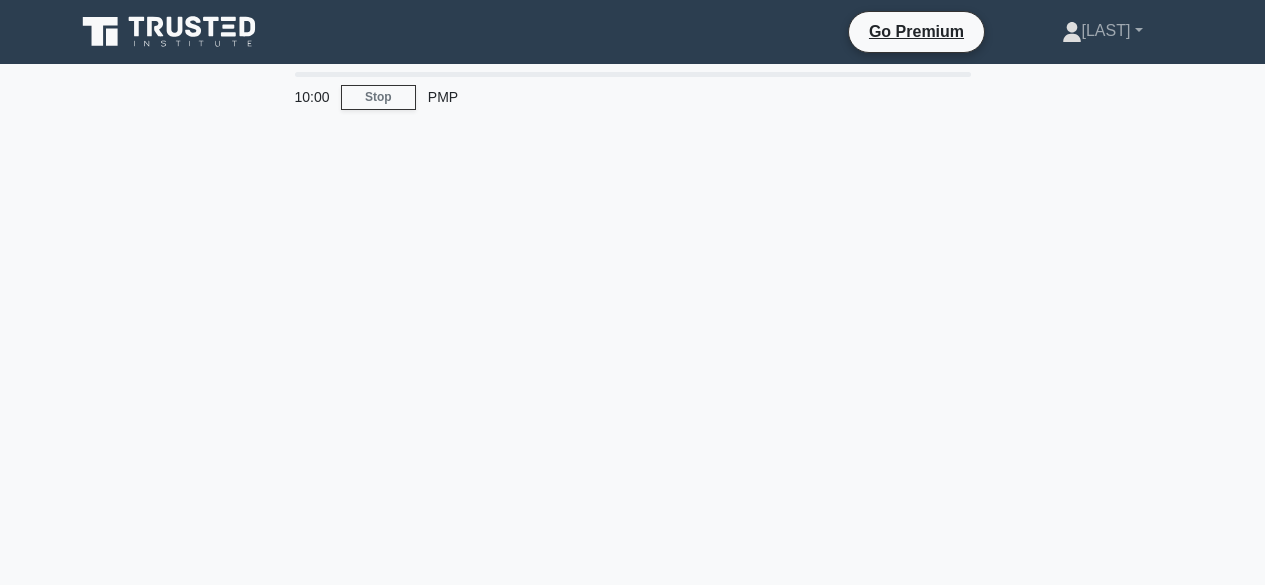 scroll, scrollTop: 0, scrollLeft: 0, axis: both 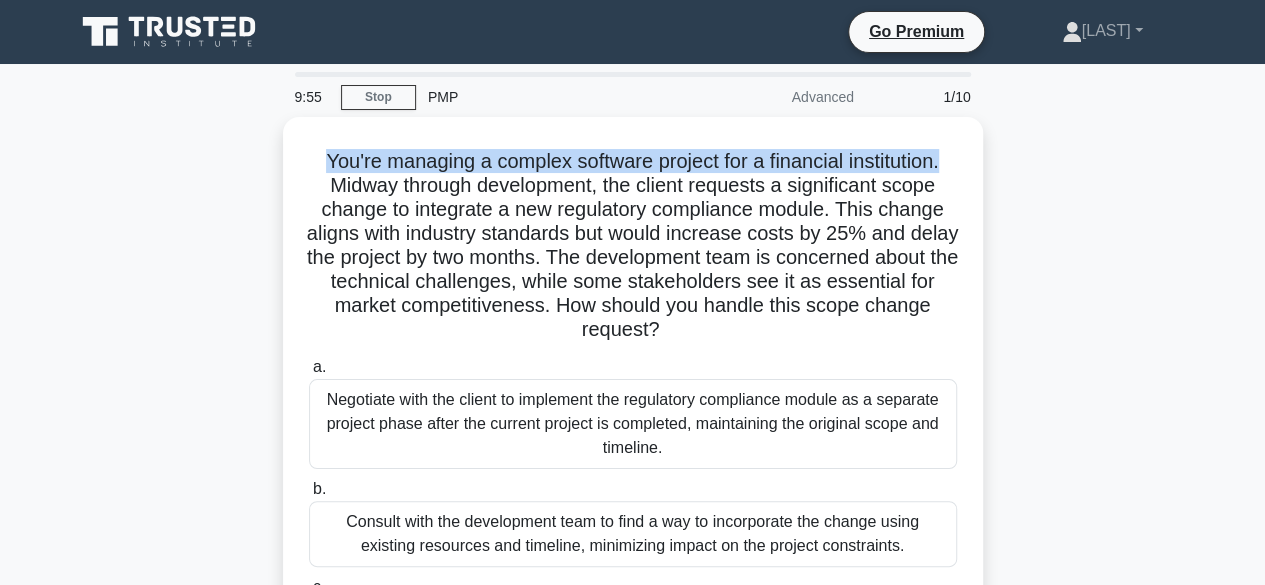 drag, startPoint x: 315, startPoint y: 155, endPoint x: 1000, endPoint y: 159, distance: 685.01166 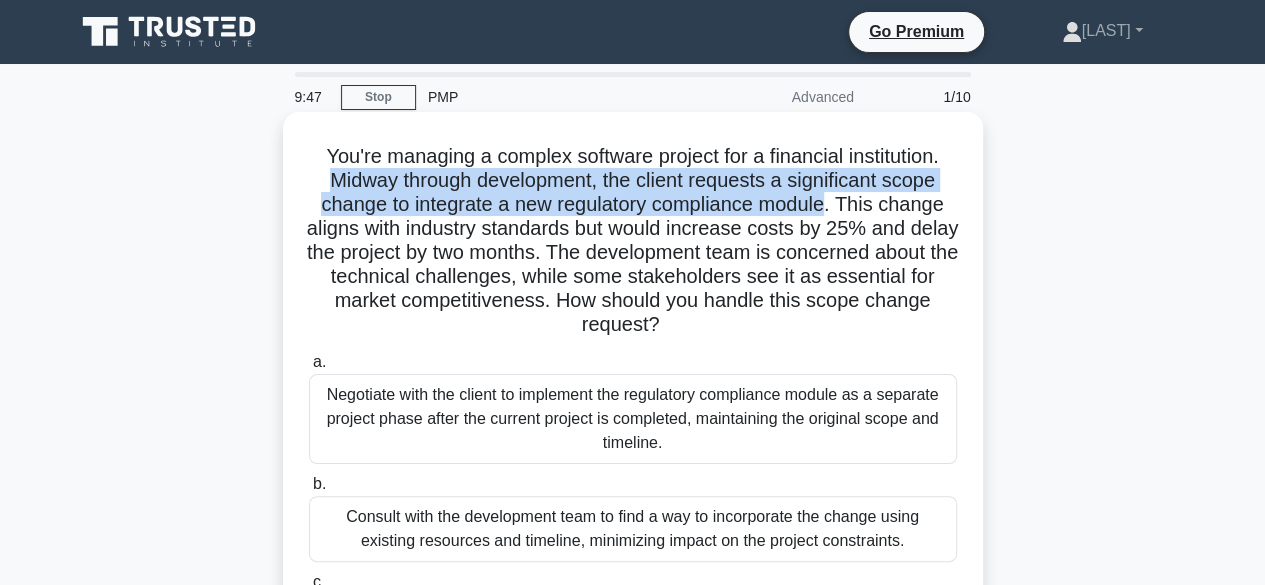 drag, startPoint x: 319, startPoint y: 182, endPoint x: 835, endPoint y: 207, distance: 516.6053 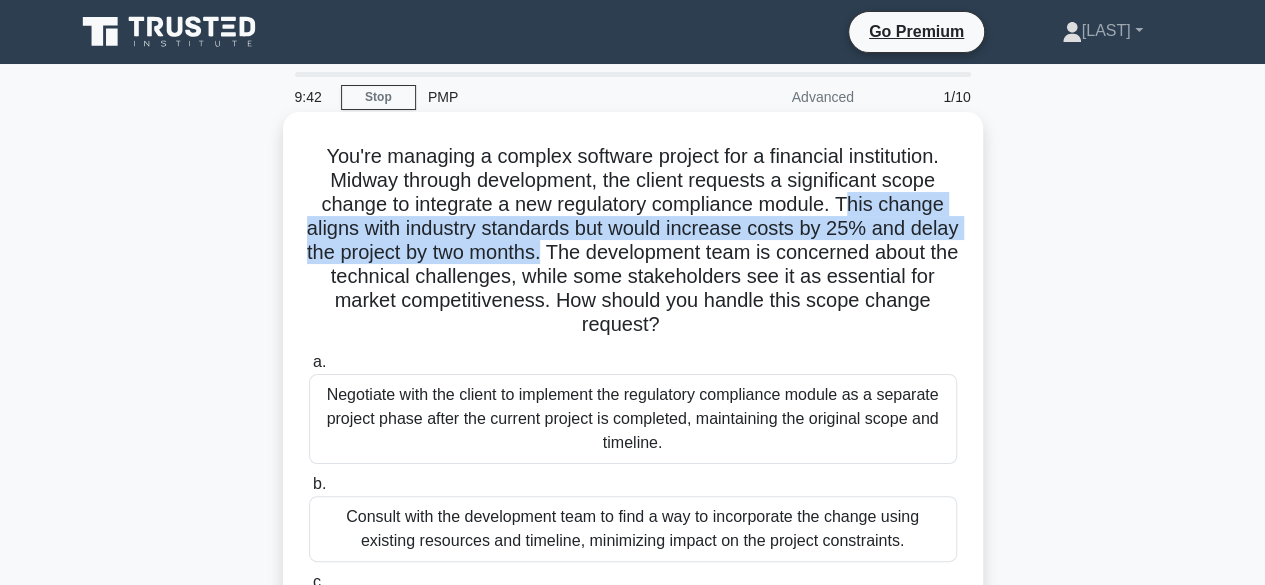 drag, startPoint x: 850, startPoint y: 207, endPoint x: 613, endPoint y: 260, distance: 242.85387 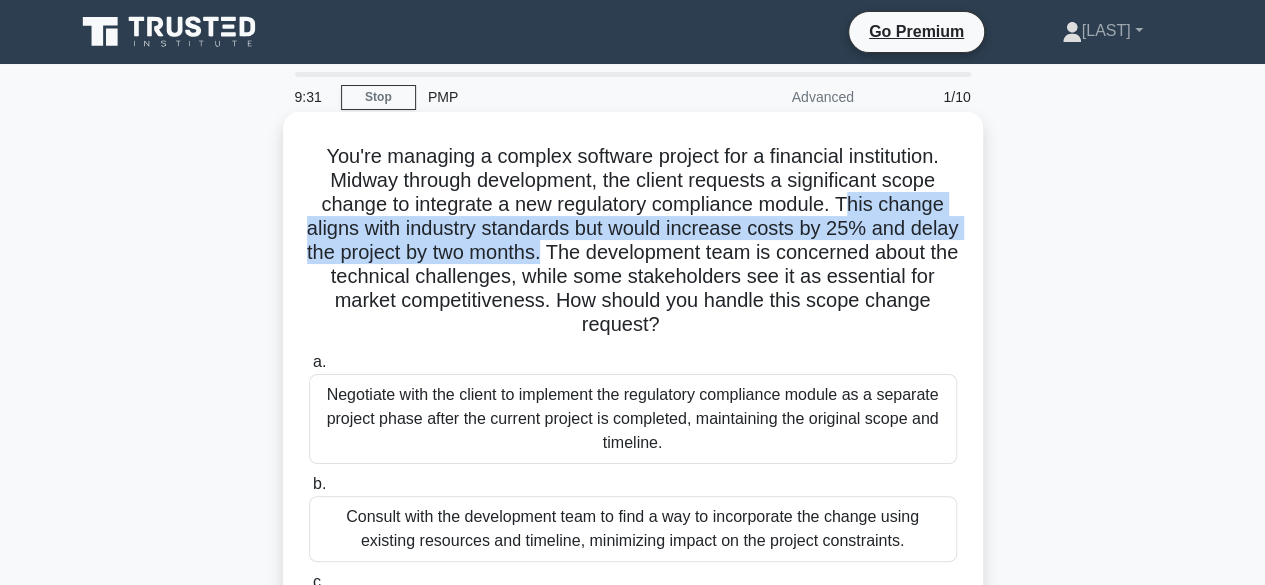 drag, startPoint x: 619, startPoint y: 254, endPoint x: 724, endPoint y: 316, distance: 121.93851 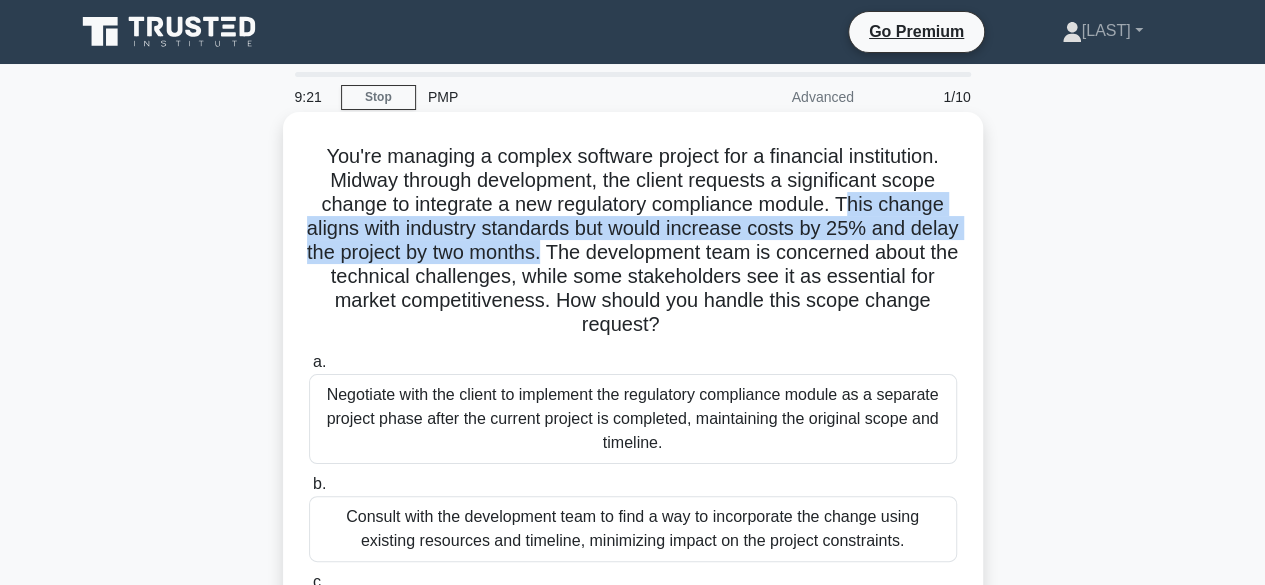 drag, startPoint x: 664, startPoint y: 166, endPoint x: 806, endPoint y: 319, distance: 208.74147 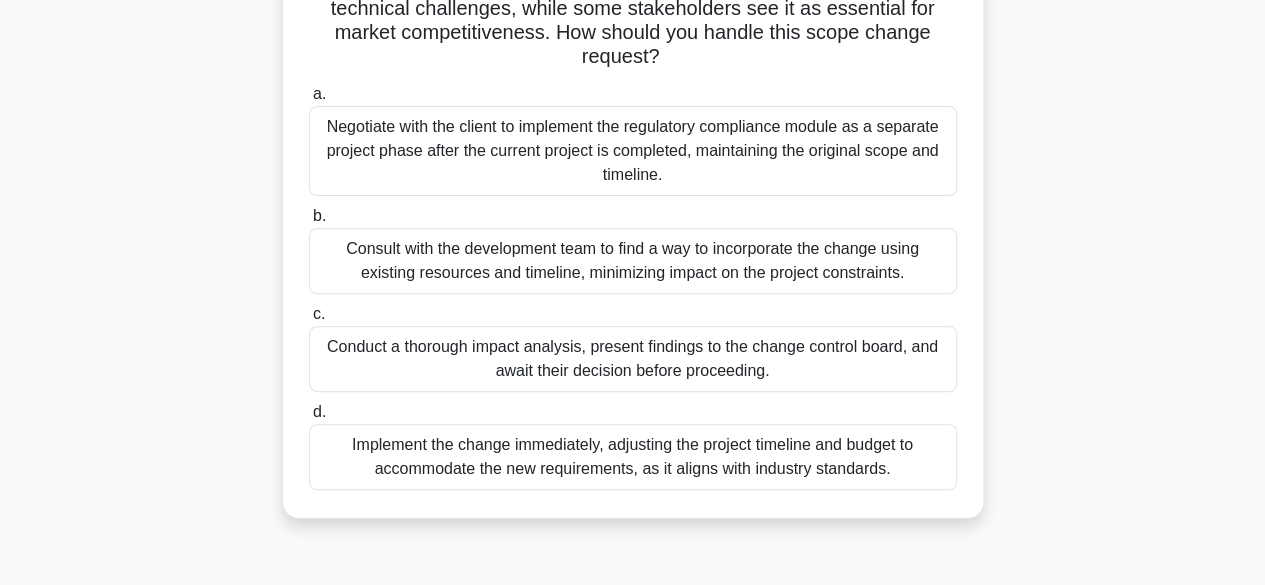 scroll, scrollTop: 300, scrollLeft: 0, axis: vertical 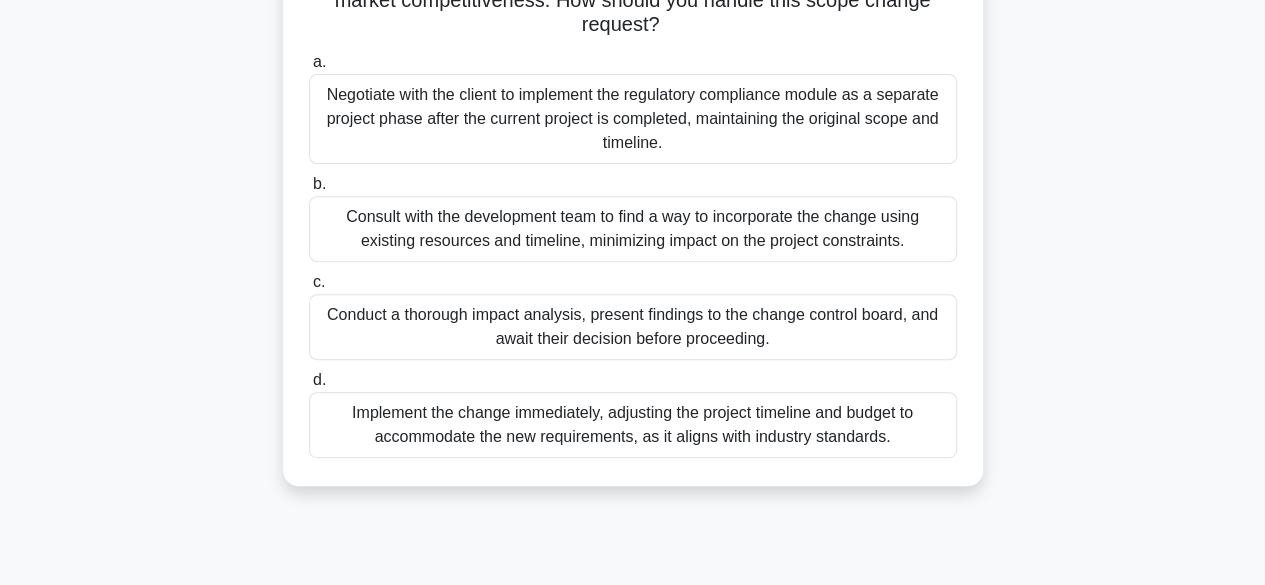 click on "Conduct a thorough impact analysis, present findings to the change control board, and await their decision before proceeding." at bounding box center [633, 327] 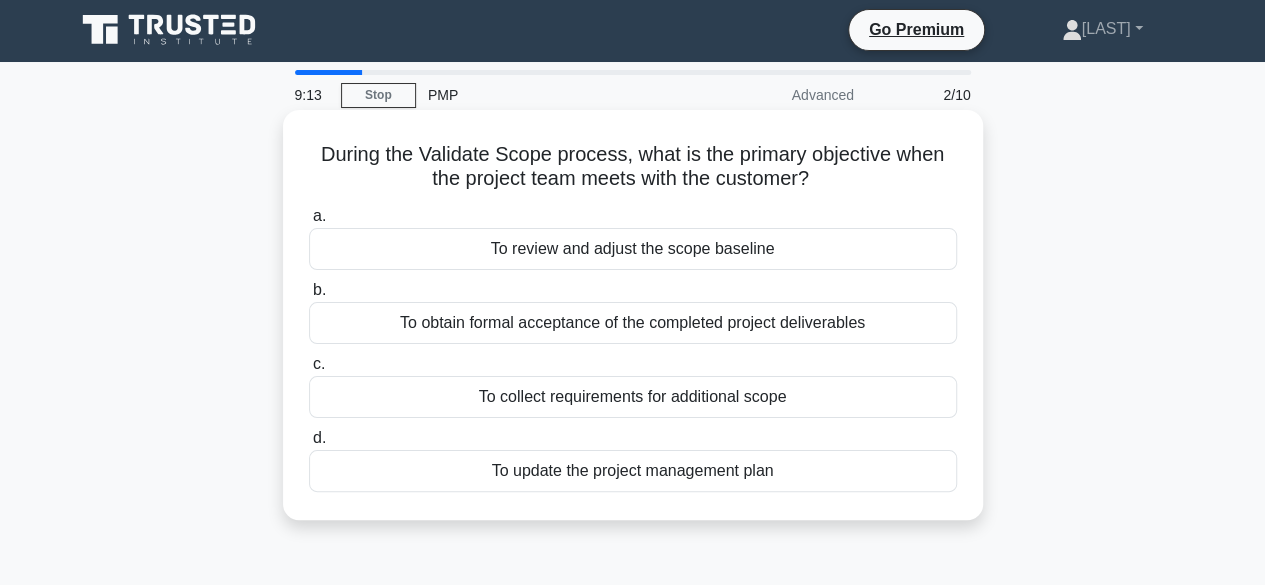scroll, scrollTop: 0, scrollLeft: 0, axis: both 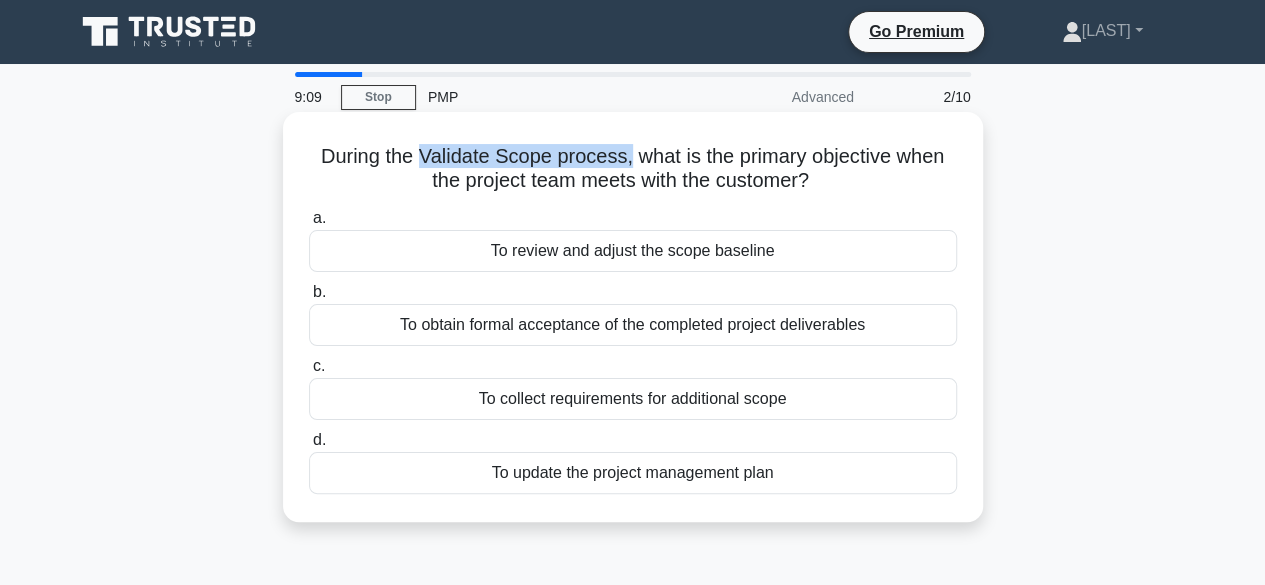 drag, startPoint x: 416, startPoint y: 153, endPoint x: 626, endPoint y: 153, distance: 210 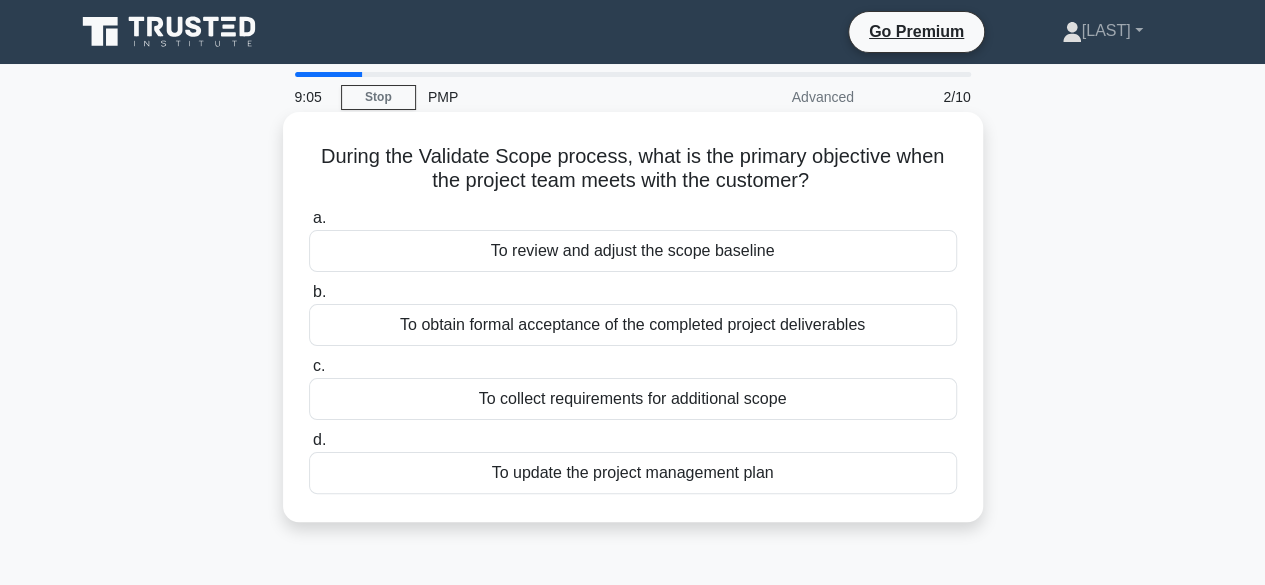 click on "To obtain formal acceptance of the completed project deliverables" at bounding box center (633, 325) 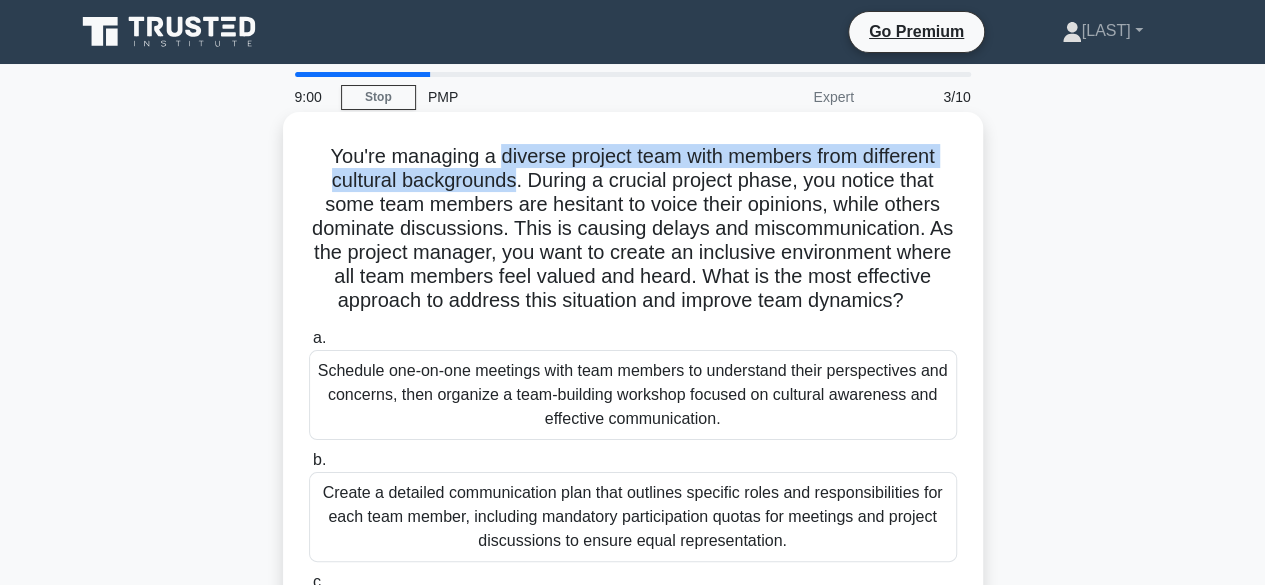 drag, startPoint x: 494, startPoint y: 154, endPoint x: 512, endPoint y: 184, distance: 34.98571 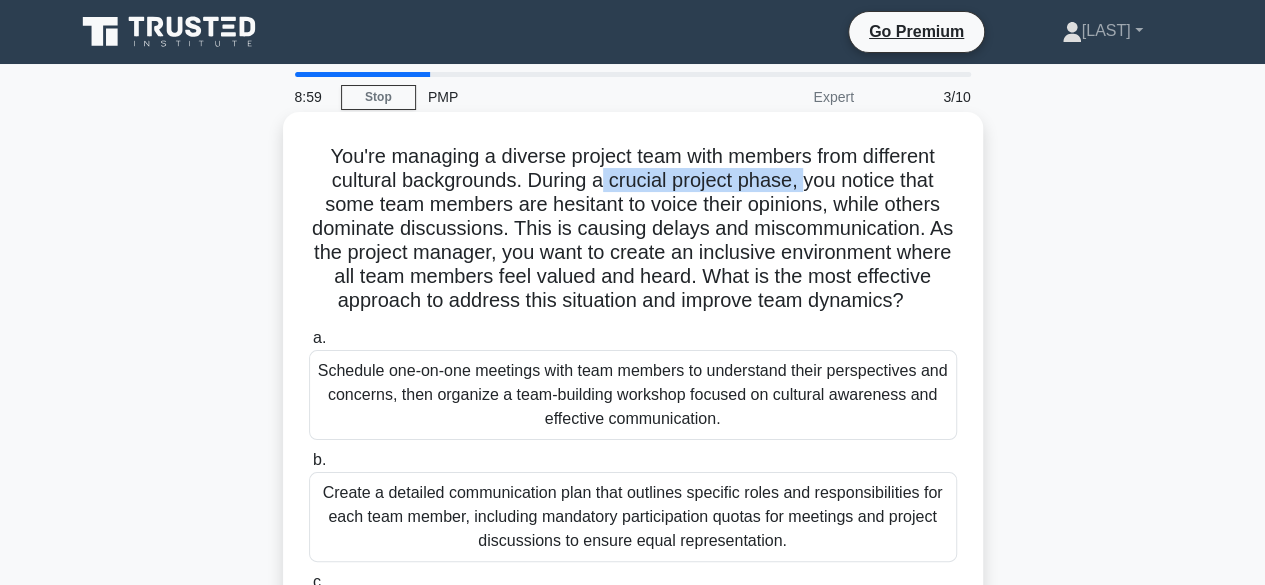 drag, startPoint x: 600, startPoint y: 185, endPoint x: 808, endPoint y: 179, distance: 208.08652 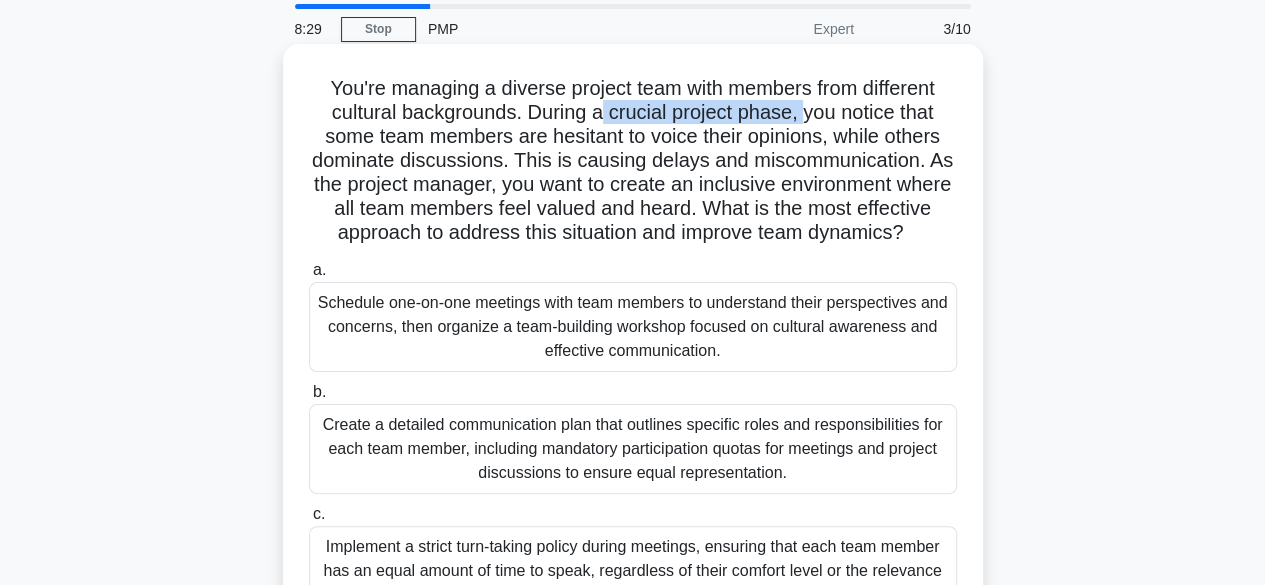 scroll, scrollTop: 100, scrollLeft: 0, axis: vertical 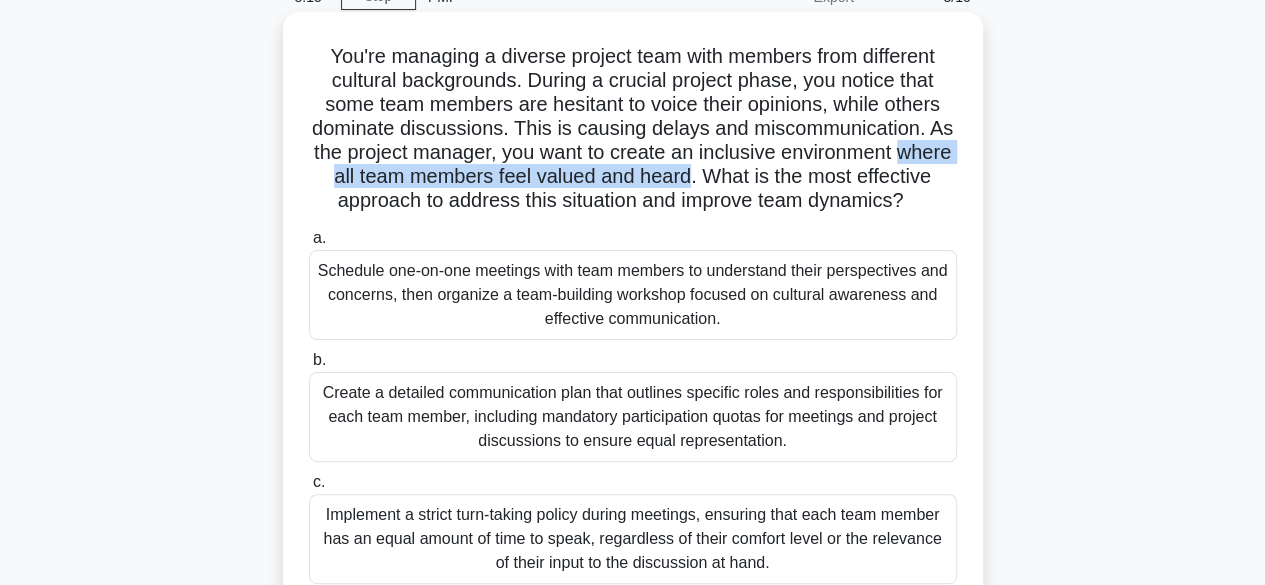 drag, startPoint x: 340, startPoint y: 172, endPoint x: 764, endPoint y: 187, distance: 424.26526 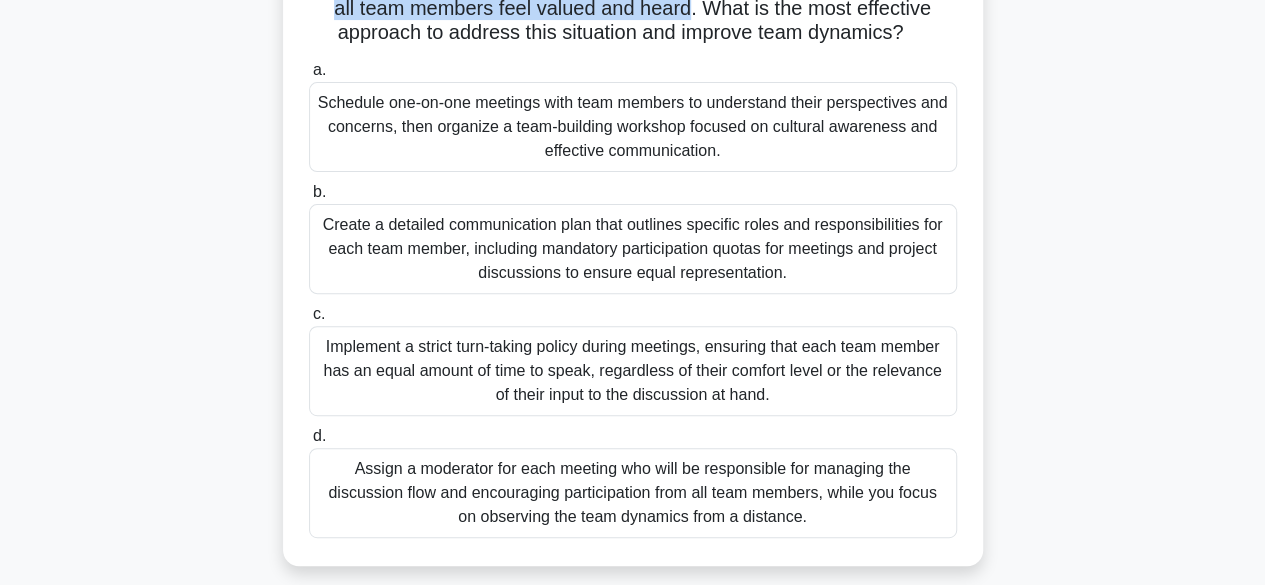 scroll, scrollTop: 100, scrollLeft: 0, axis: vertical 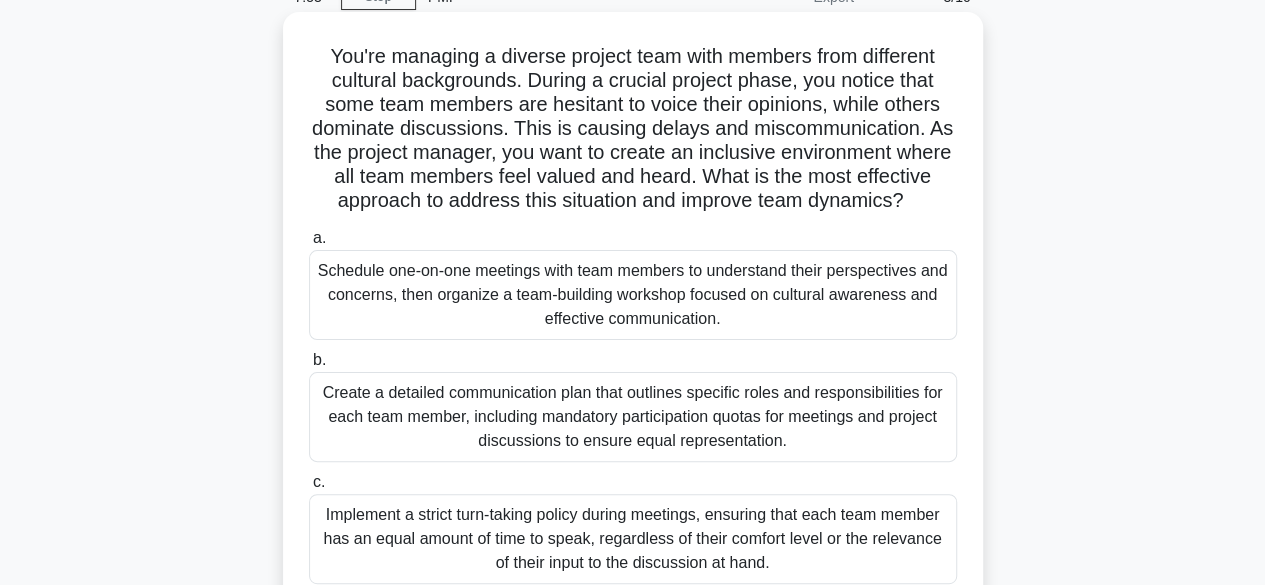 click on "Schedule one-on-one meetings with team members to understand their perspectives and concerns, then organize a team-building workshop focused on cultural awareness and effective communication." at bounding box center (633, 295) 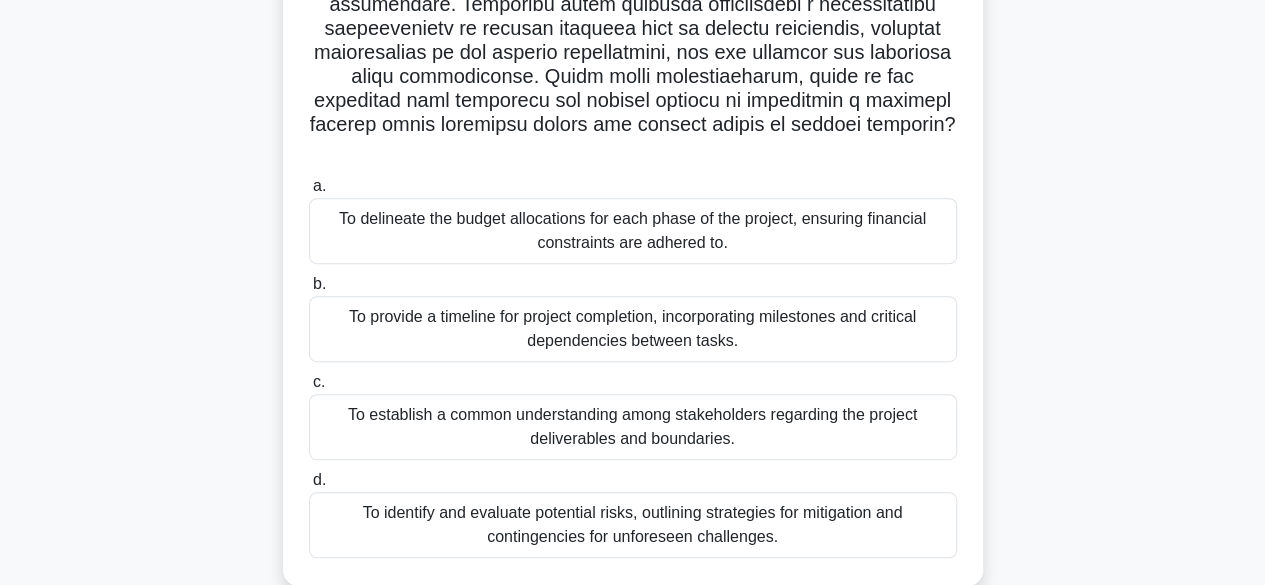 scroll, scrollTop: 400, scrollLeft: 0, axis: vertical 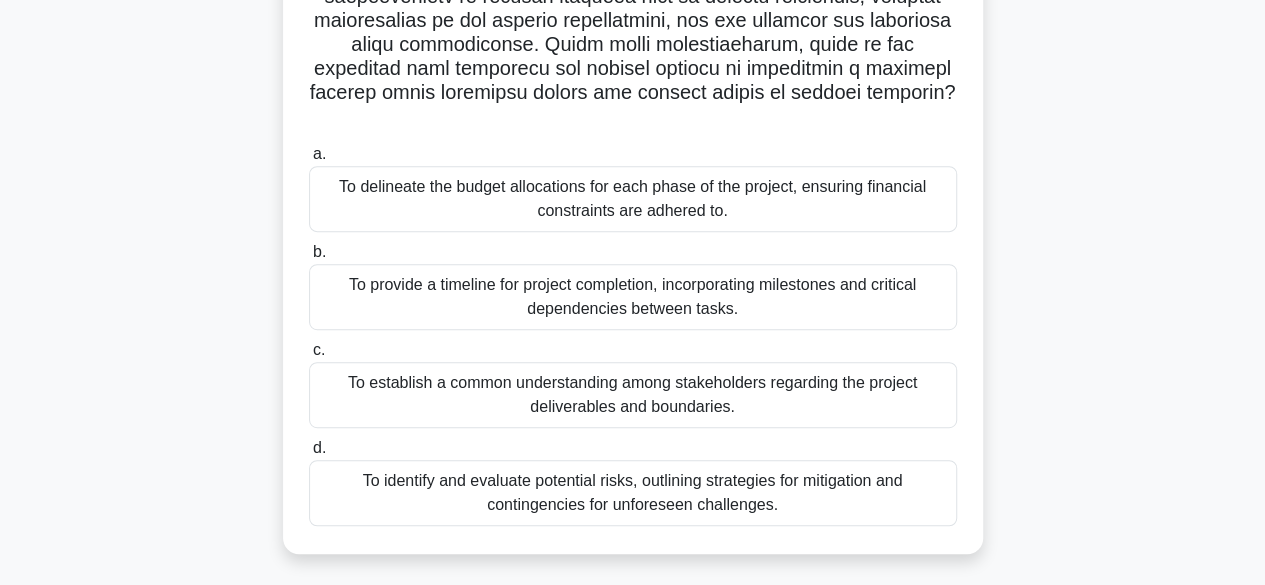 click on "To establish a common understanding among stakeholders regarding the project deliverables and boundaries." at bounding box center [633, 395] 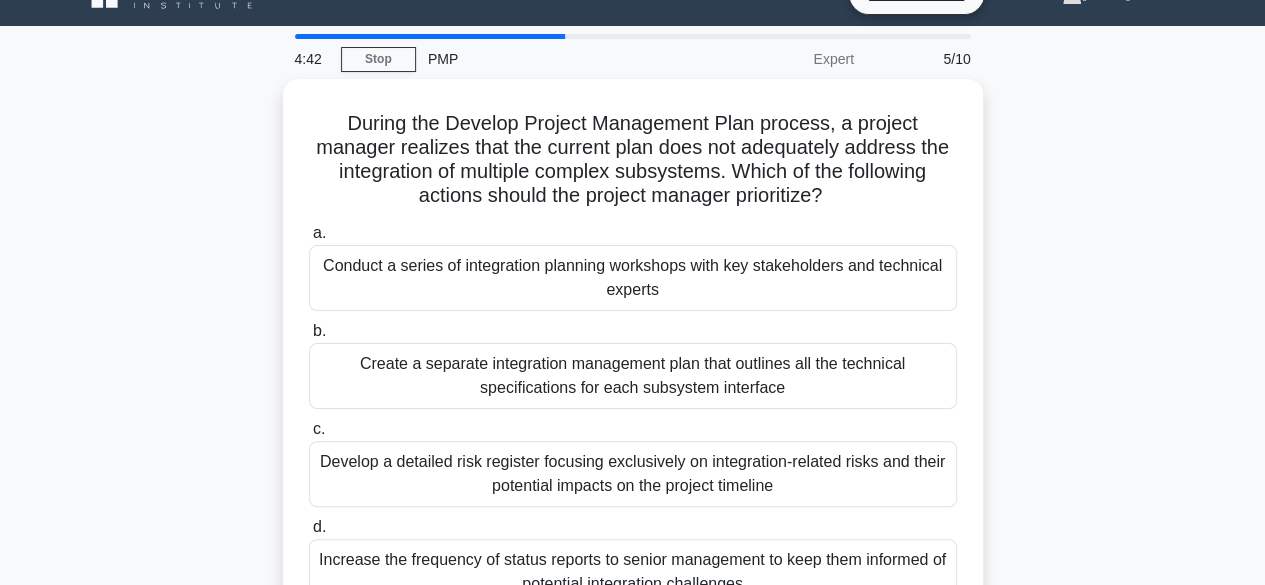 scroll, scrollTop: 0, scrollLeft: 0, axis: both 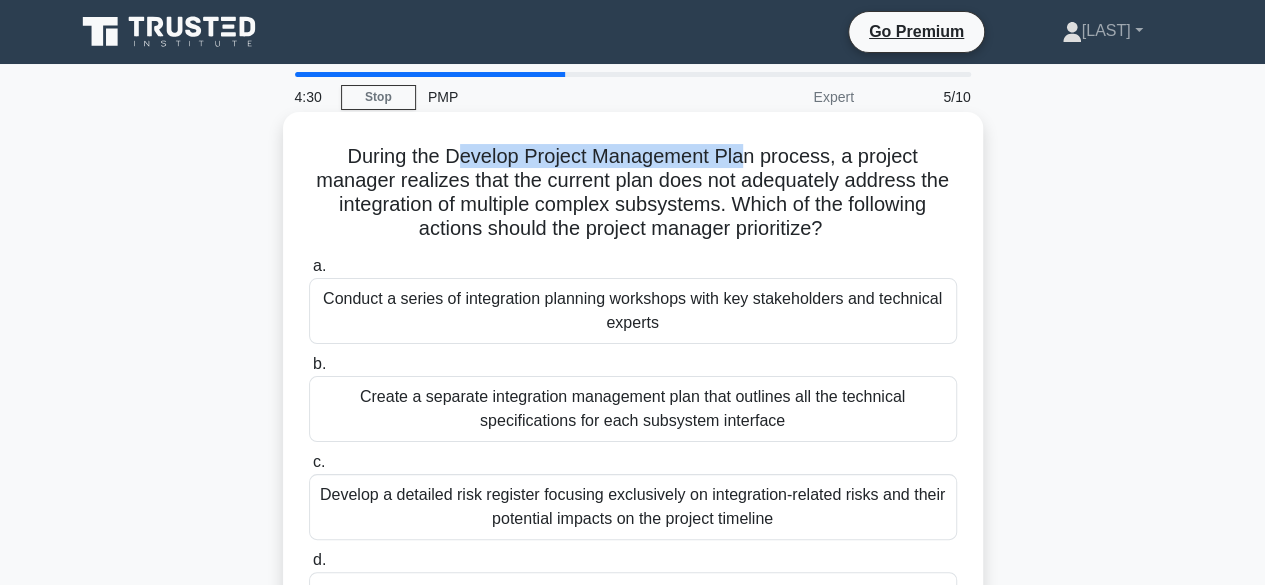 drag, startPoint x: 459, startPoint y: 153, endPoint x: 750, endPoint y: 154, distance: 291.0017 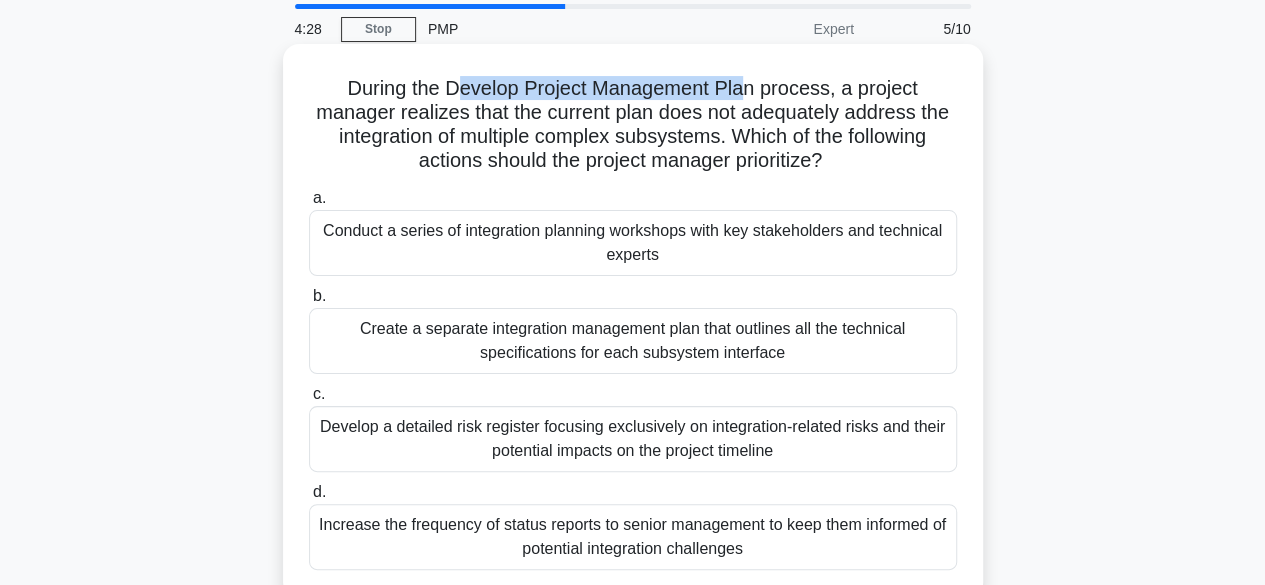 scroll, scrollTop: 100, scrollLeft: 0, axis: vertical 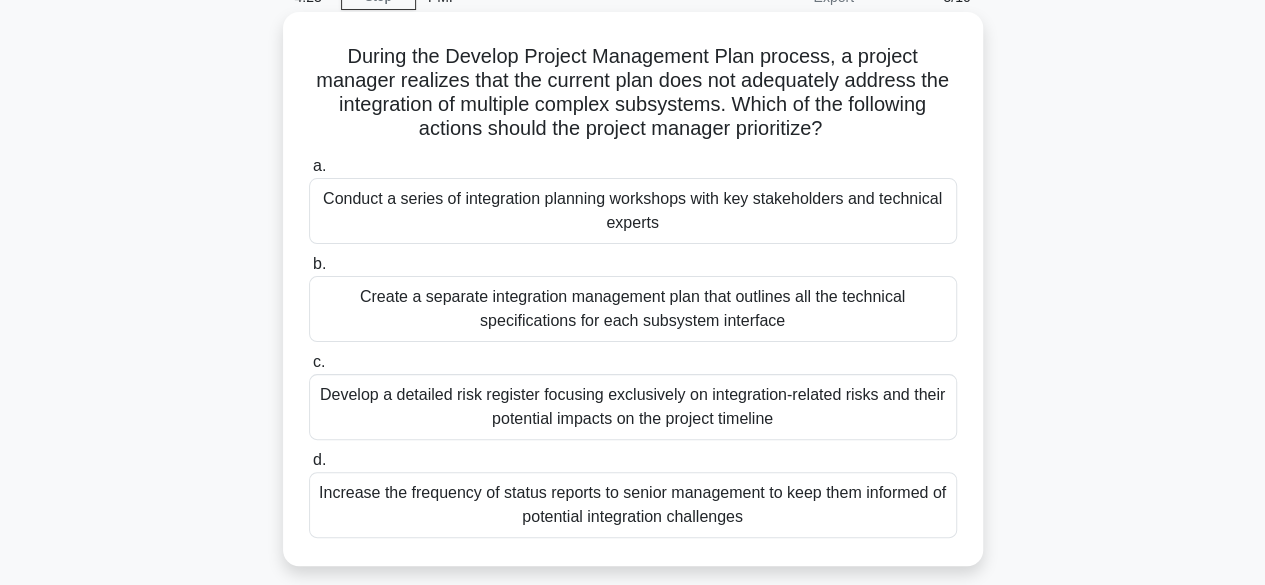 click on "Conduct a series of integration planning workshops with key stakeholders and technical experts" at bounding box center (633, 211) 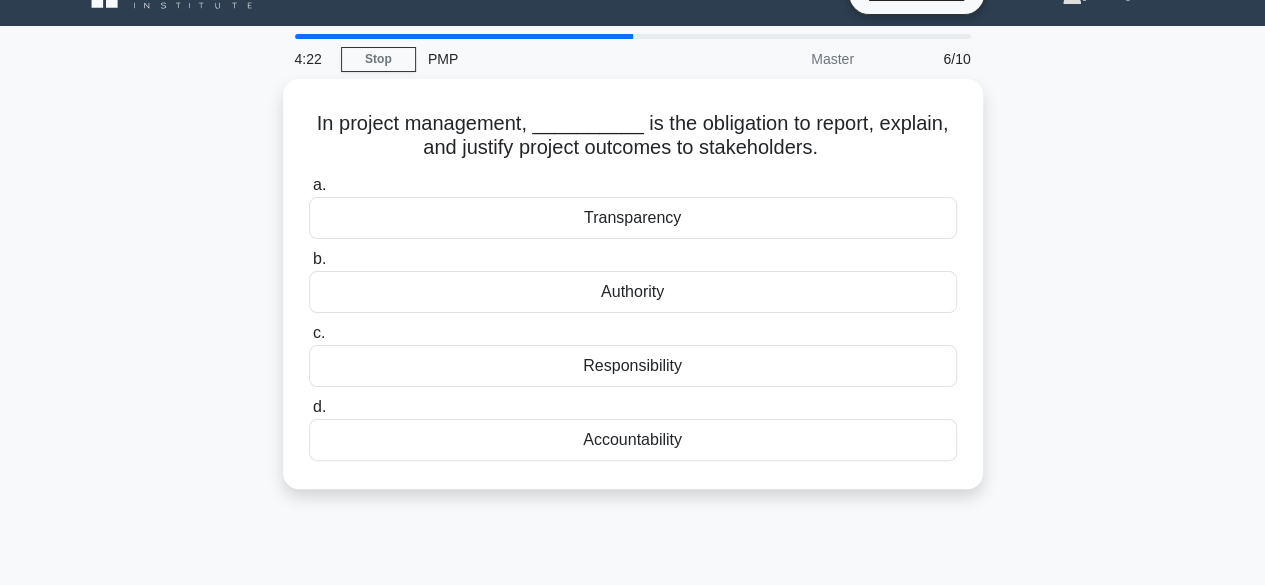 scroll, scrollTop: 0, scrollLeft: 0, axis: both 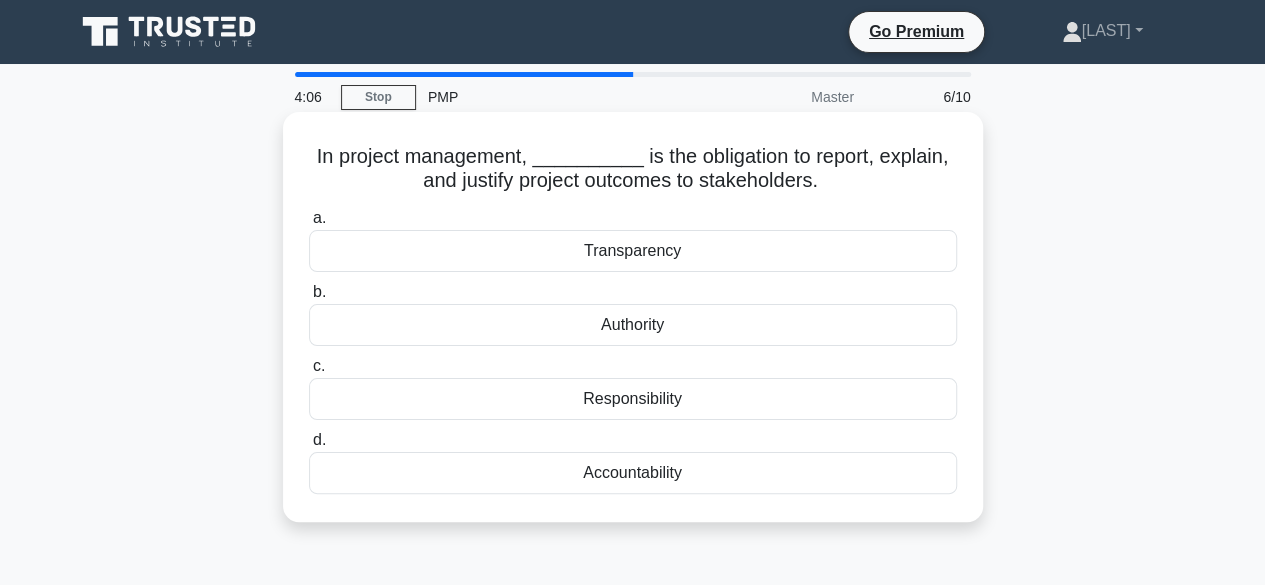 click on "Accountability" at bounding box center [633, 473] 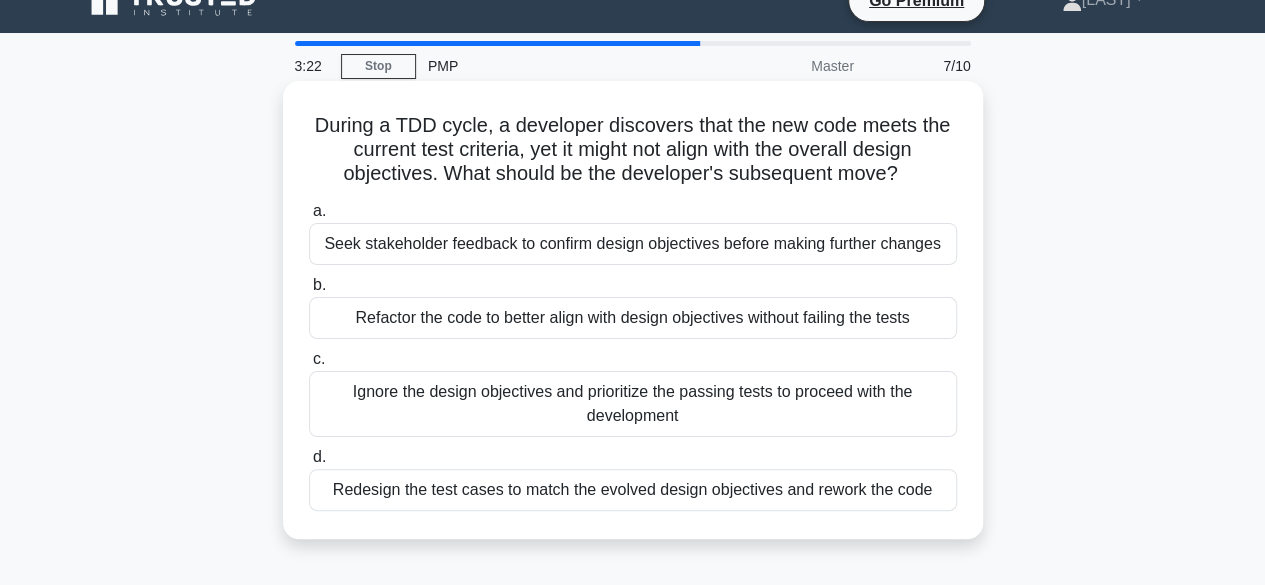 scroll, scrollTop: 0, scrollLeft: 0, axis: both 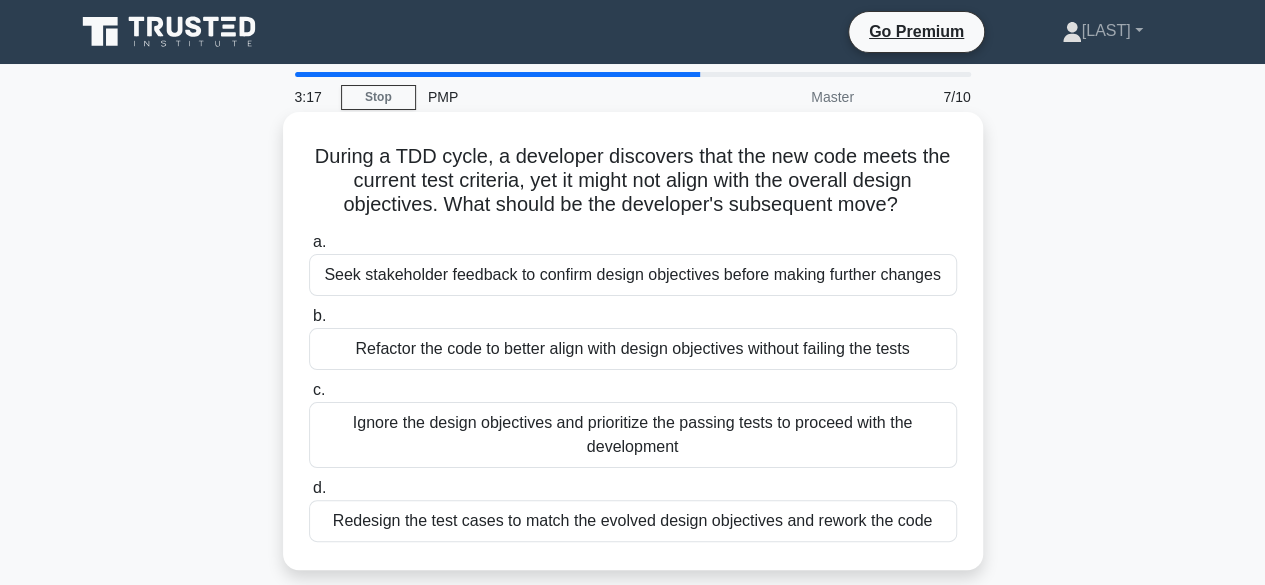 click on "Seek stakeholder feedback to confirm design objectives before making further changes" at bounding box center (633, 275) 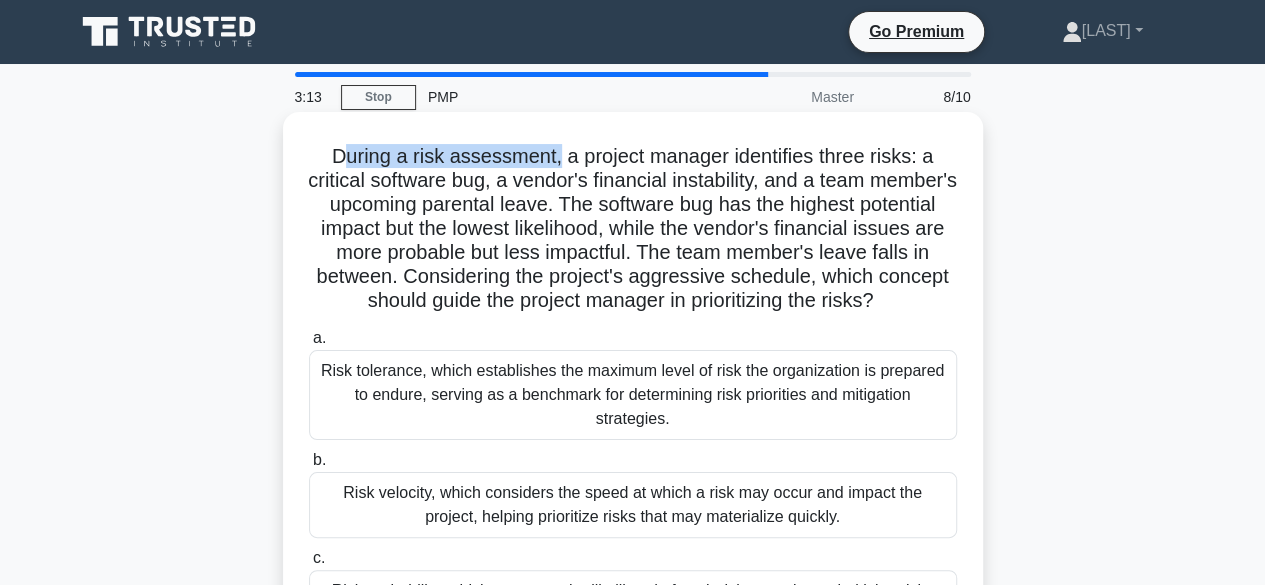 drag, startPoint x: 336, startPoint y: 153, endPoint x: 558, endPoint y: 165, distance: 222.32408 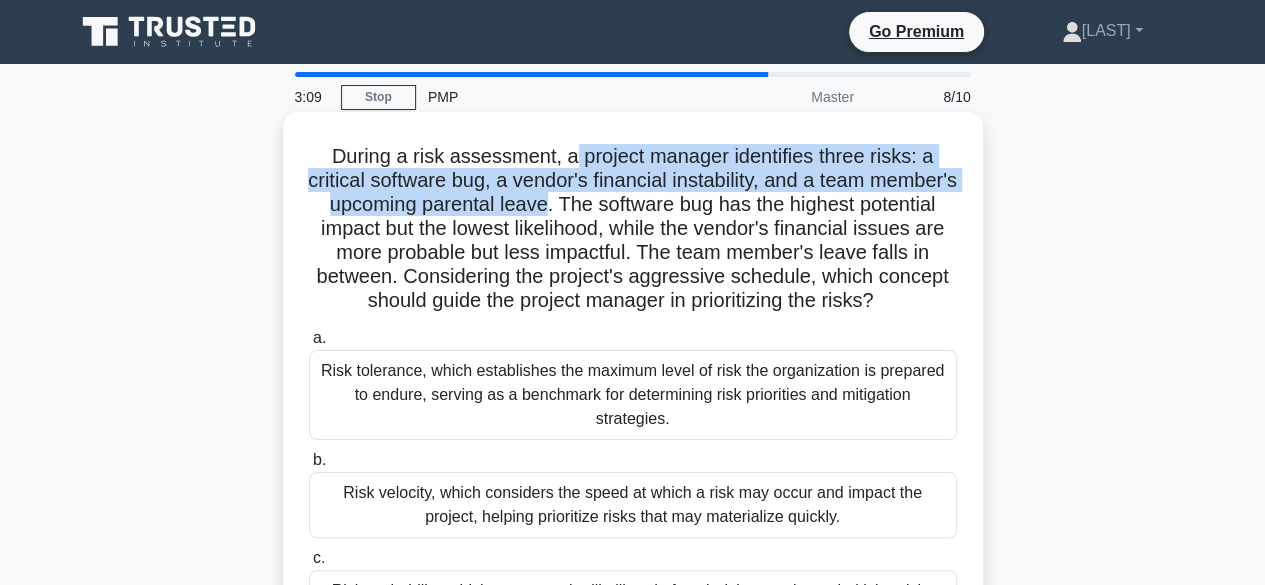 drag, startPoint x: 571, startPoint y: 163, endPoint x: 634, endPoint y: 203, distance: 74.62573 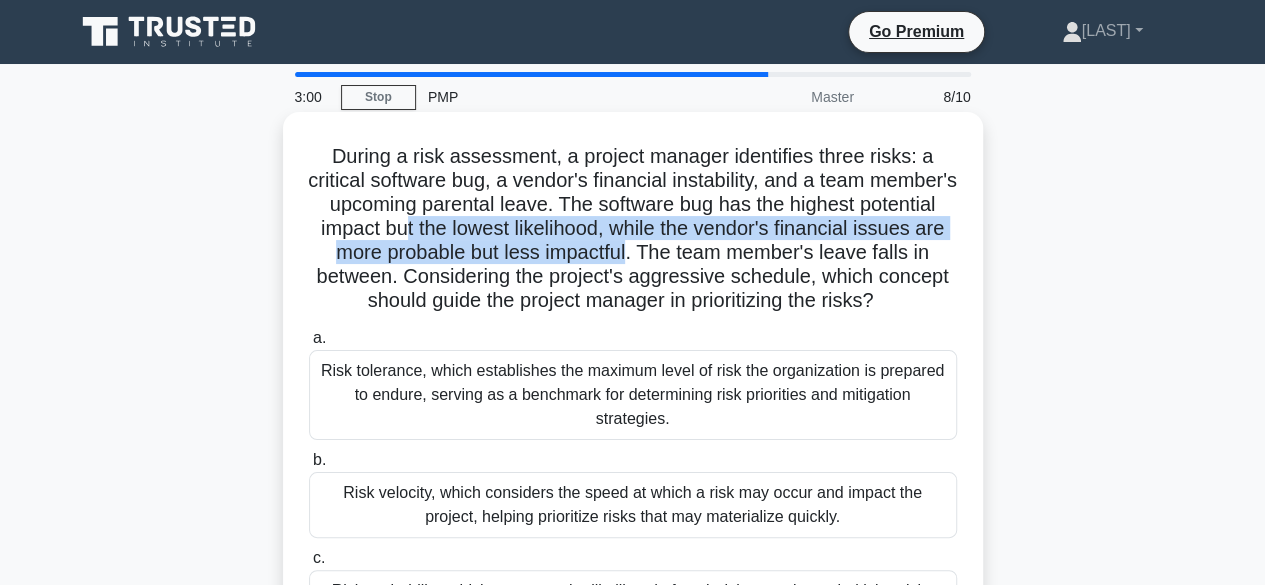 drag, startPoint x: 490, startPoint y: 233, endPoint x: 708, endPoint y: 251, distance: 218.74185 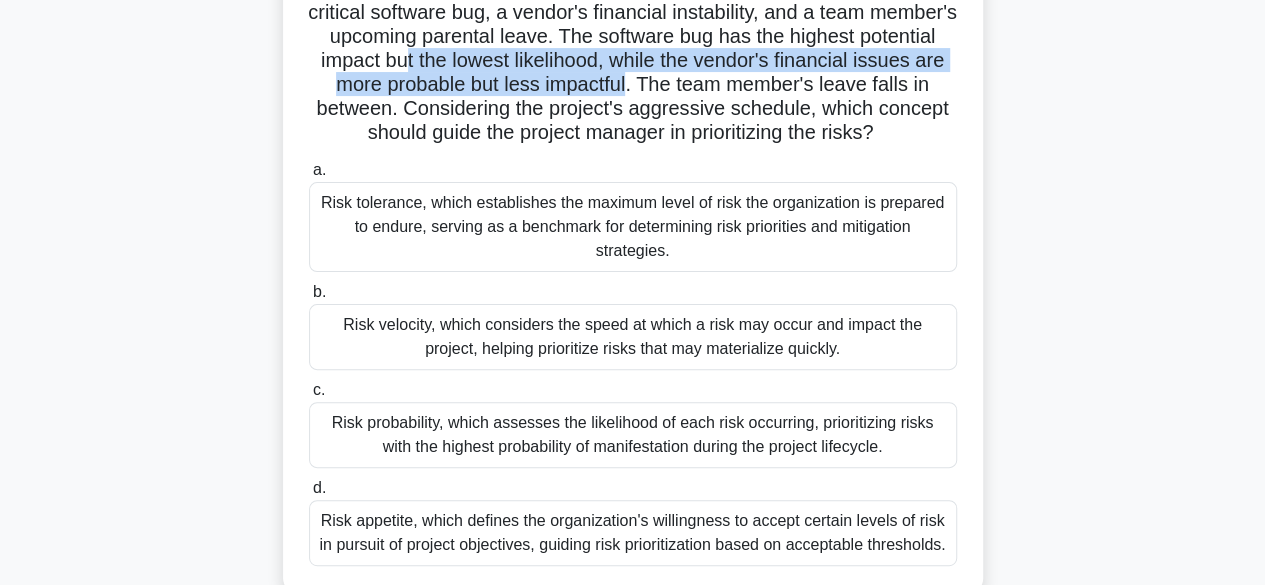 scroll, scrollTop: 200, scrollLeft: 0, axis: vertical 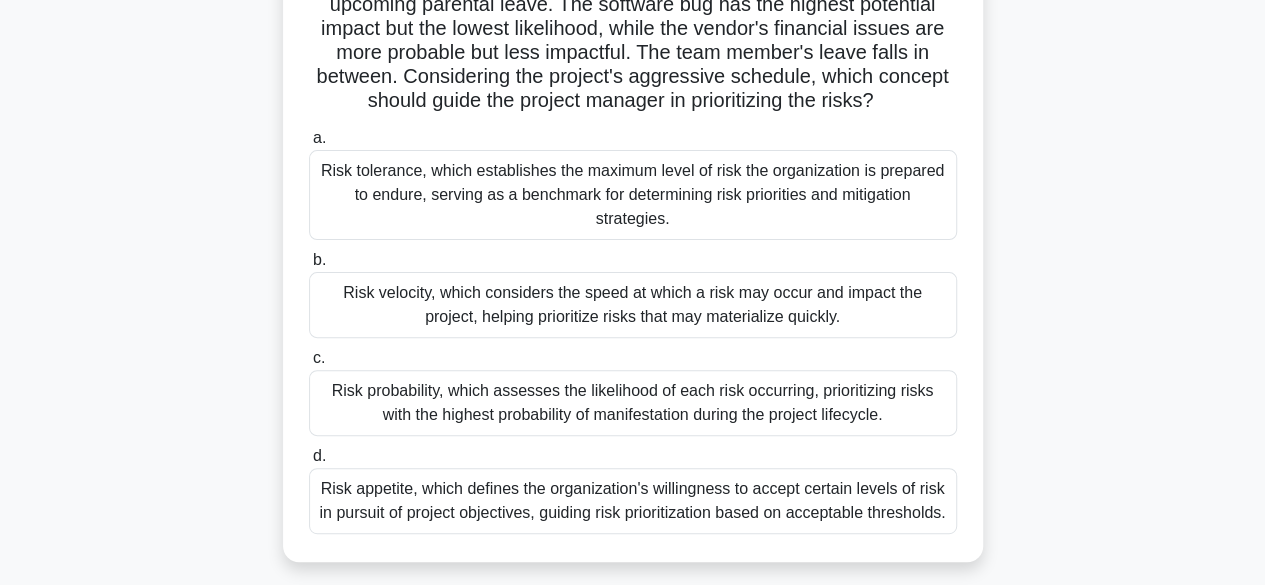 click on "Risk tolerance, which establishes the maximum level of risk the organization is prepared to endure, serving as a benchmark for determining risk priorities and mitigation strategies." at bounding box center (633, 195) 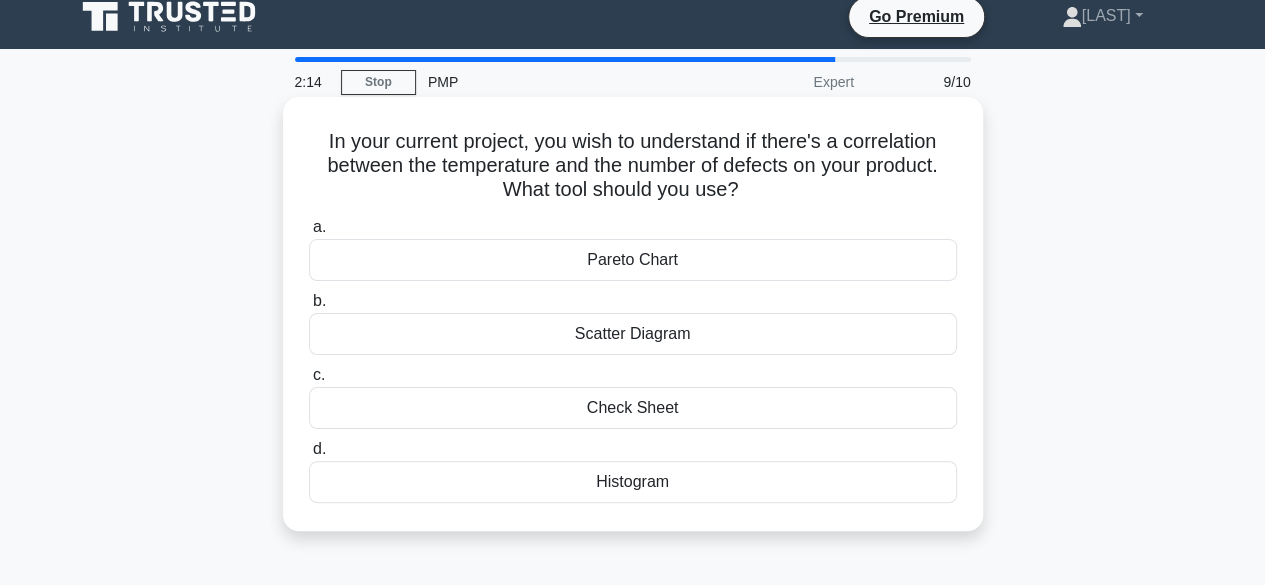 scroll, scrollTop: 0, scrollLeft: 0, axis: both 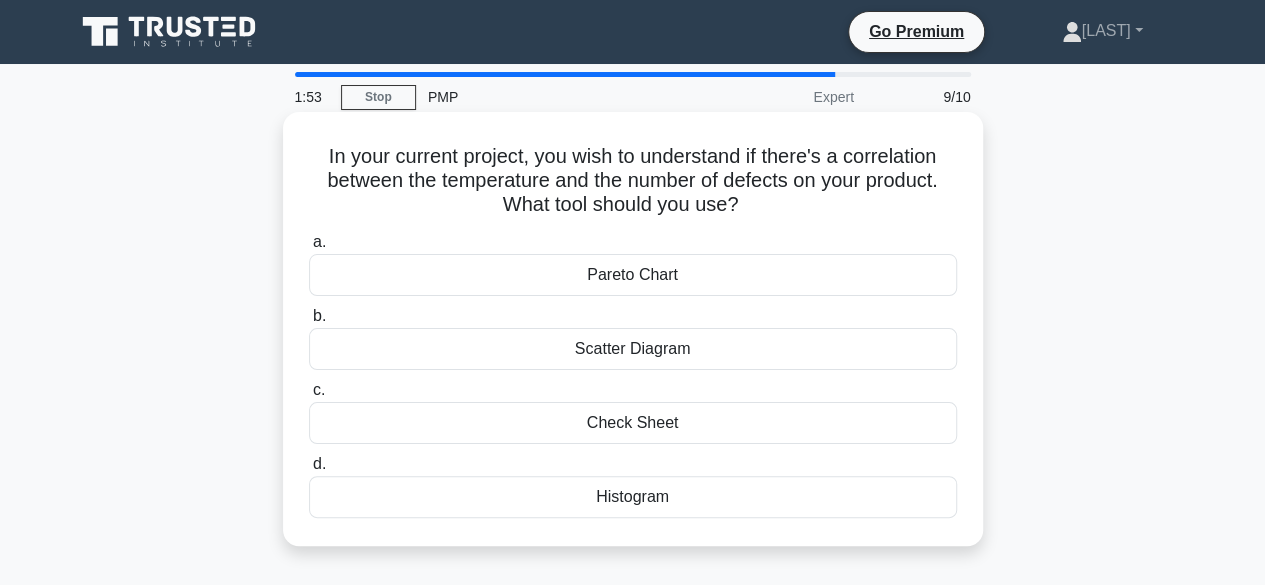 click on "Histogram" at bounding box center [633, 497] 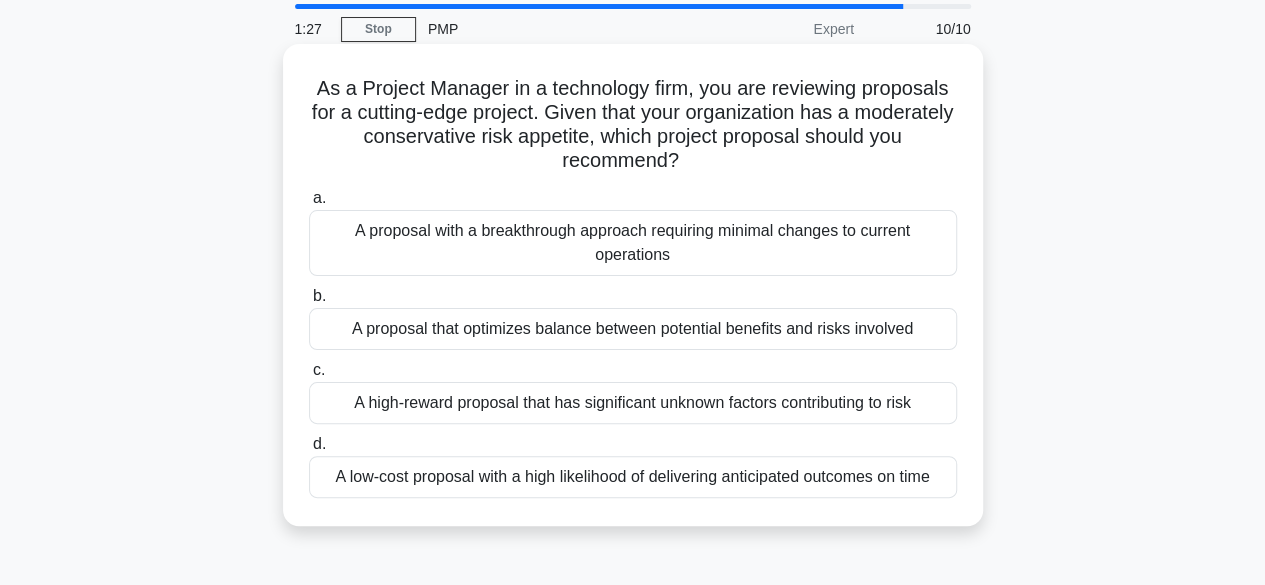 scroll, scrollTop: 100, scrollLeft: 0, axis: vertical 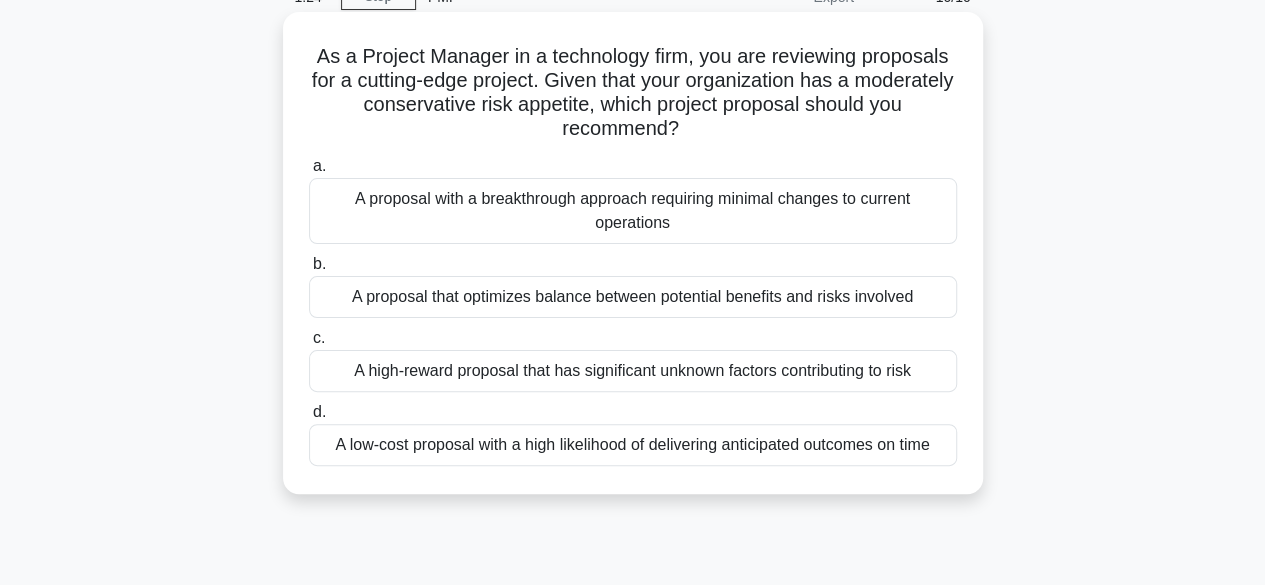 click on "A proposal that optimizes balance between potential benefits and risks involved" at bounding box center [633, 297] 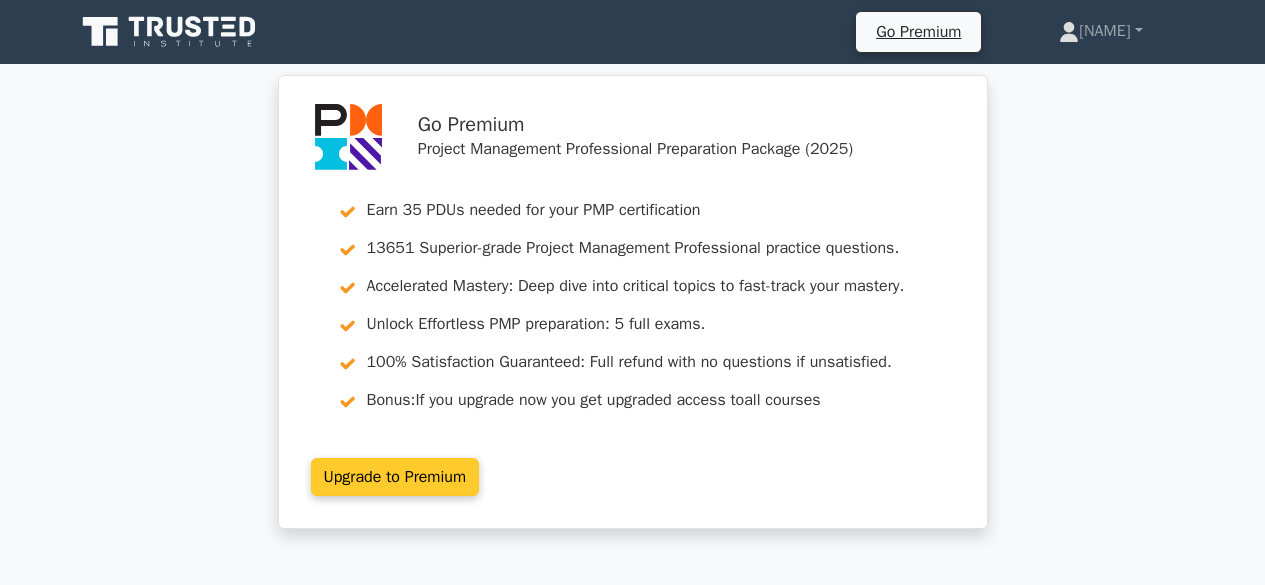 scroll, scrollTop: 0, scrollLeft: 0, axis: both 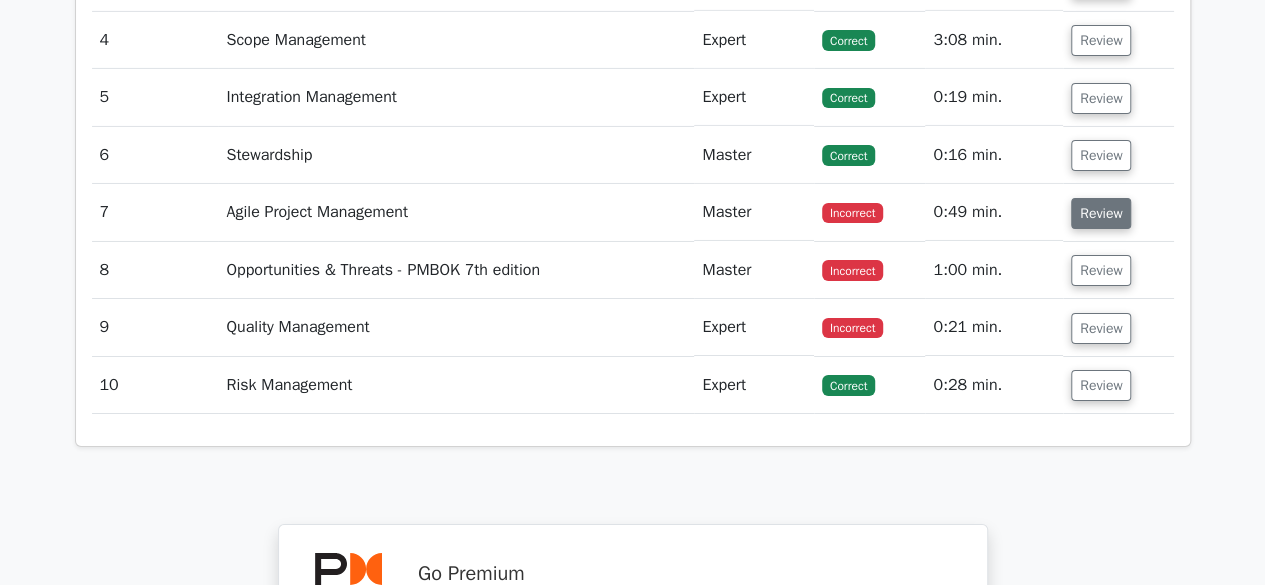 click on "Review" at bounding box center (1101, 213) 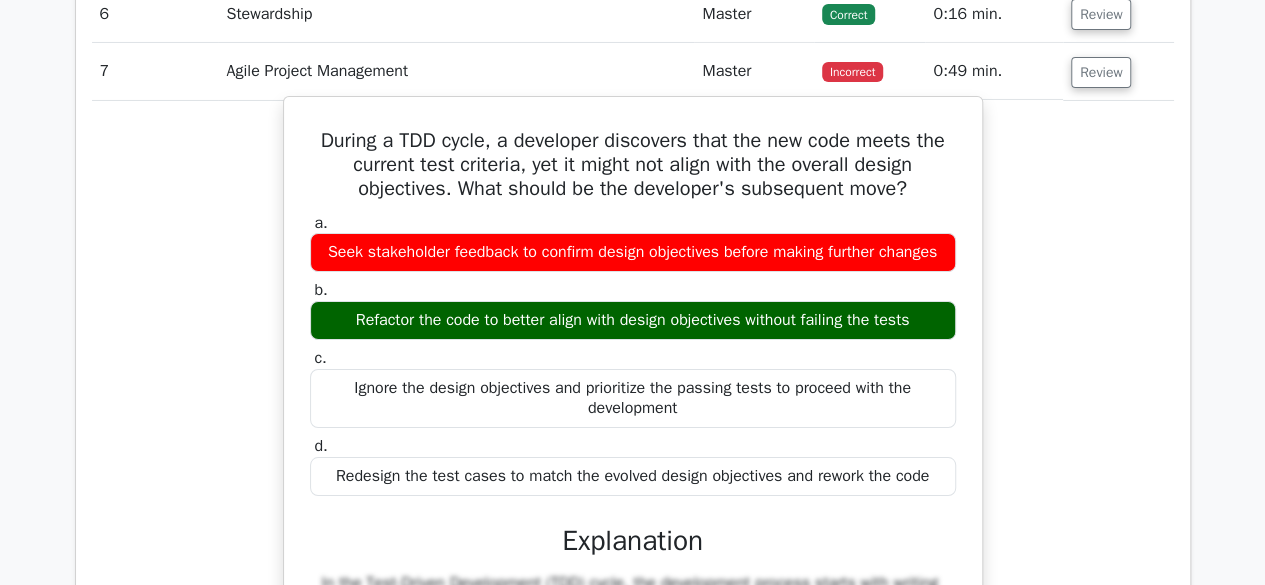 scroll, scrollTop: 3500, scrollLeft: 0, axis: vertical 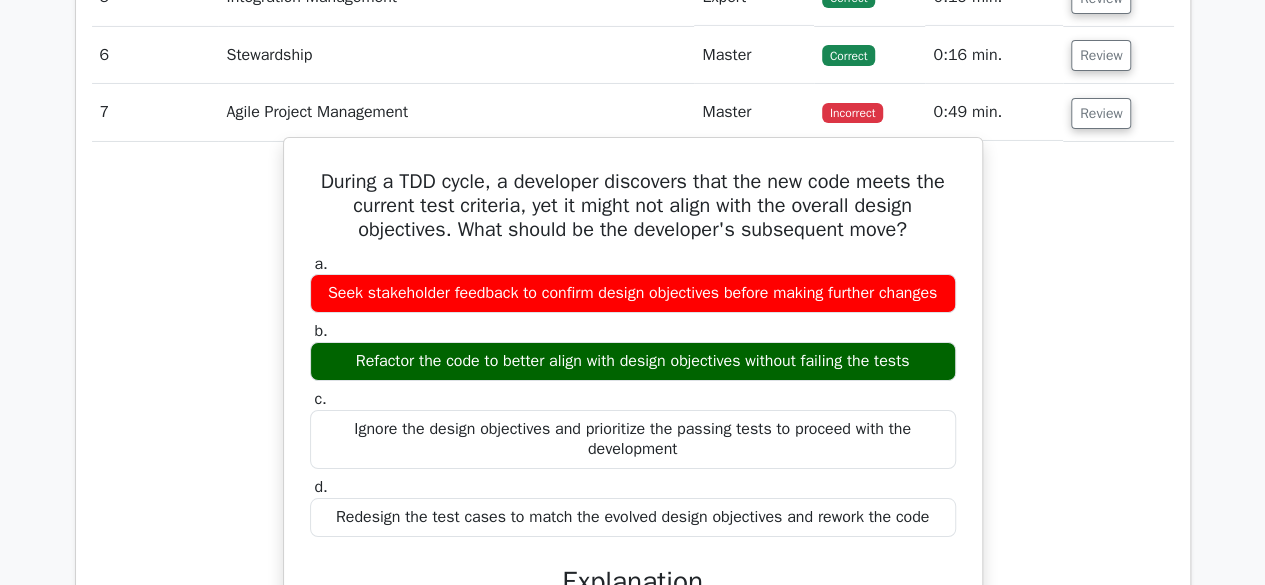 drag, startPoint x: 315, startPoint y: 169, endPoint x: 950, endPoint y: 526, distance: 728.47375 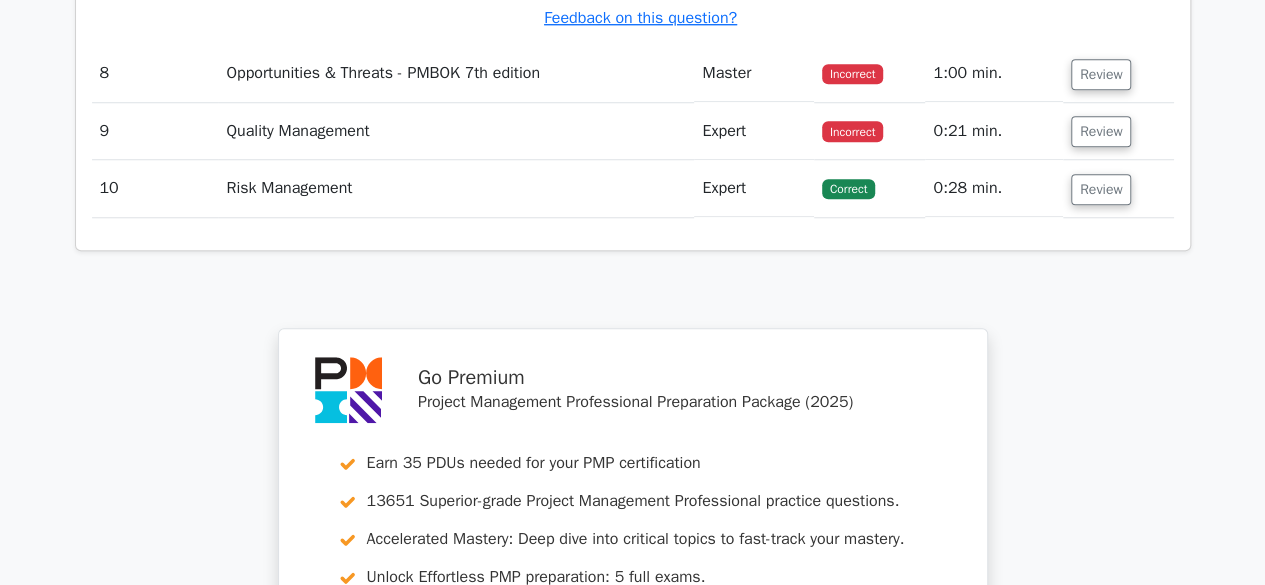scroll, scrollTop: 4400, scrollLeft: 0, axis: vertical 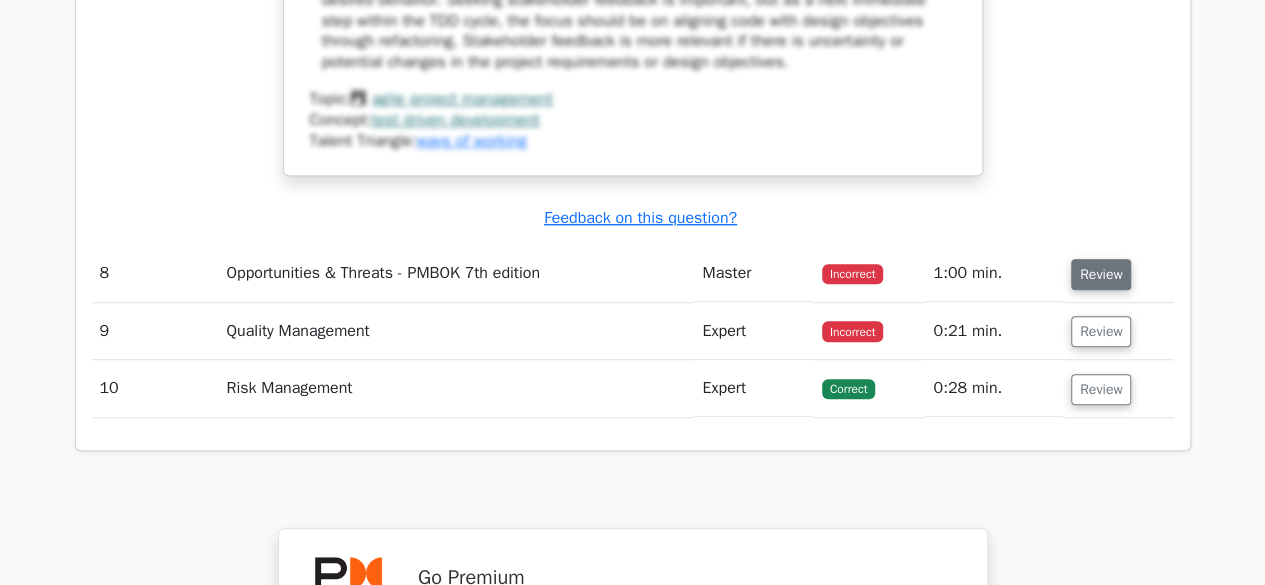 click on "Review" at bounding box center (1101, 274) 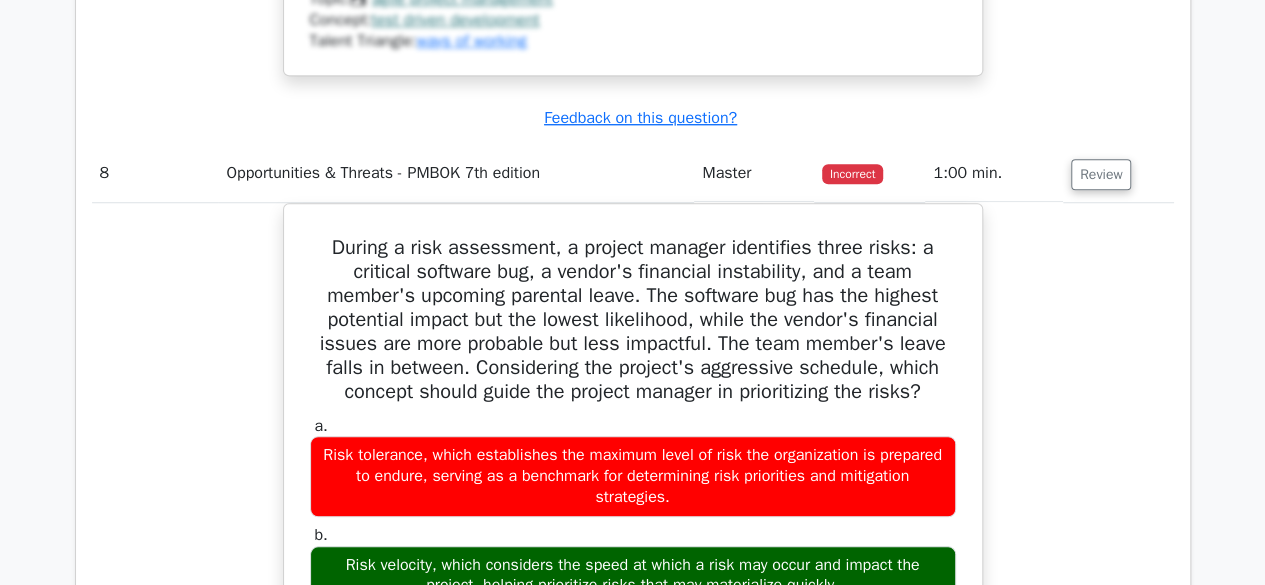 scroll, scrollTop: 4500, scrollLeft: 0, axis: vertical 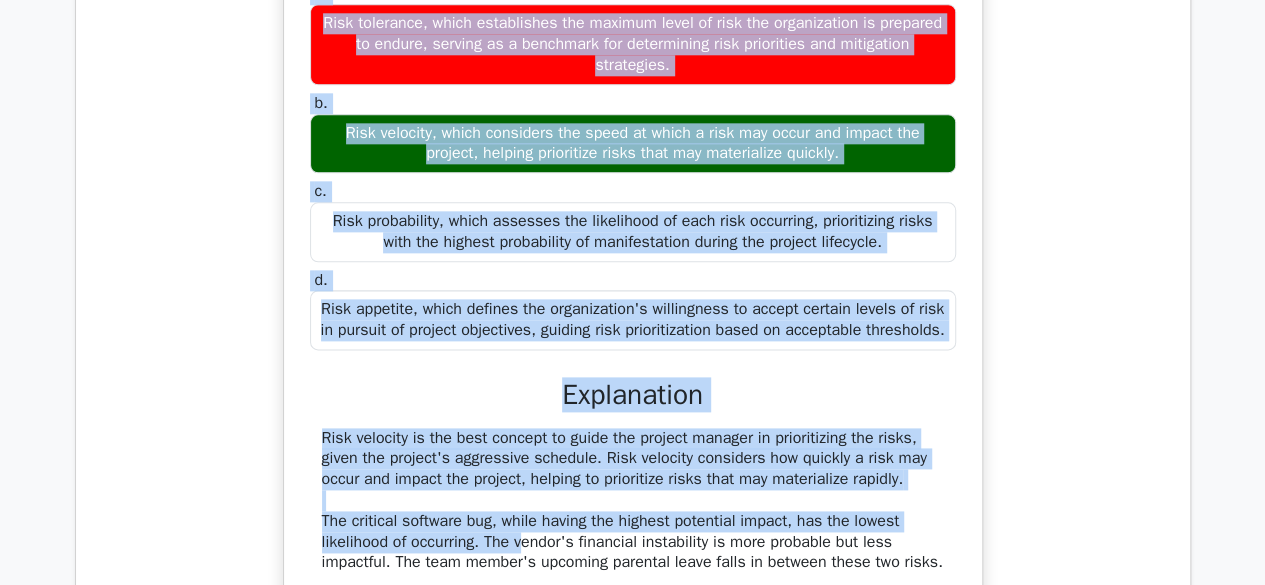 drag, startPoint x: 330, startPoint y: 246, endPoint x: 682, endPoint y: 358, distance: 369.38867 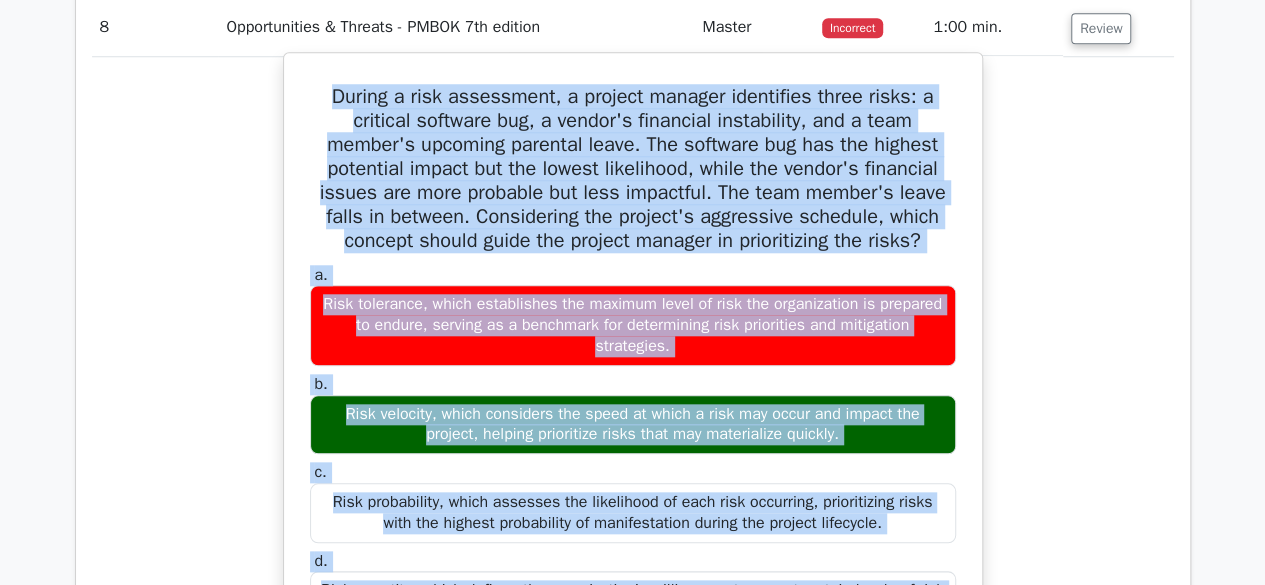 scroll, scrollTop: 4627, scrollLeft: 0, axis: vertical 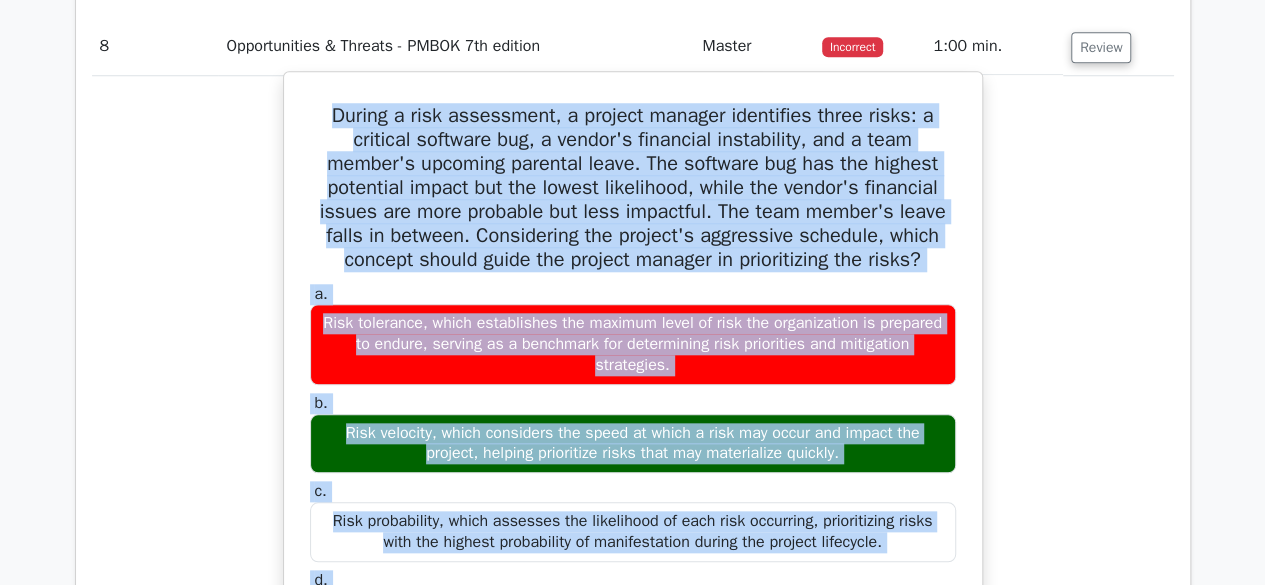 click on "During a risk assessment, a project manager identifies three risks: a critical software bug, a vendor's financial instability, and a team member's upcoming parental leave. The software bug has the highest potential impact but the lowest likelihood, while the vendor's financial issues are more probable but less impactful. The team member's leave falls in between. Considering the project's aggressive schedule, which concept should guide the project manager in prioritizing the risks?" at bounding box center (633, 188) 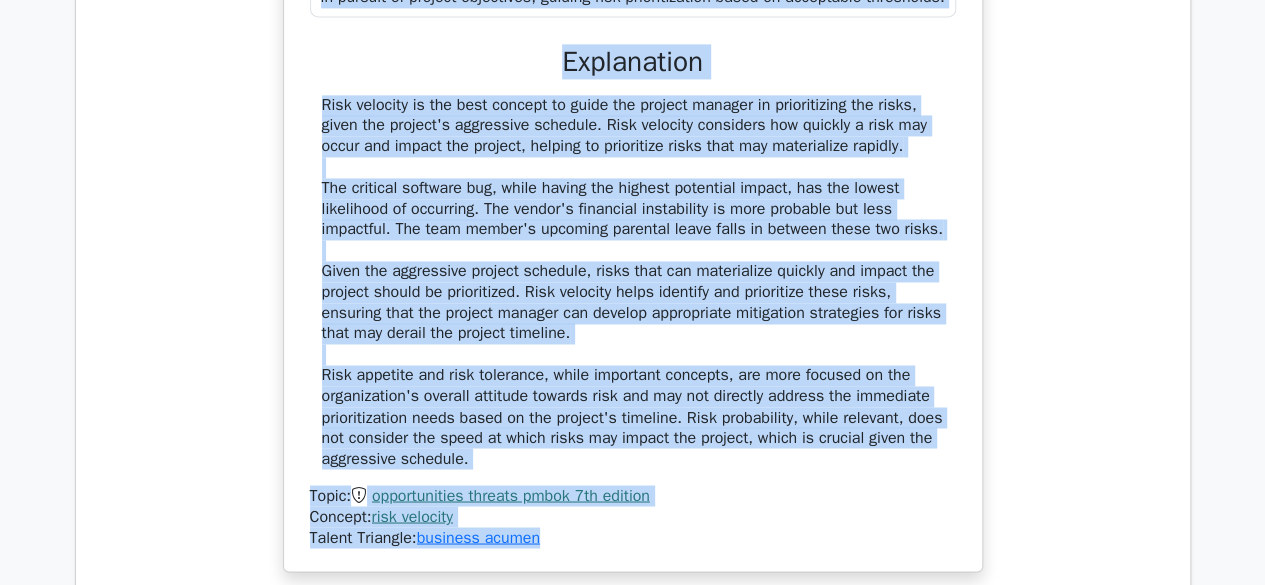 scroll, scrollTop: 5307, scrollLeft: 0, axis: vertical 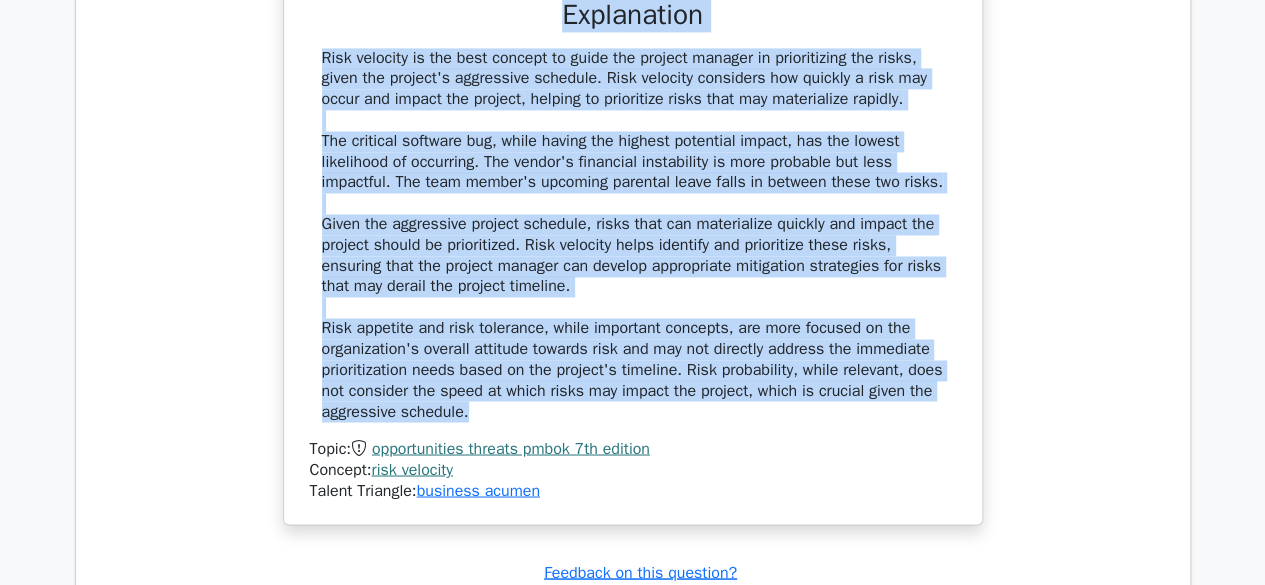 drag, startPoint x: 329, startPoint y: 115, endPoint x: 643, endPoint y: 441, distance: 452.62787 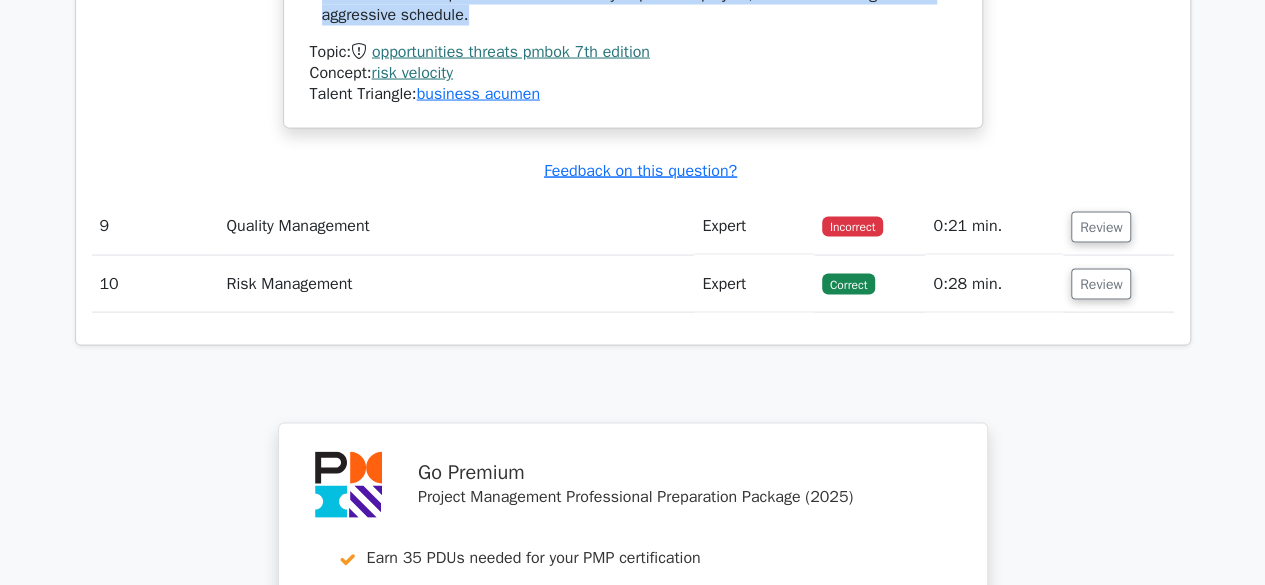 scroll, scrollTop: 5707, scrollLeft: 0, axis: vertical 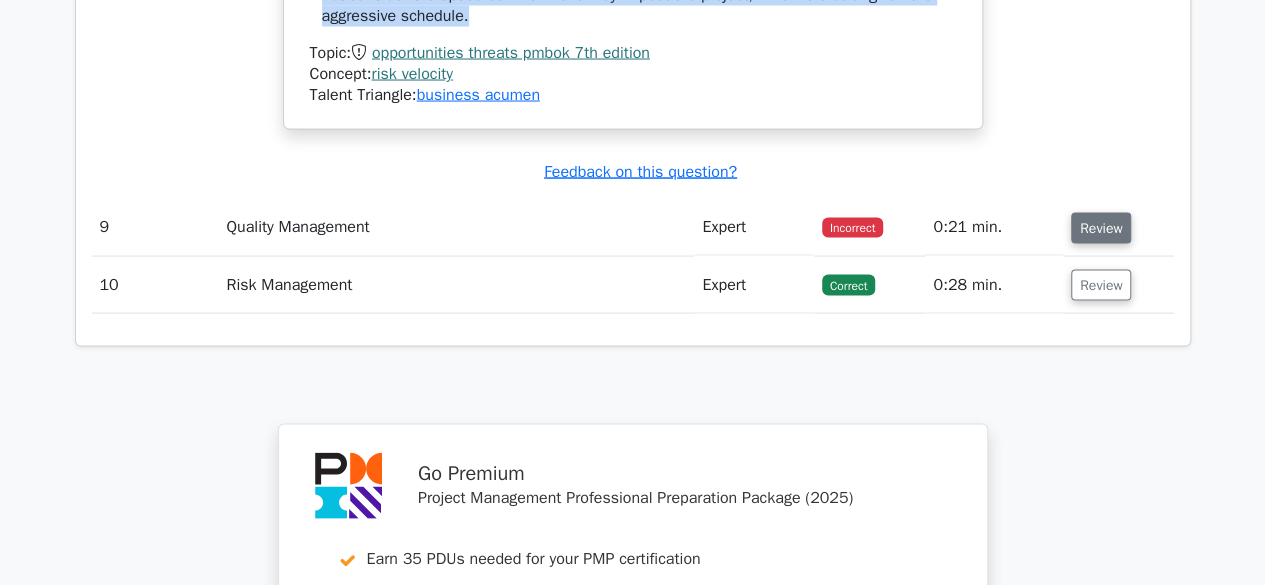 click on "Review" at bounding box center [1101, 228] 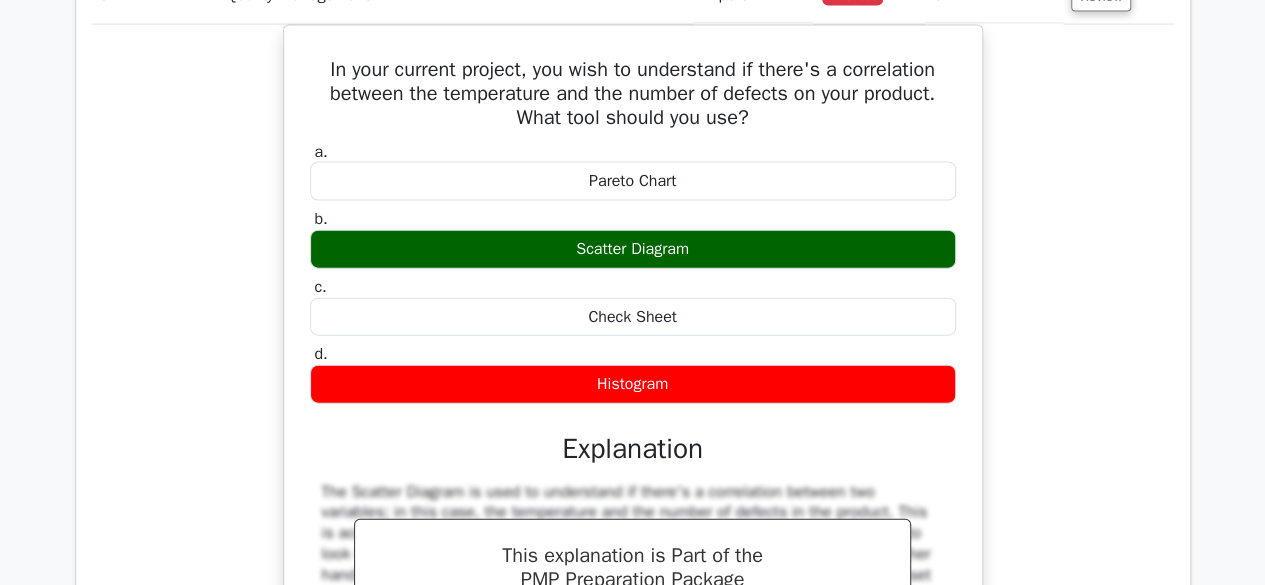 scroll, scrollTop: 5907, scrollLeft: 0, axis: vertical 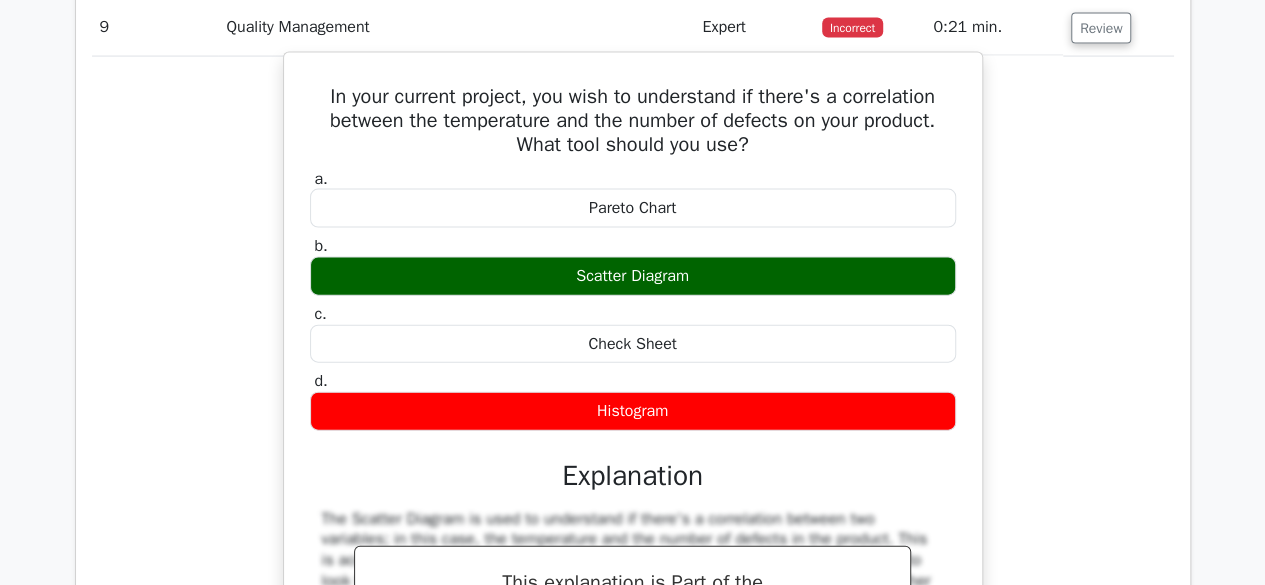 drag, startPoint x: 317, startPoint y: 114, endPoint x: 692, endPoint y: 428, distance: 489.10223 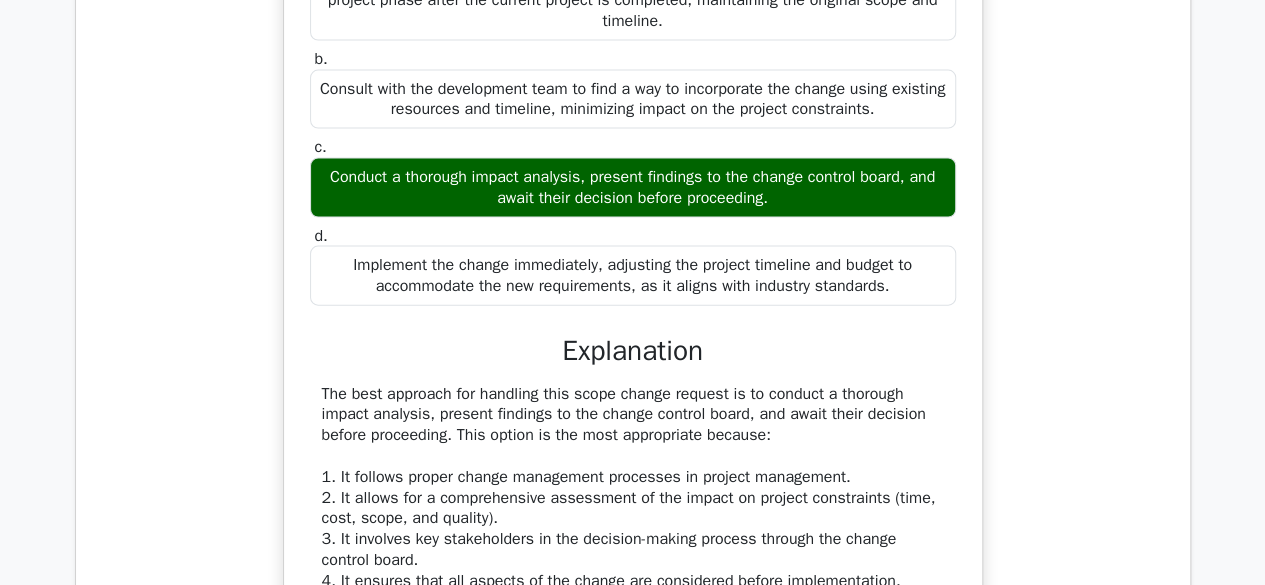 scroll, scrollTop: 2207, scrollLeft: 0, axis: vertical 